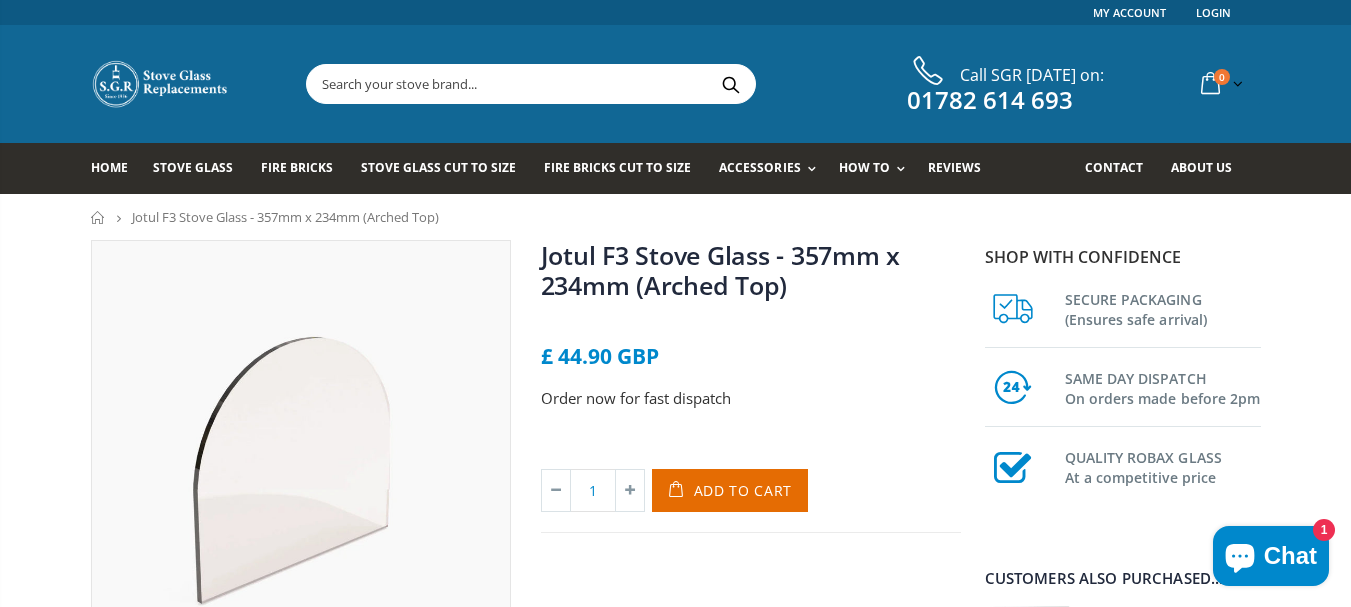 scroll, scrollTop: 0, scrollLeft: 0, axis: both 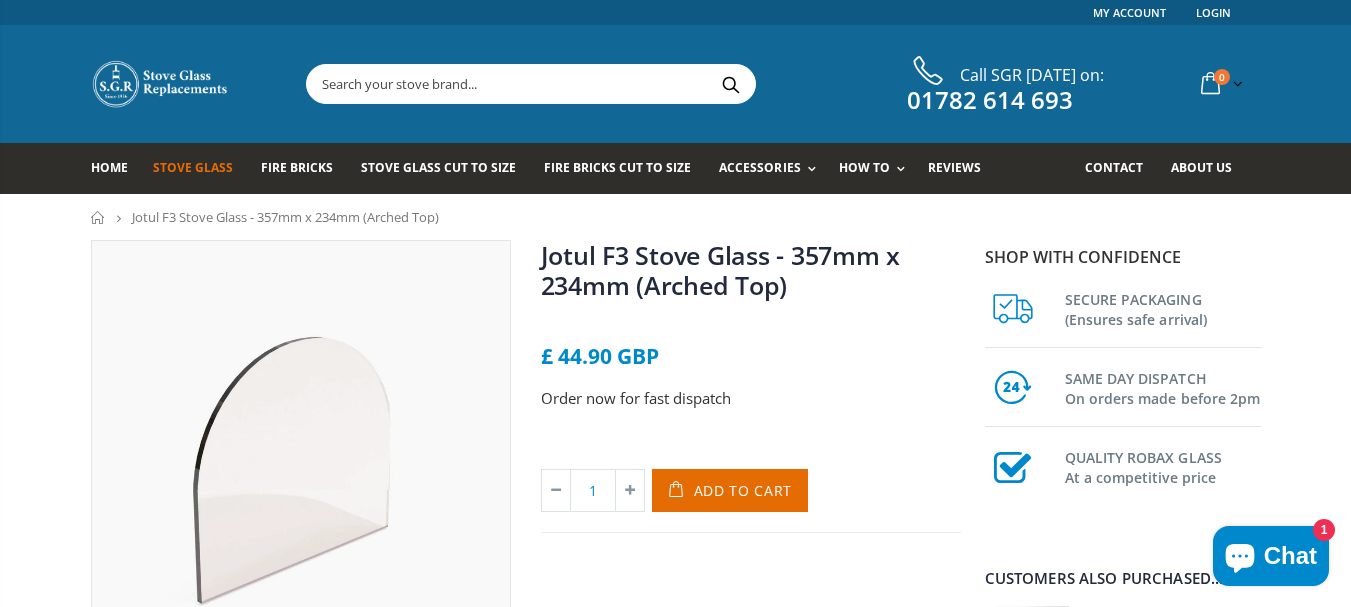 click on "Stove Glass" at bounding box center [193, 167] 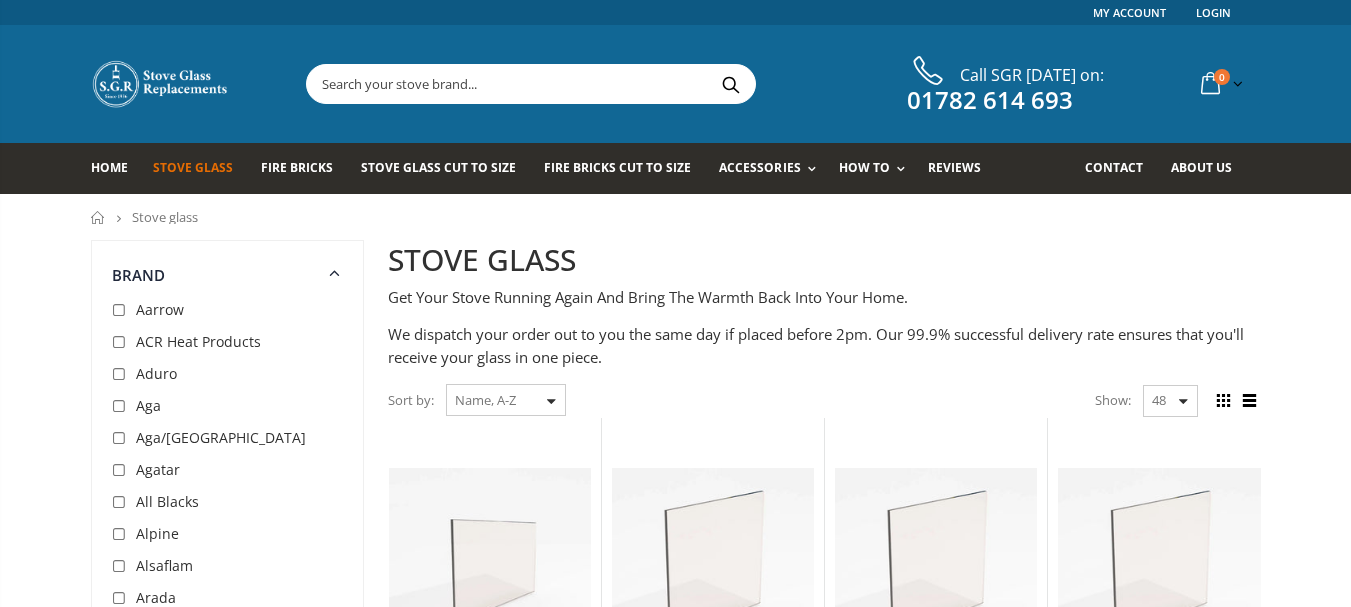 scroll, scrollTop: 0, scrollLeft: 0, axis: both 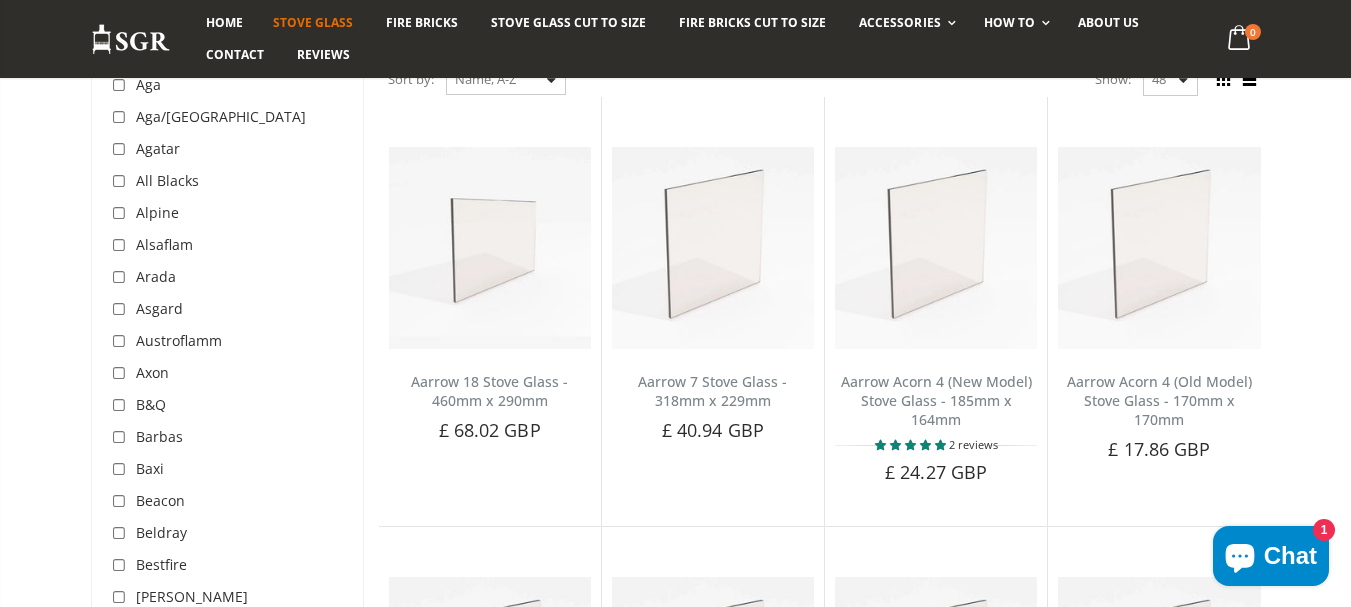 click at bounding box center (122, 438) 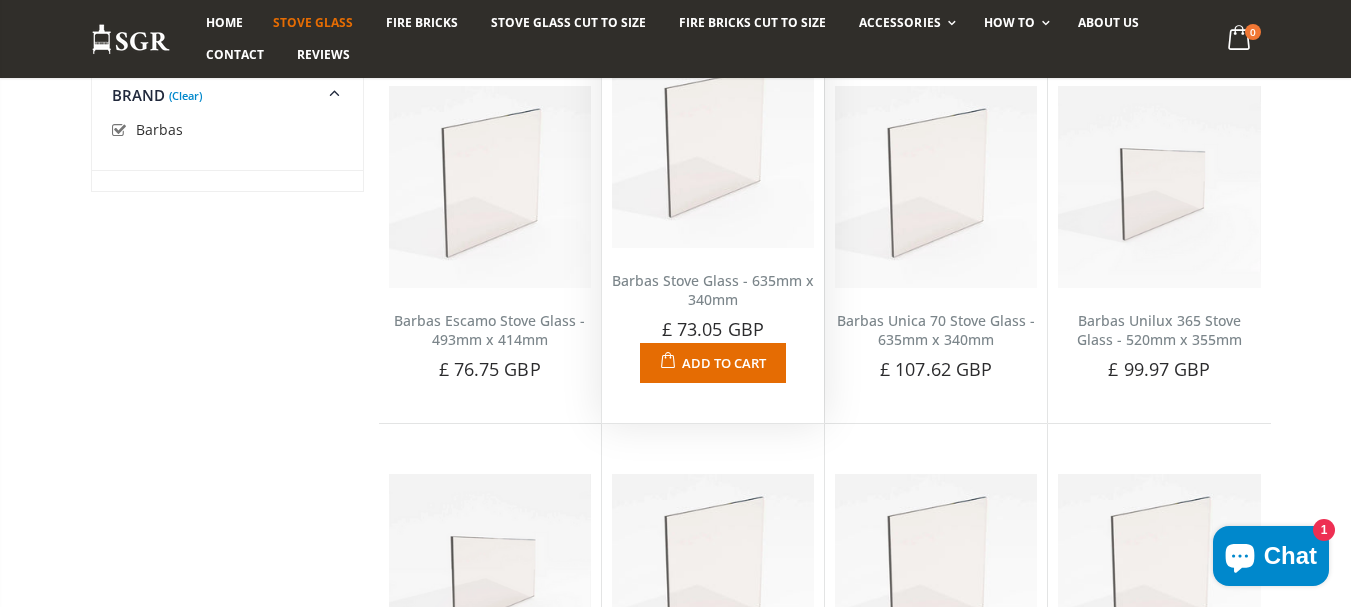 scroll, scrollTop: 383, scrollLeft: 0, axis: vertical 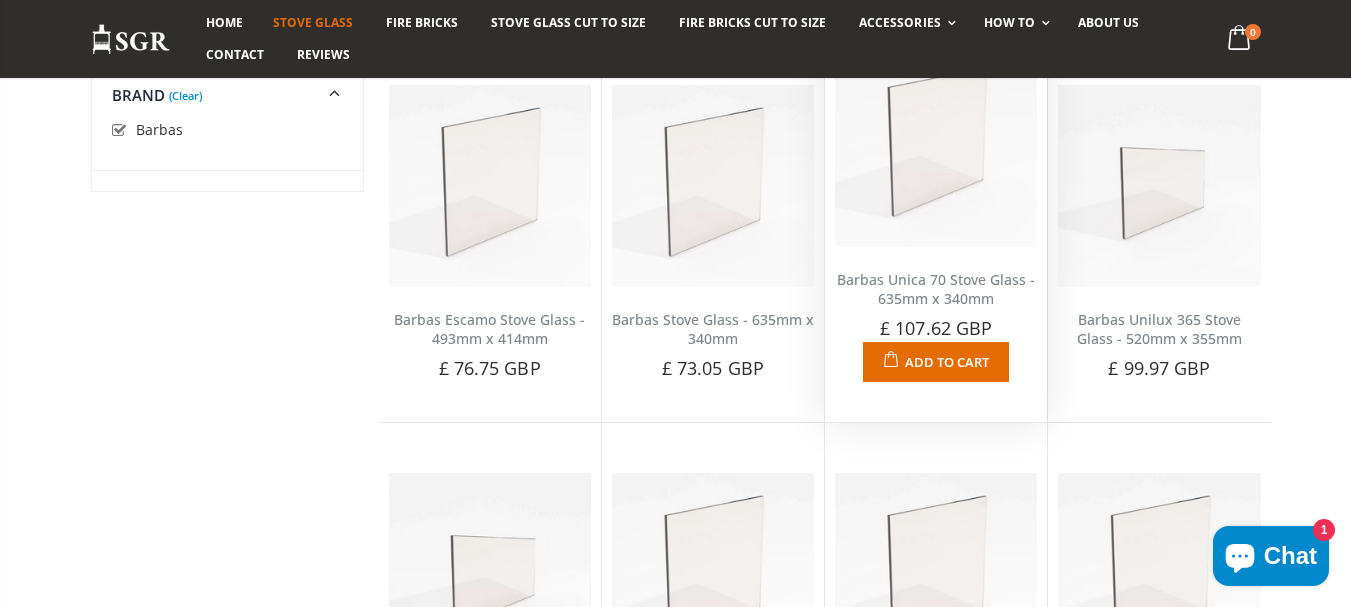 click on "Barbas Unica 70 Stove Glass - 635mm x 340mm" at bounding box center (936, 289) 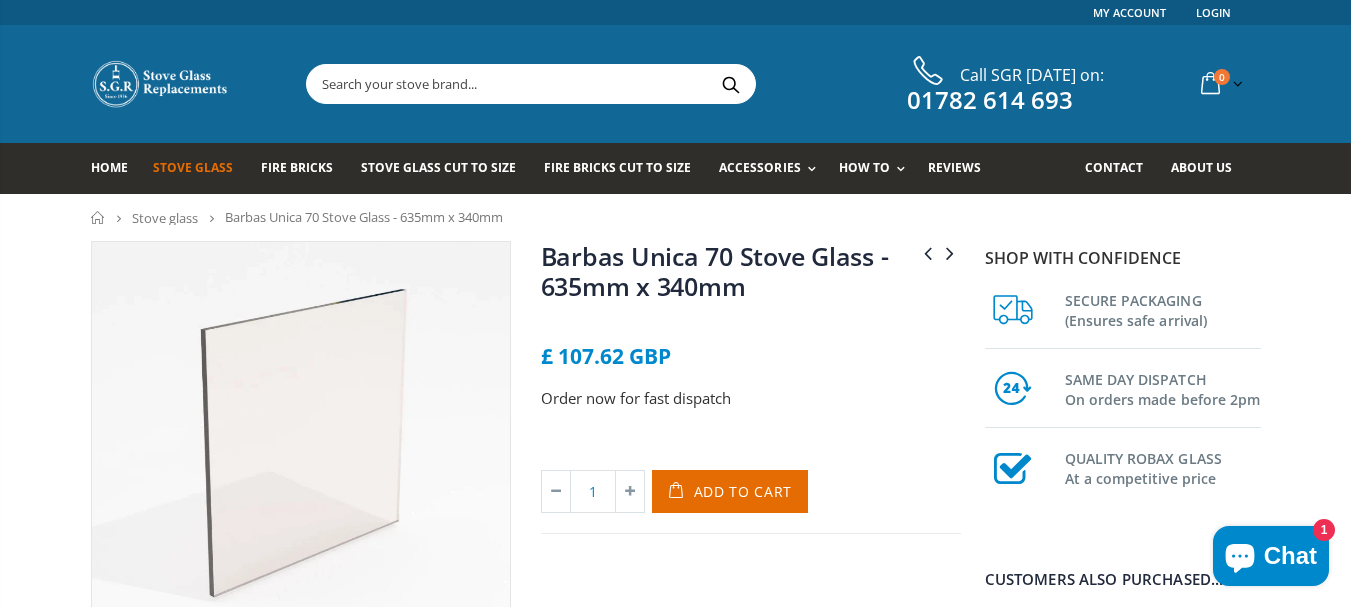 scroll, scrollTop: 0, scrollLeft: 0, axis: both 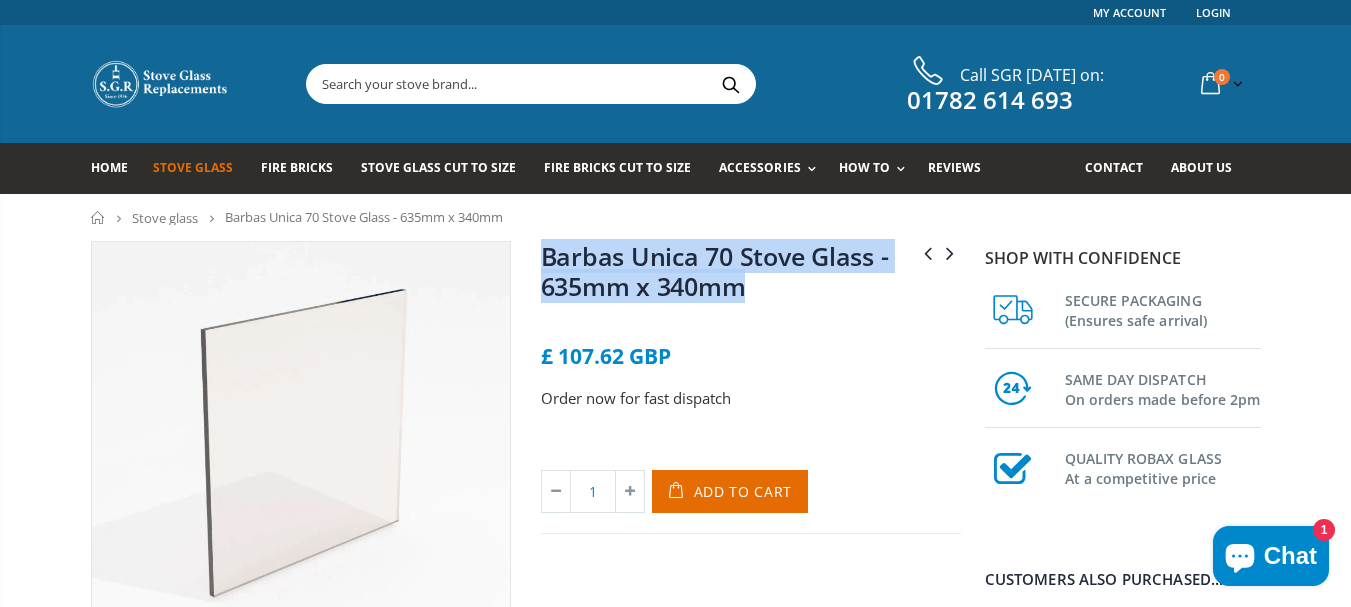 drag, startPoint x: 745, startPoint y: 290, endPoint x: 540, endPoint y: 261, distance: 207.04106 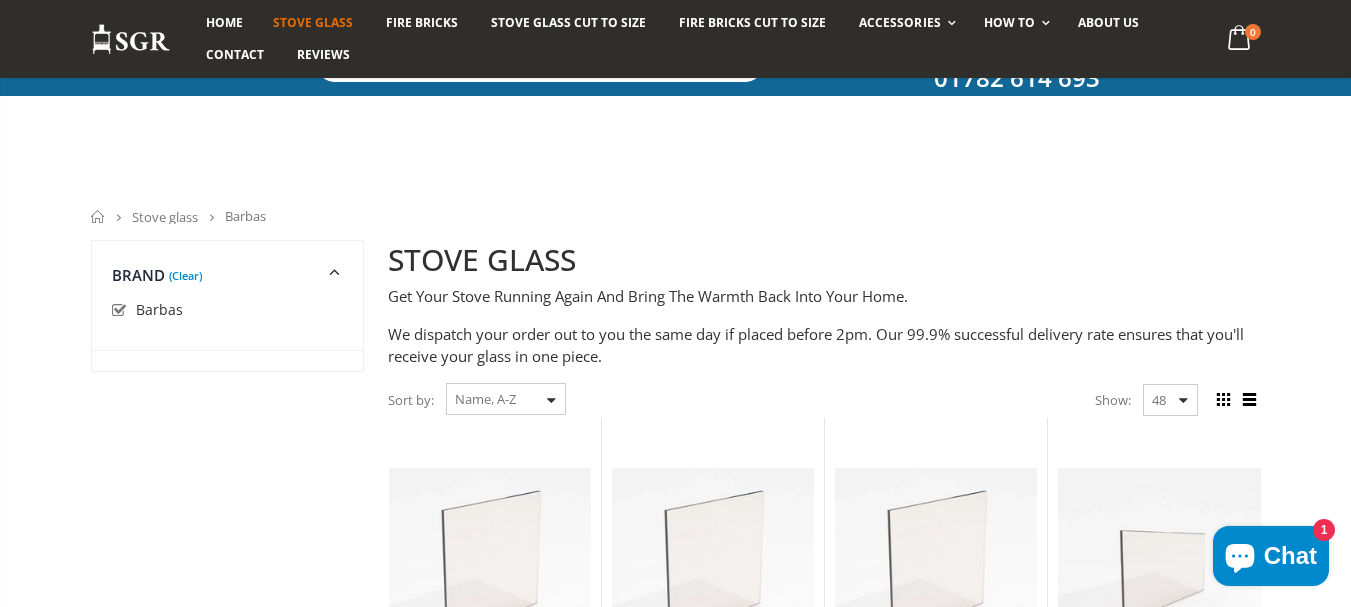 scroll, scrollTop: 375, scrollLeft: 0, axis: vertical 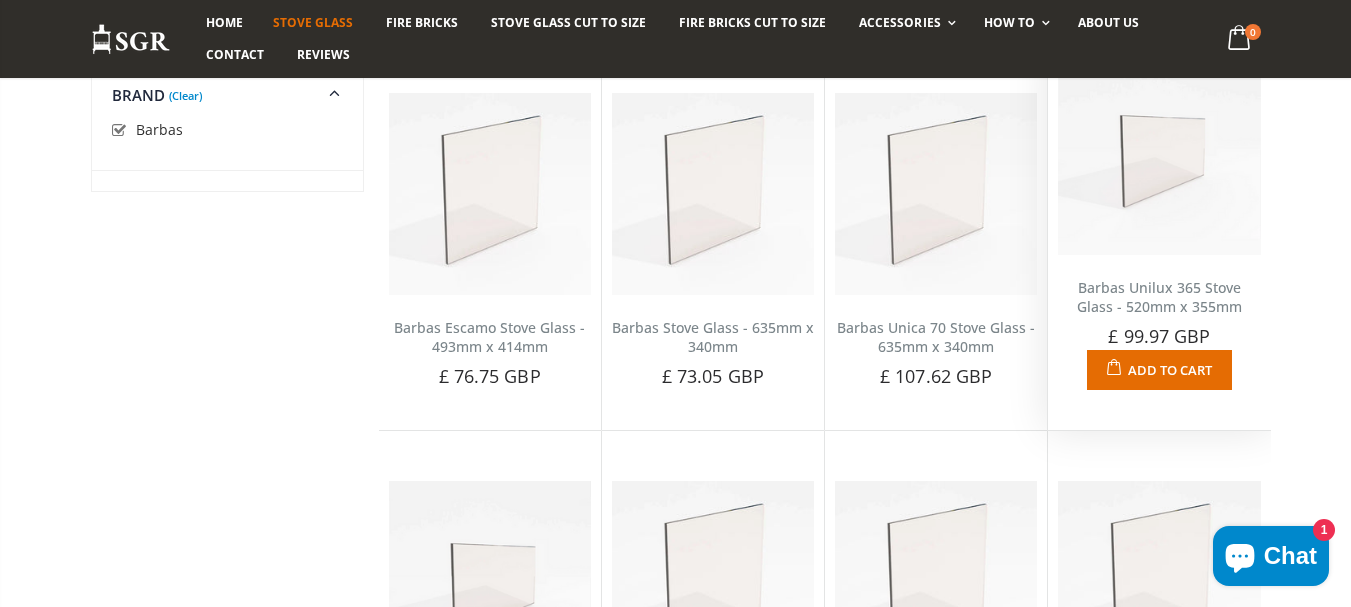 click on "Barbas Unilux 365 Stove Glass - 520mm x 355mm" at bounding box center [1159, 297] 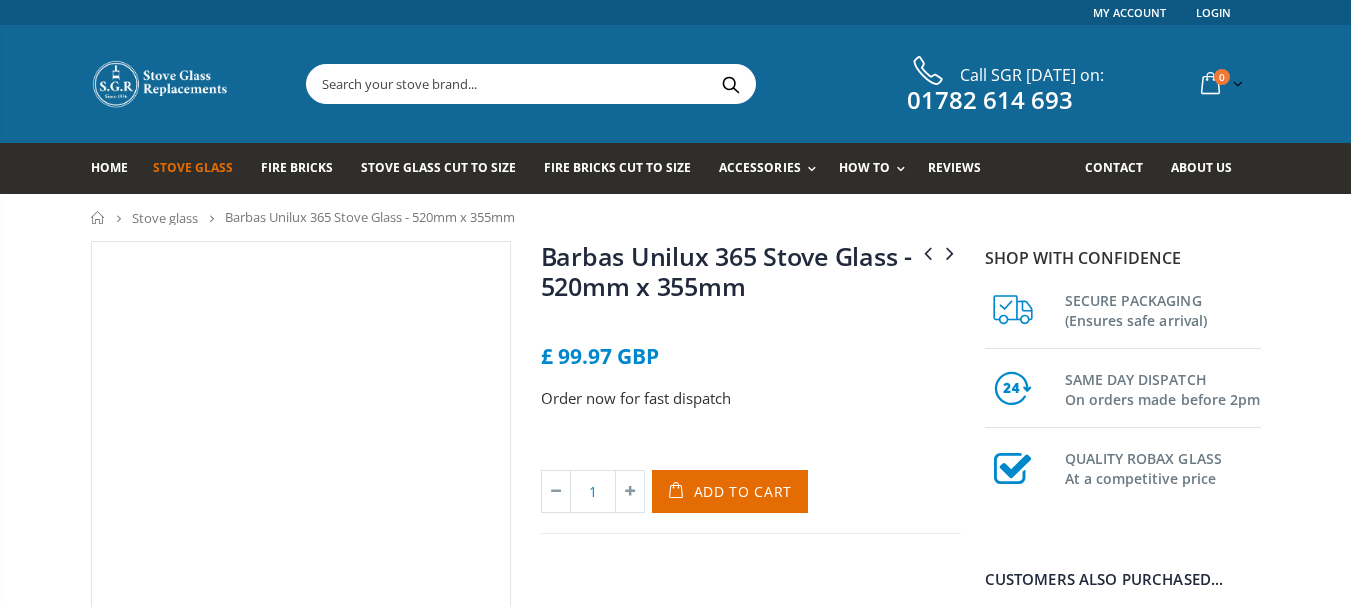 scroll, scrollTop: 0, scrollLeft: 0, axis: both 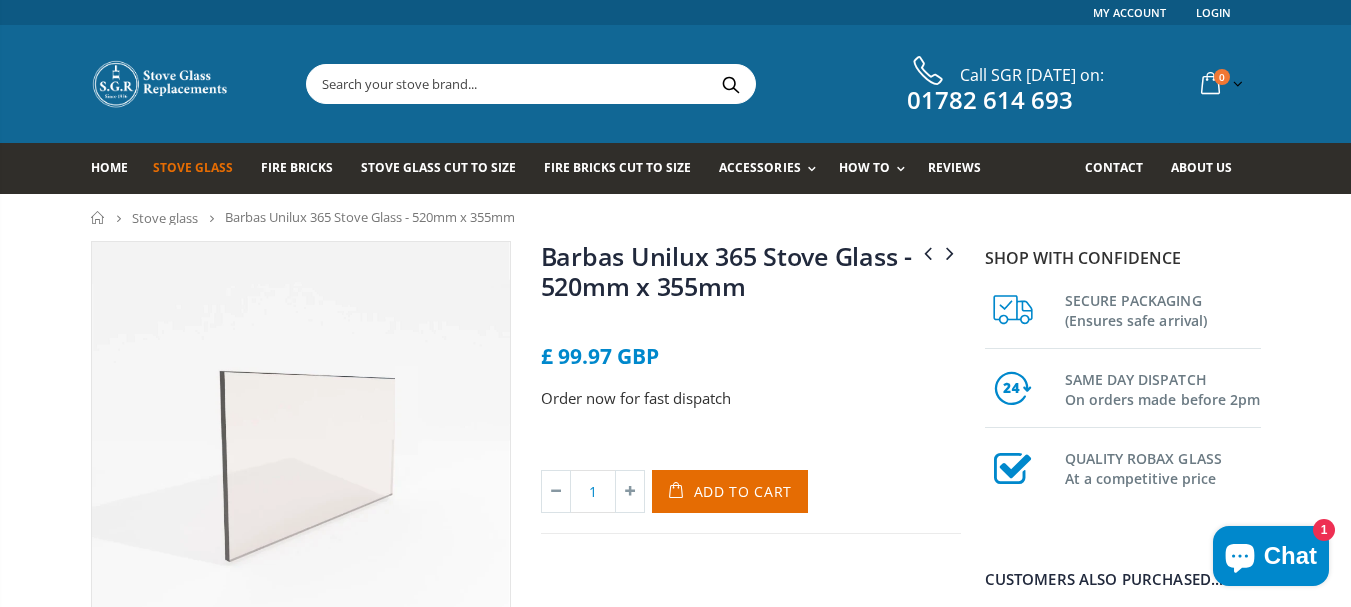 click on "Barbas Unilux 365 Stove Glass - 520mm x 355mm" at bounding box center (751, 275) 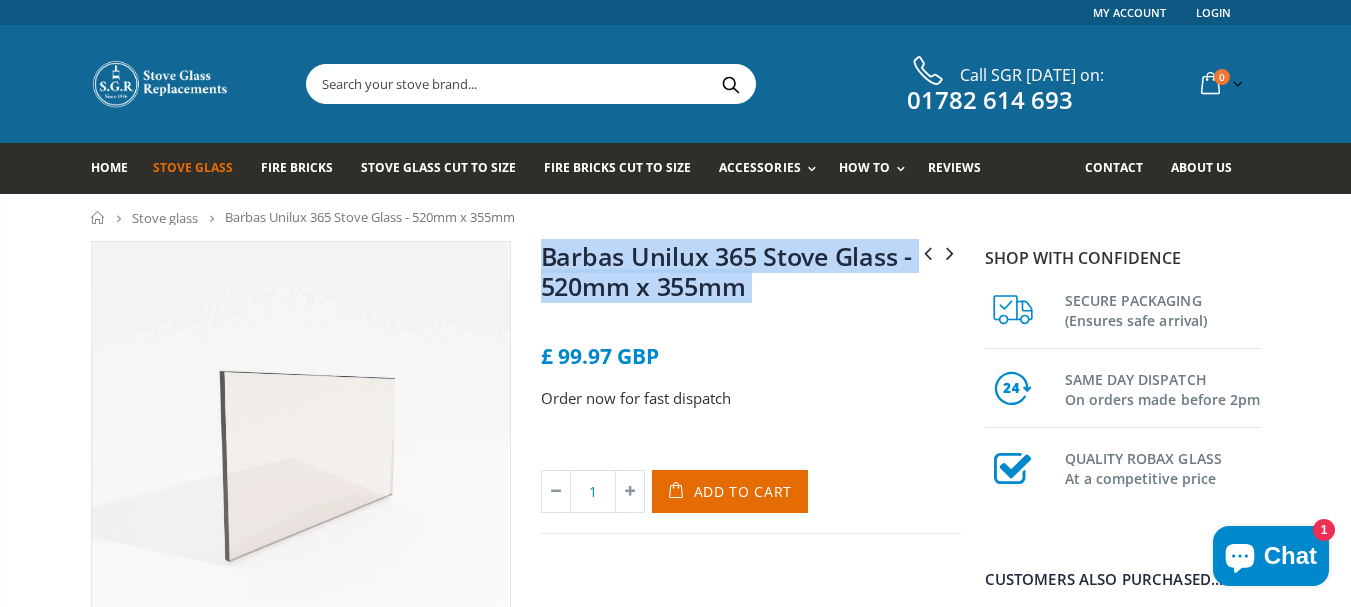 drag, startPoint x: 831, startPoint y: 284, endPoint x: 599, endPoint y: 256, distance: 233.68355 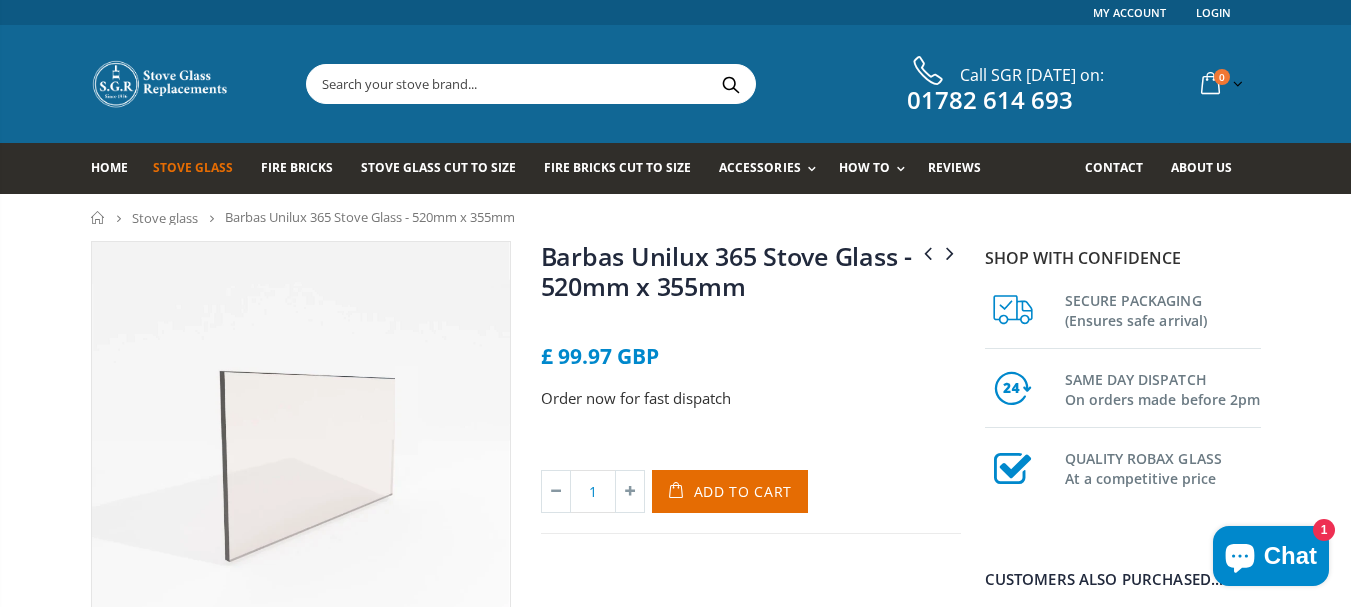 scroll, scrollTop: 0, scrollLeft: 0, axis: both 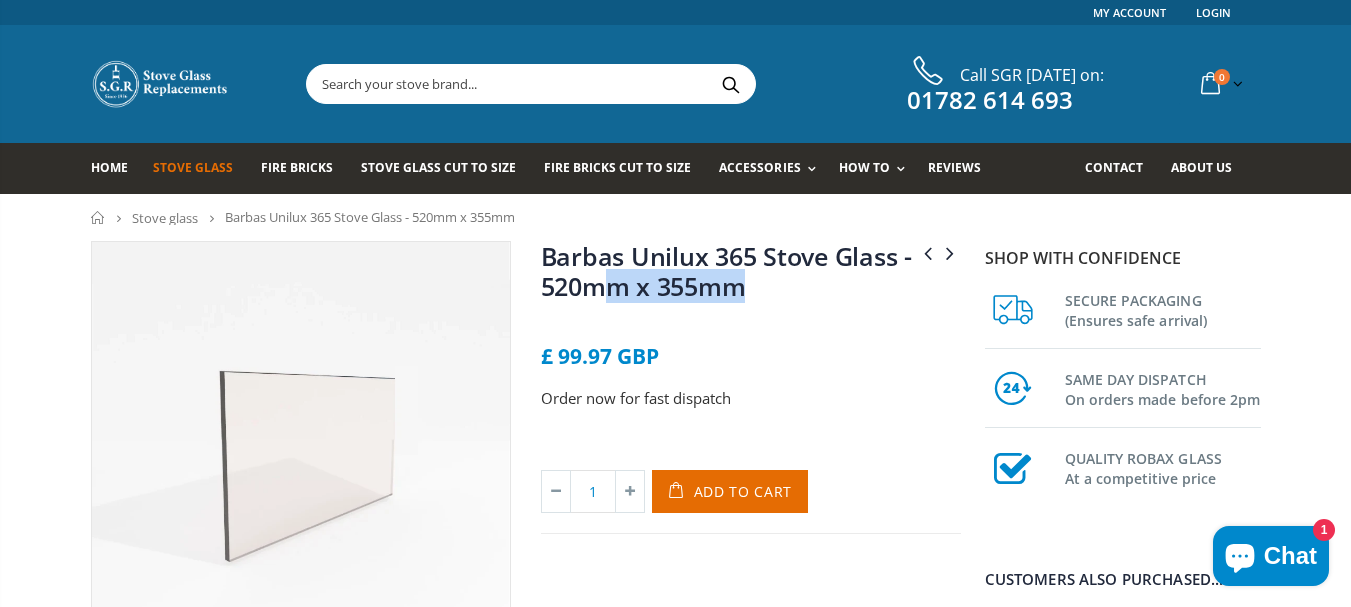 drag, startPoint x: 807, startPoint y: 286, endPoint x: 596, endPoint y: 292, distance: 211.0853 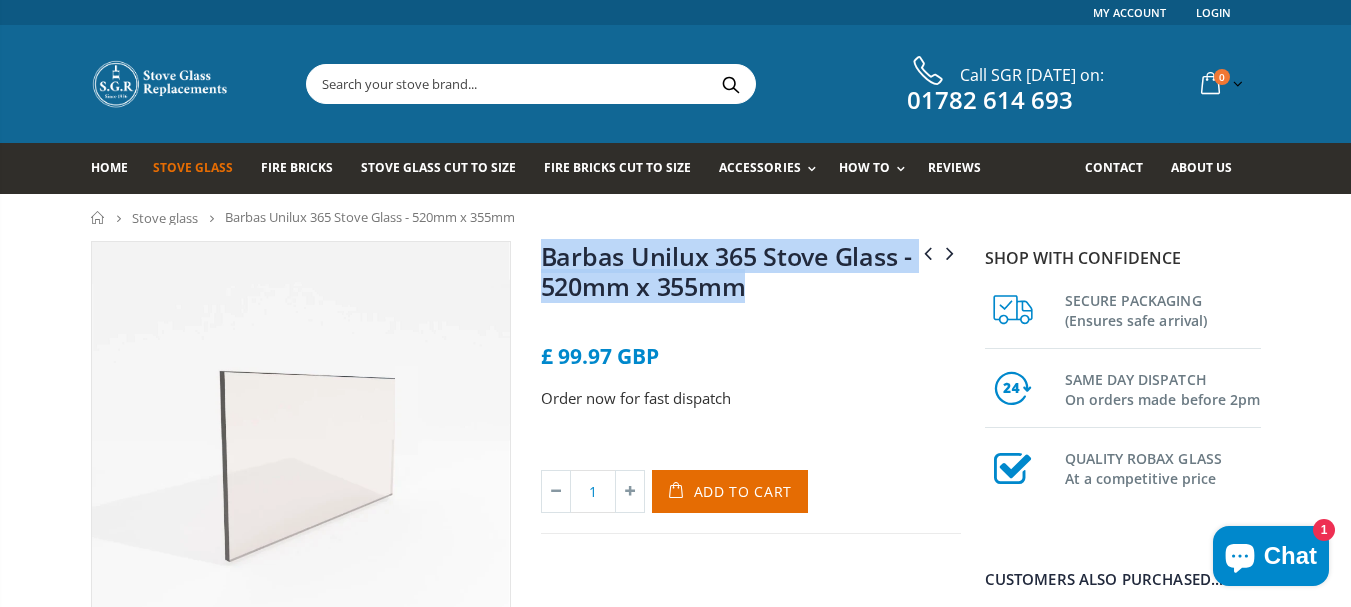 drag, startPoint x: 824, startPoint y: 303, endPoint x: 543, endPoint y: 259, distance: 284.42398 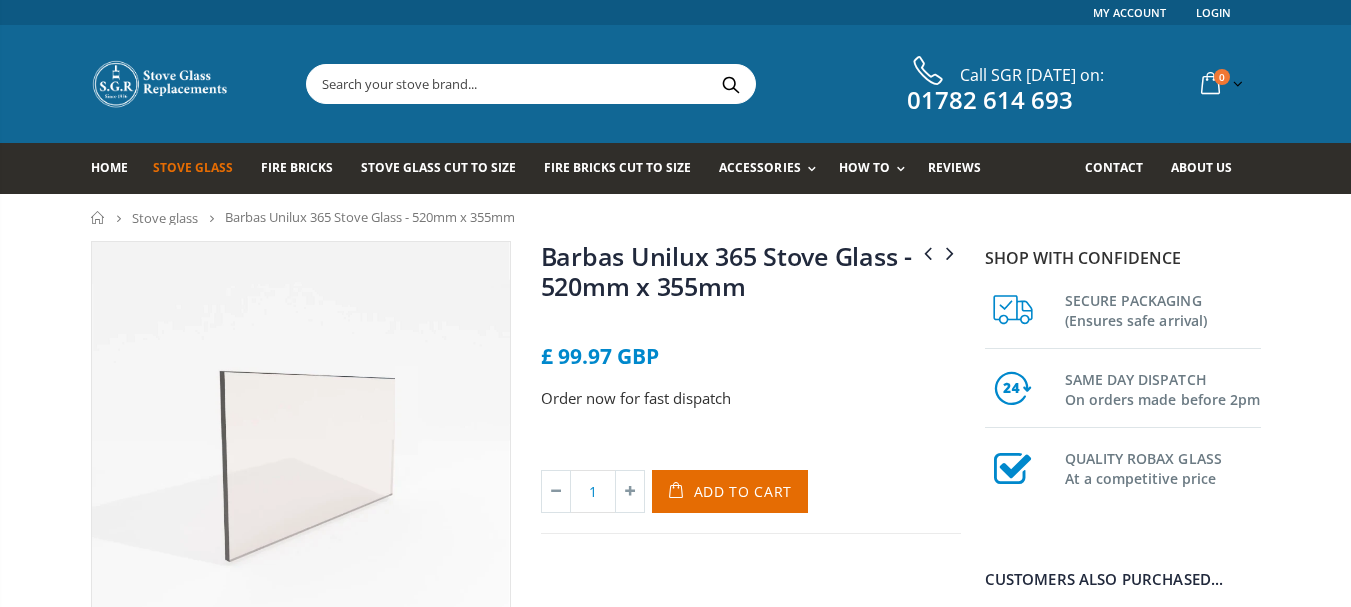 scroll, scrollTop: 0, scrollLeft: 0, axis: both 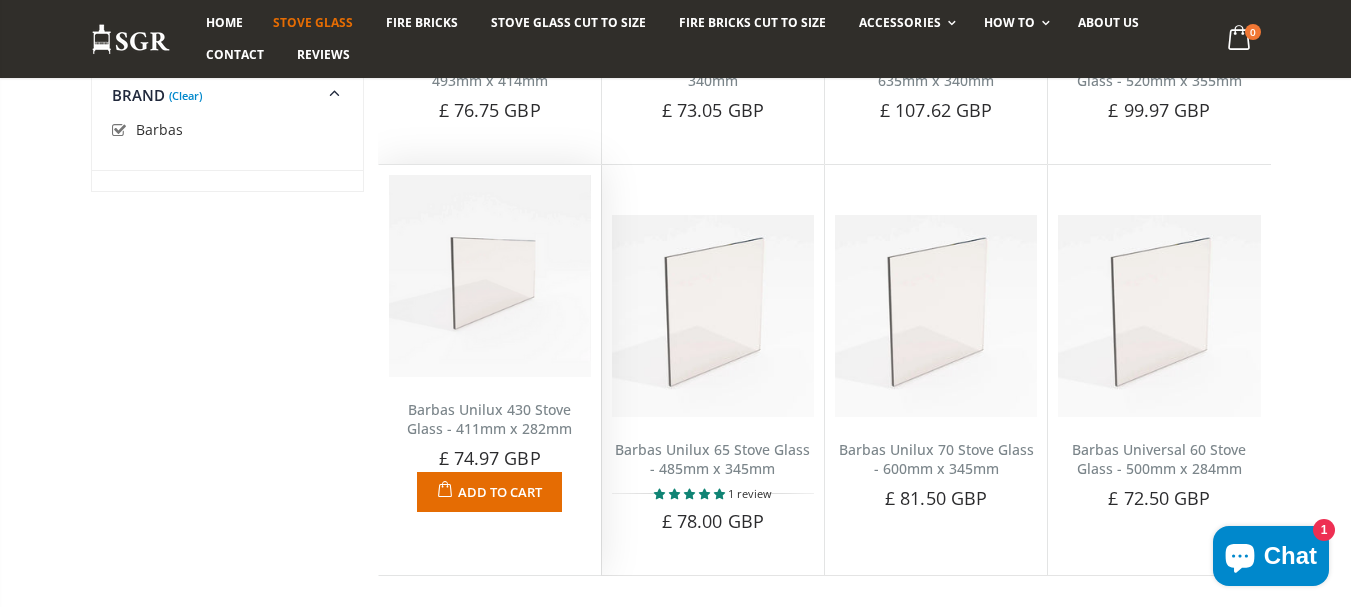 click on "Barbas Unilux 430 Stove Glass - 411mm x 282mm" at bounding box center (489, 419) 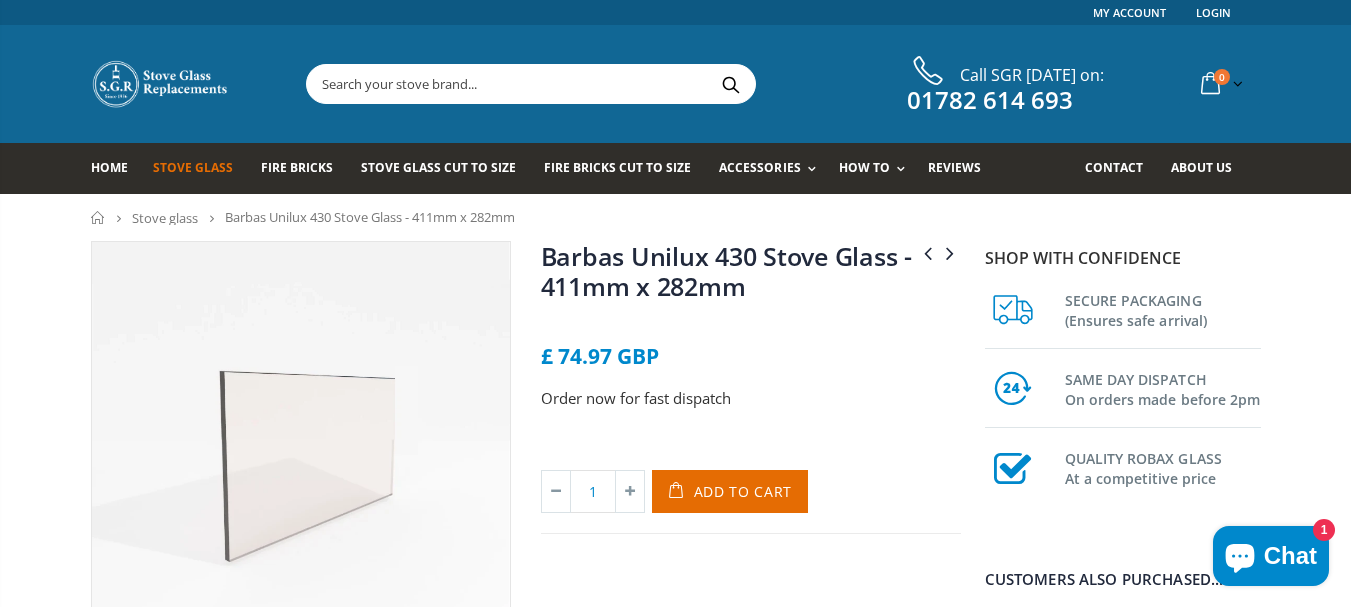 scroll, scrollTop: 0, scrollLeft: 0, axis: both 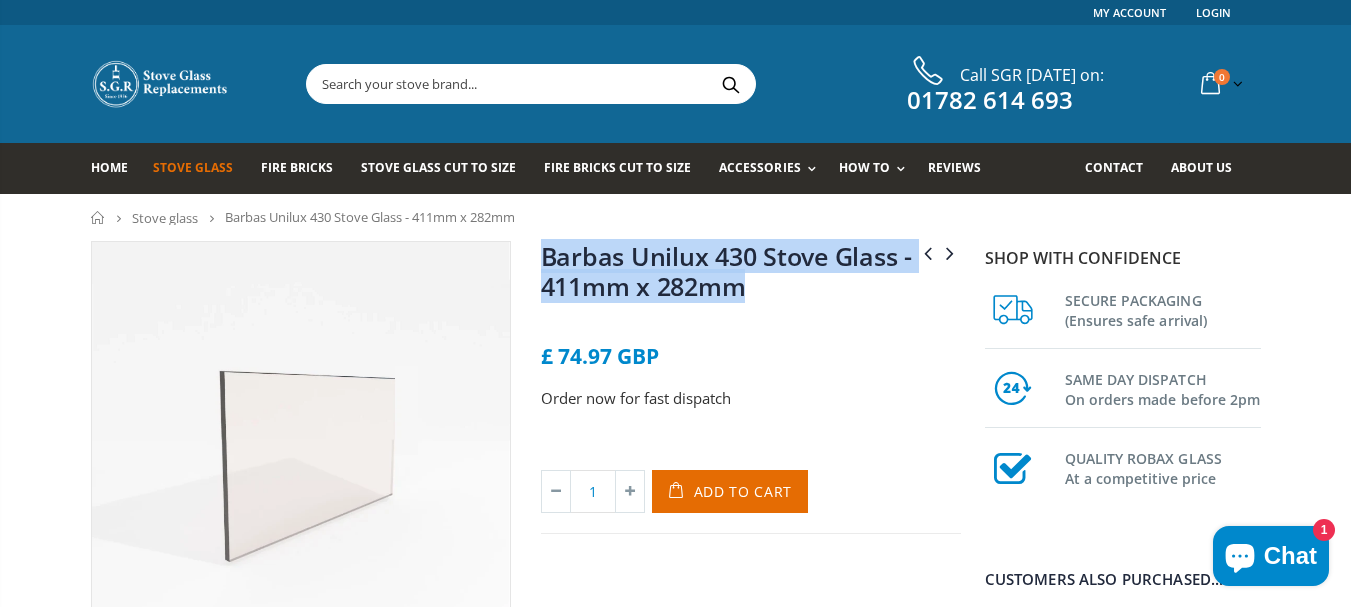 drag, startPoint x: 801, startPoint y: 290, endPoint x: 544, endPoint y: 255, distance: 259.3723 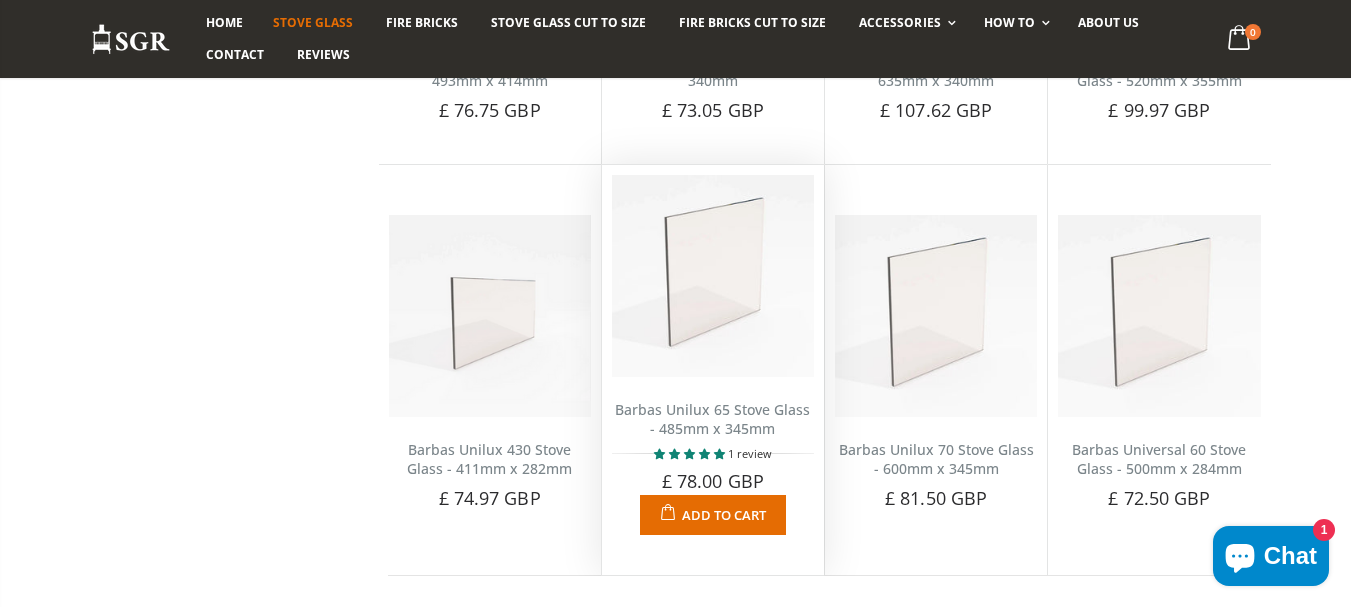 scroll, scrollTop: 617, scrollLeft: 0, axis: vertical 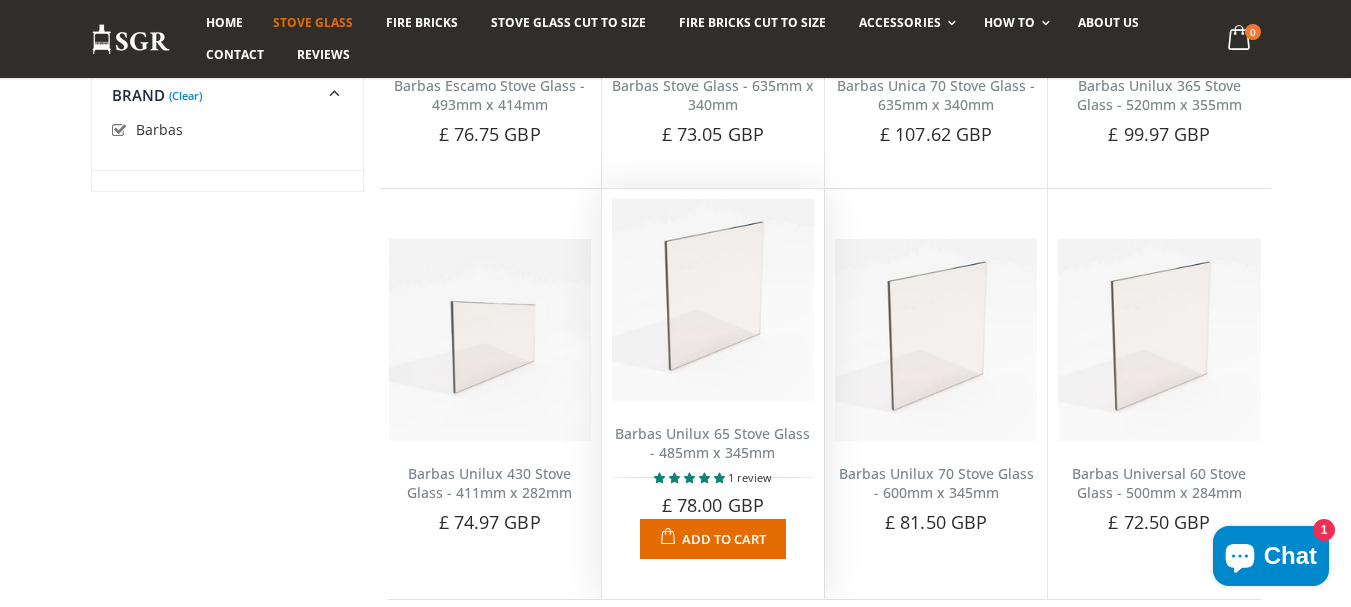 click on "Barbas Unilux 65 Stove Glass - 485mm x 345mm" at bounding box center (712, 443) 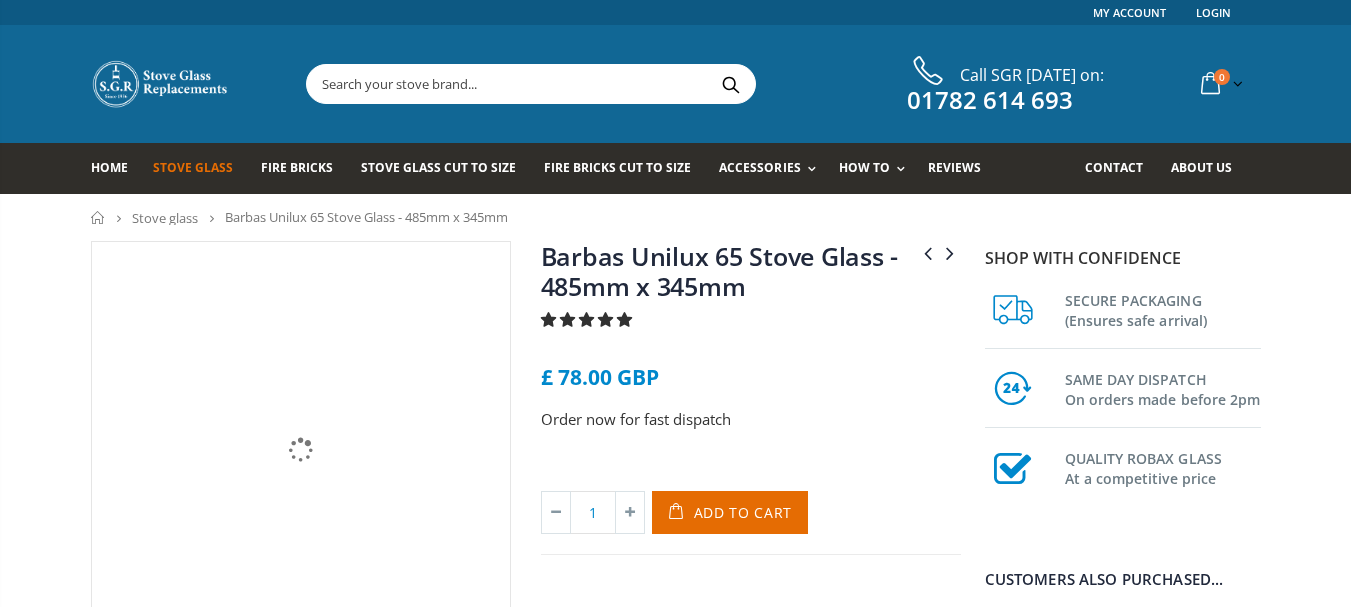 scroll, scrollTop: 0, scrollLeft: 0, axis: both 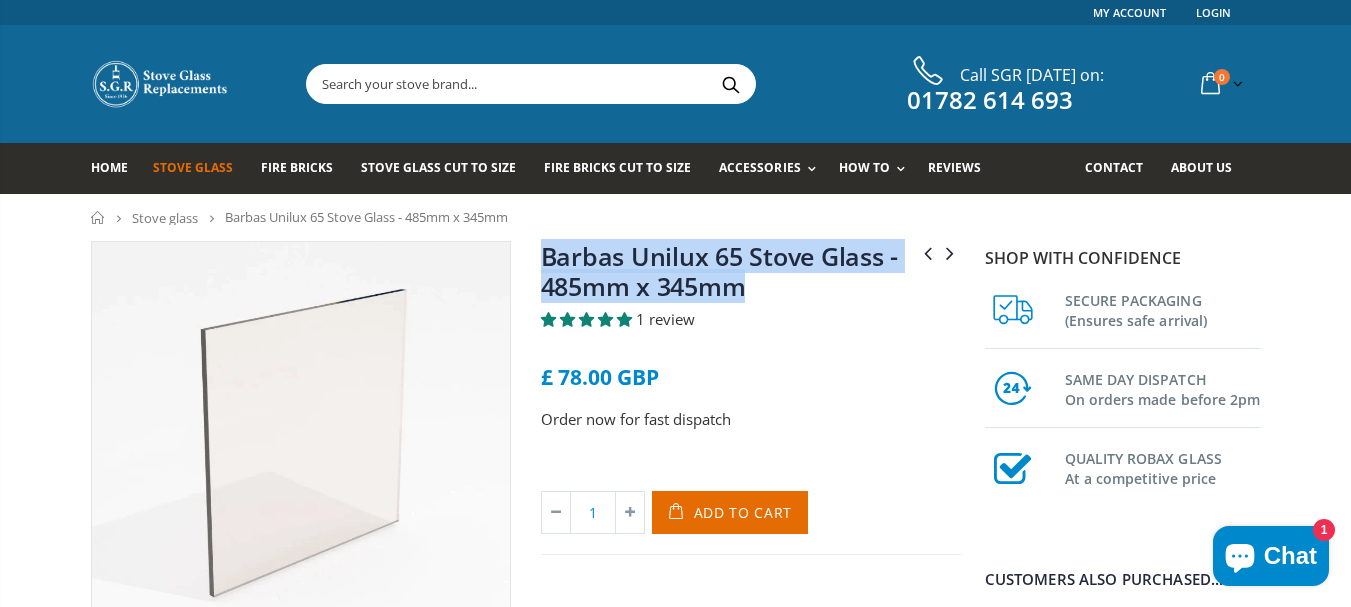 drag, startPoint x: 794, startPoint y: 293, endPoint x: 539, endPoint y: 264, distance: 256.6437 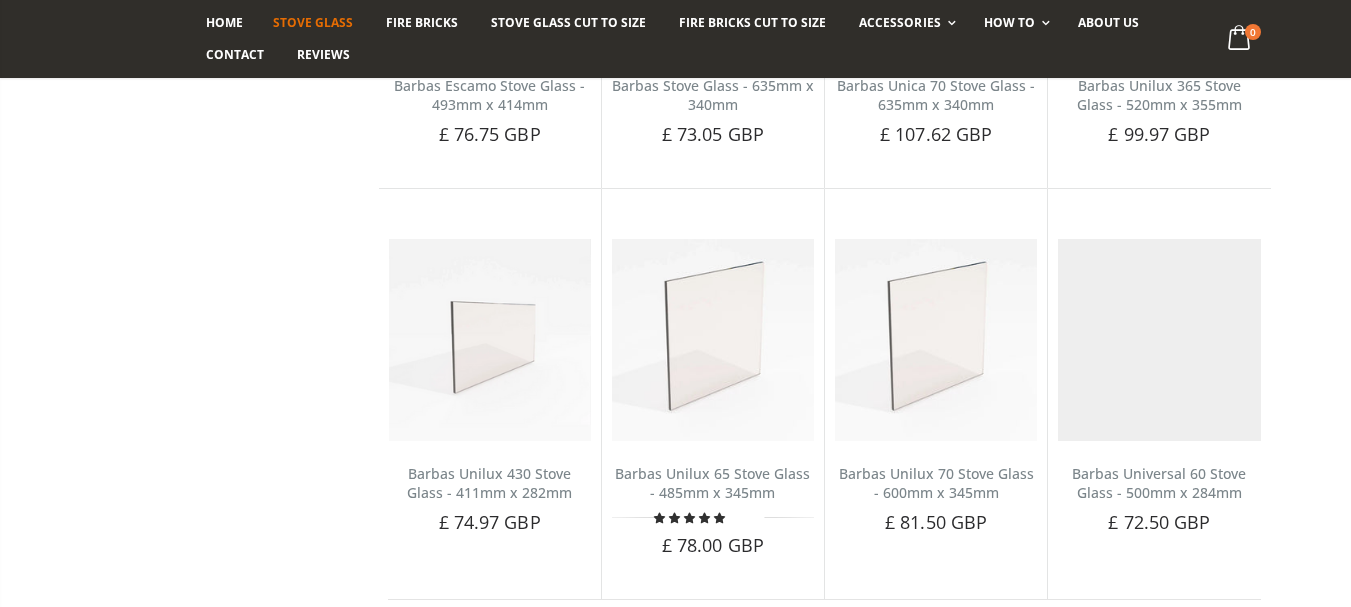scroll, scrollTop: 617, scrollLeft: 0, axis: vertical 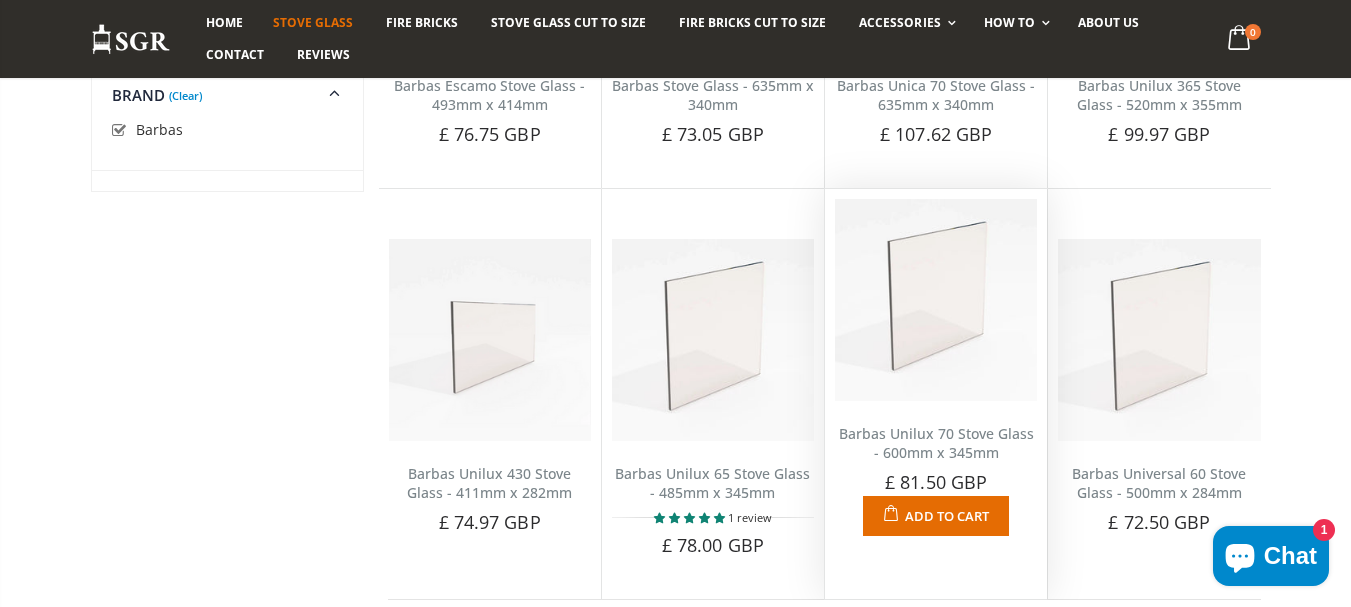 click on "Barbas Unilux 70 Stove Glass - 600mm x 345mm" at bounding box center [936, 443] 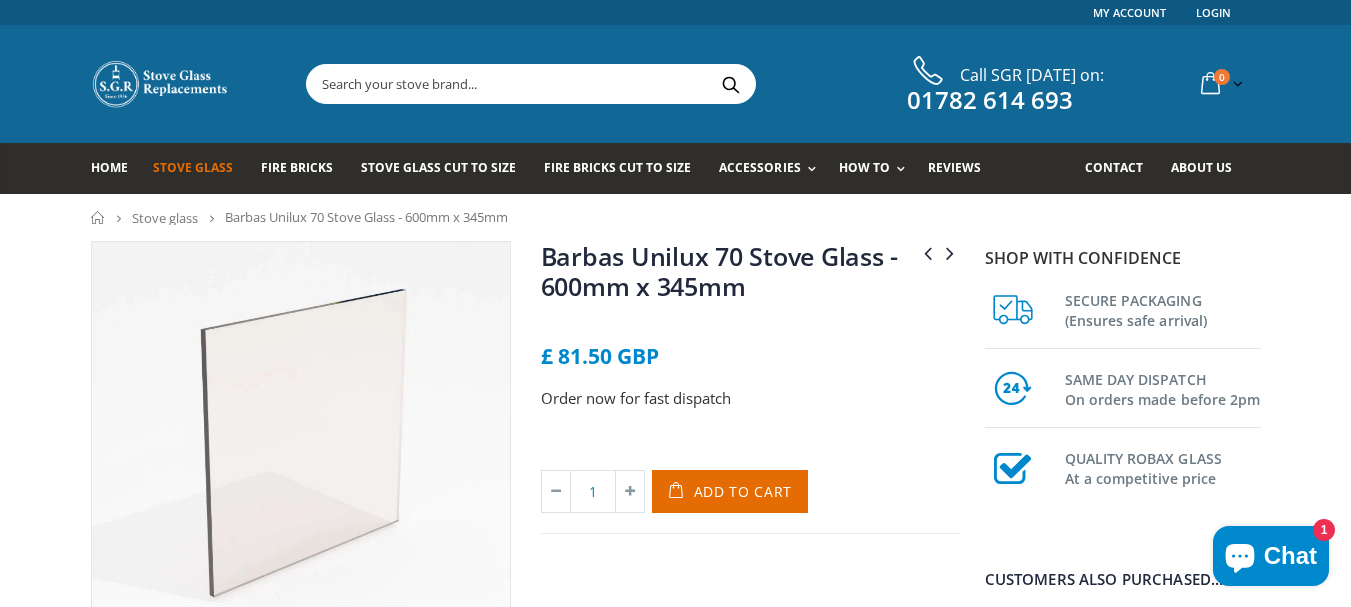 scroll, scrollTop: 0, scrollLeft: 0, axis: both 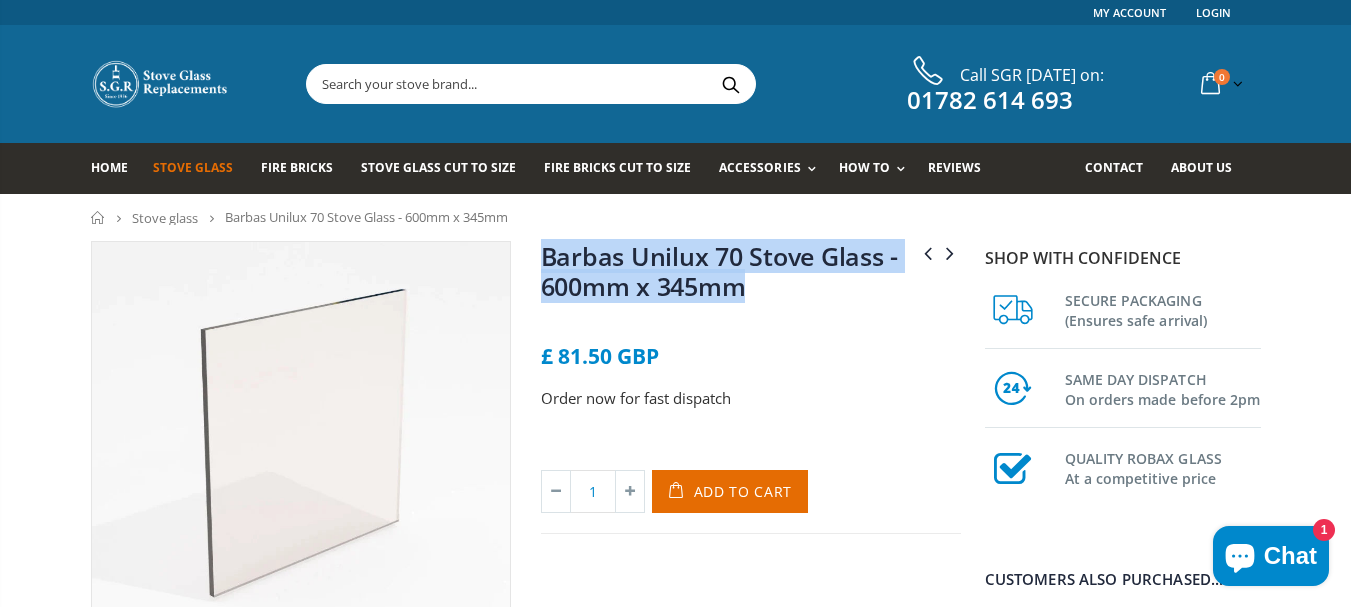 drag, startPoint x: 818, startPoint y: 289, endPoint x: 549, endPoint y: 268, distance: 269.81845 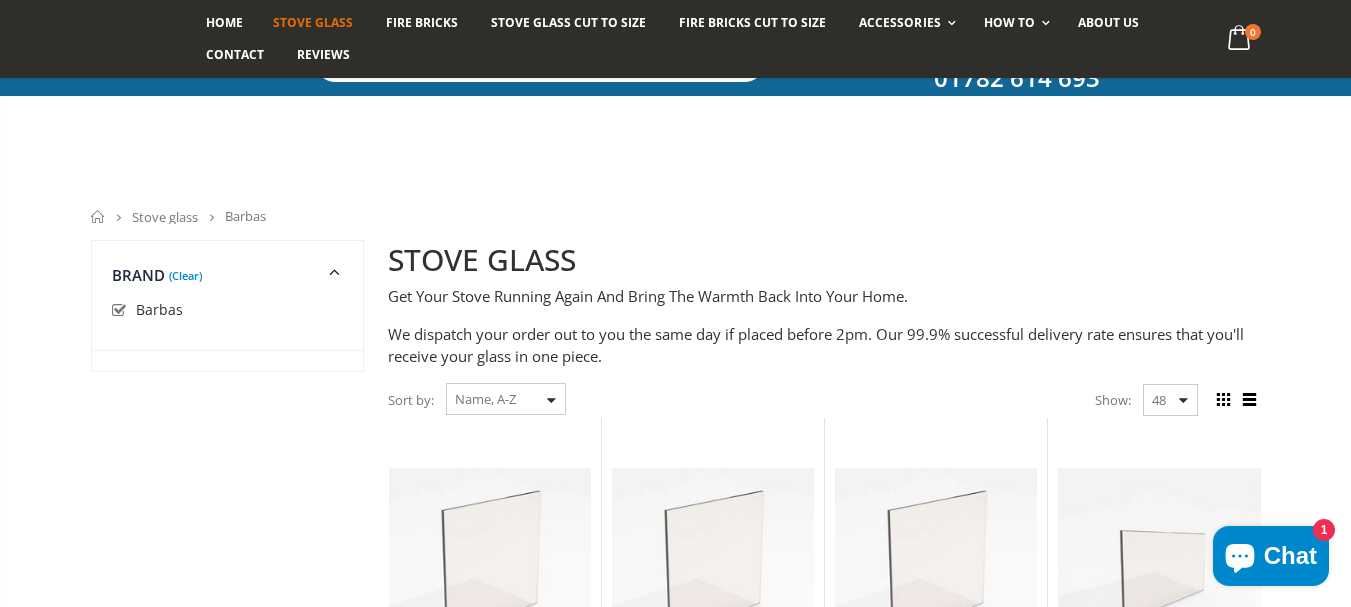 scroll, scrollTop: 617, scrollLeft: 0, axis: vertical 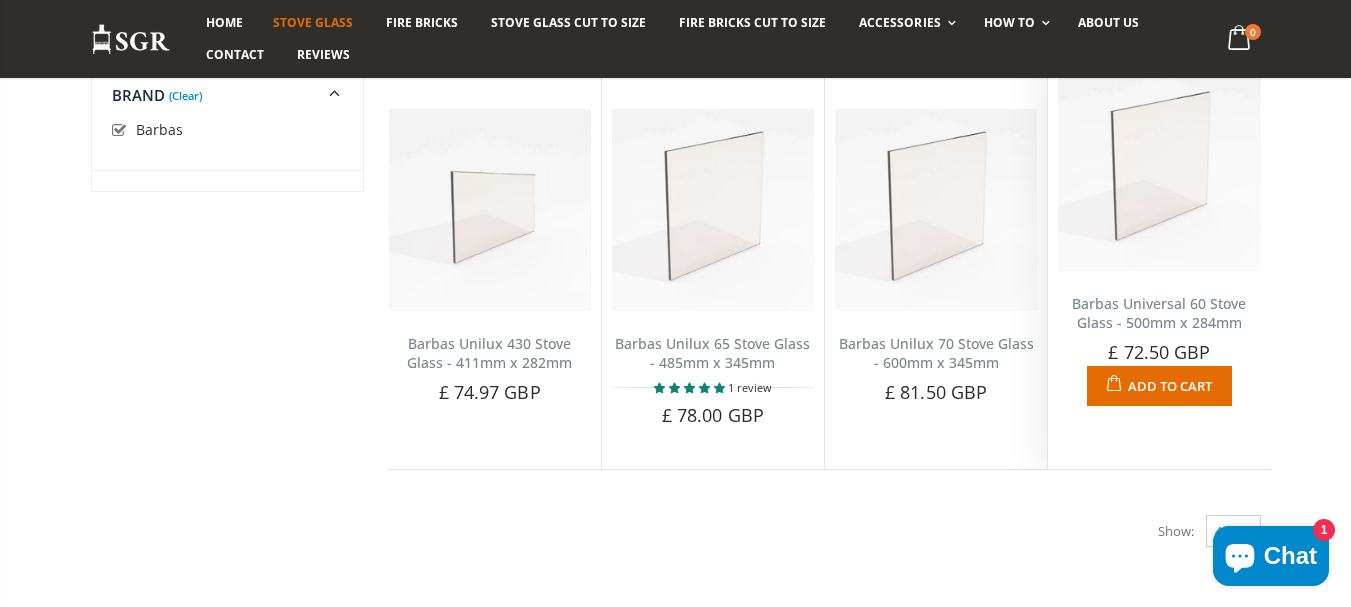 click on "Barbas Universal 60 Stove Glass - 500mm x 284mm" at bounding box center (1159, 313) 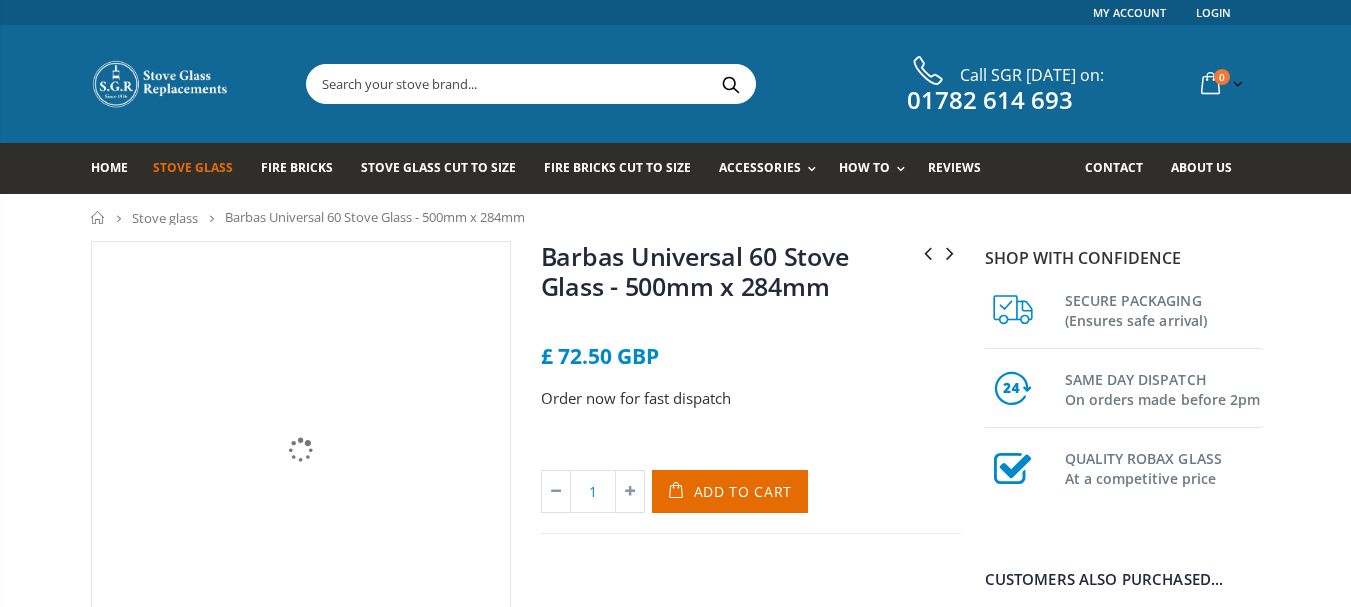 scroll, scrollTop: 0, scrollLeft: 0, axis: both 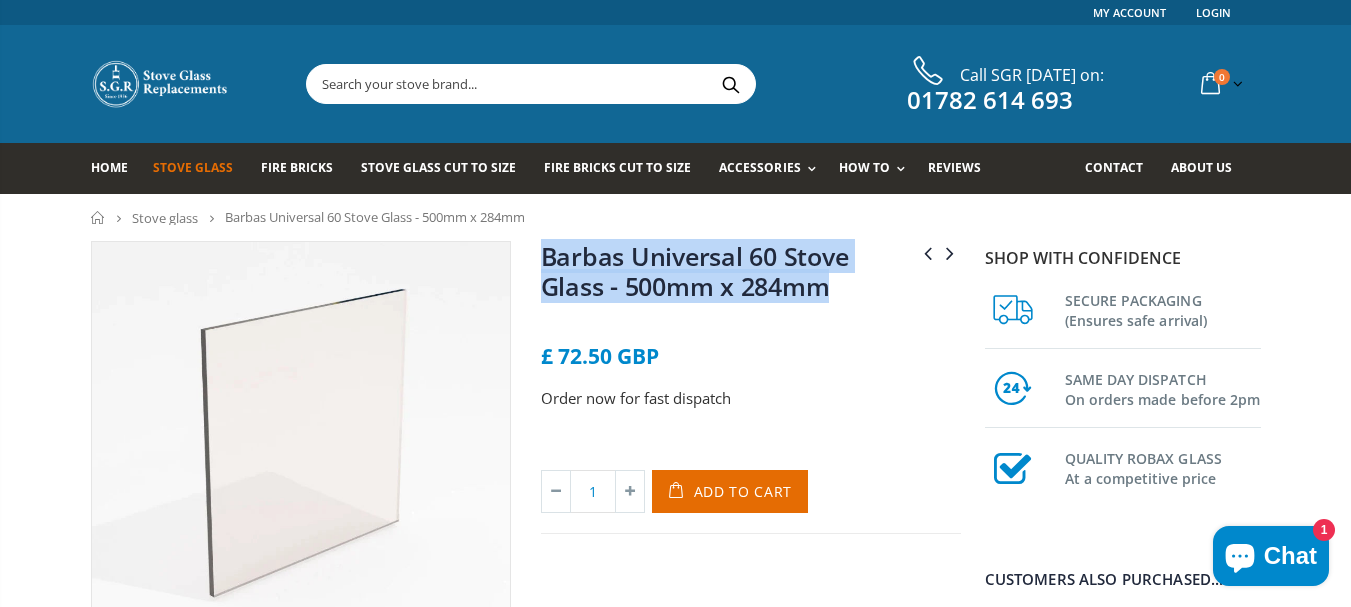 drag, startPoint x: 795, startPoint y: 284, endPoint x: 542, endPoint y: 246, distance: 255.83784 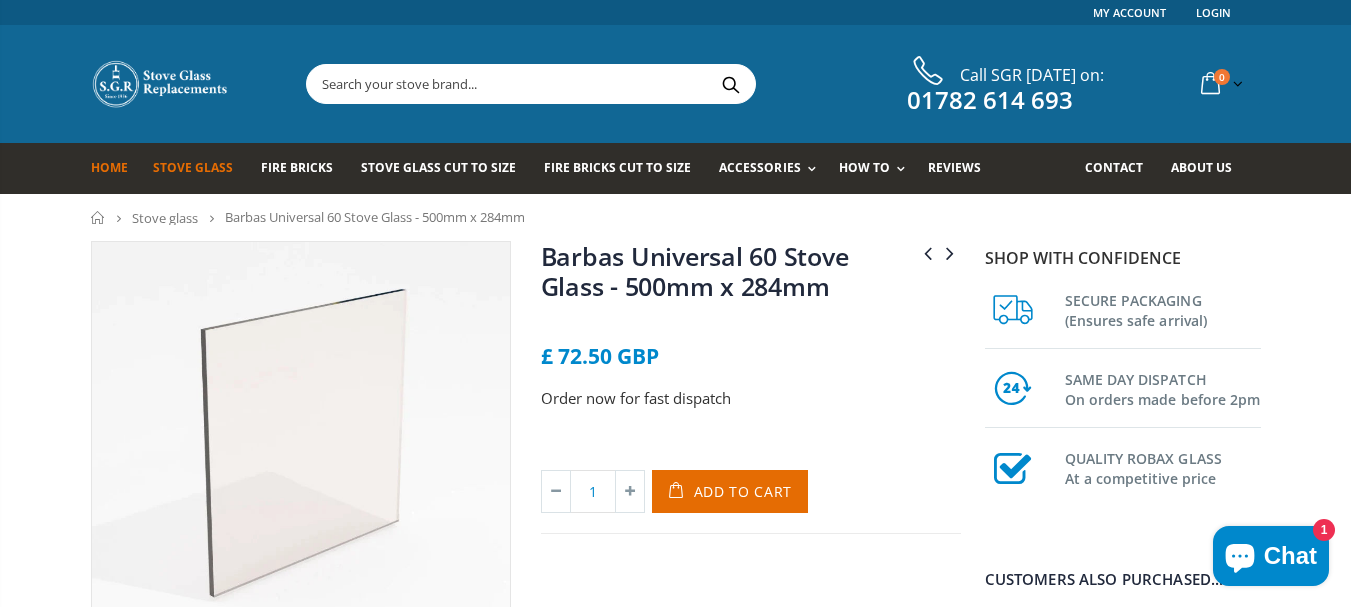click on "Home" at bounding box center [117, 168] 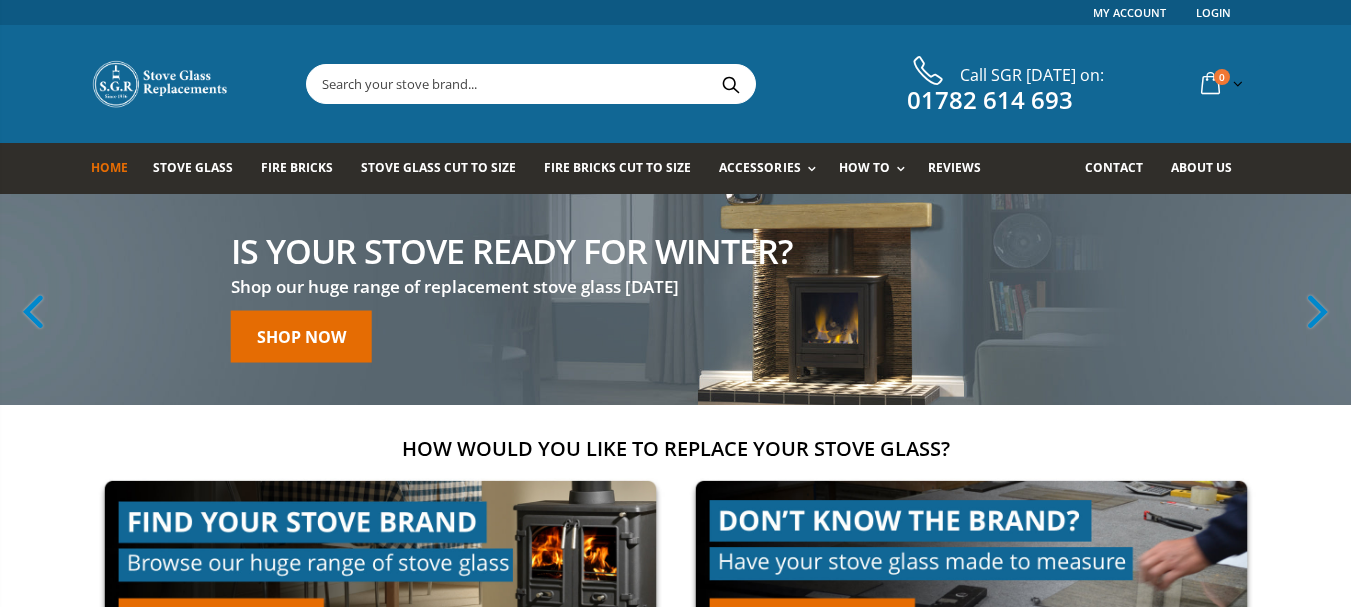 scroll, scrollTop: 0, scrollLeft: 0, axis: both 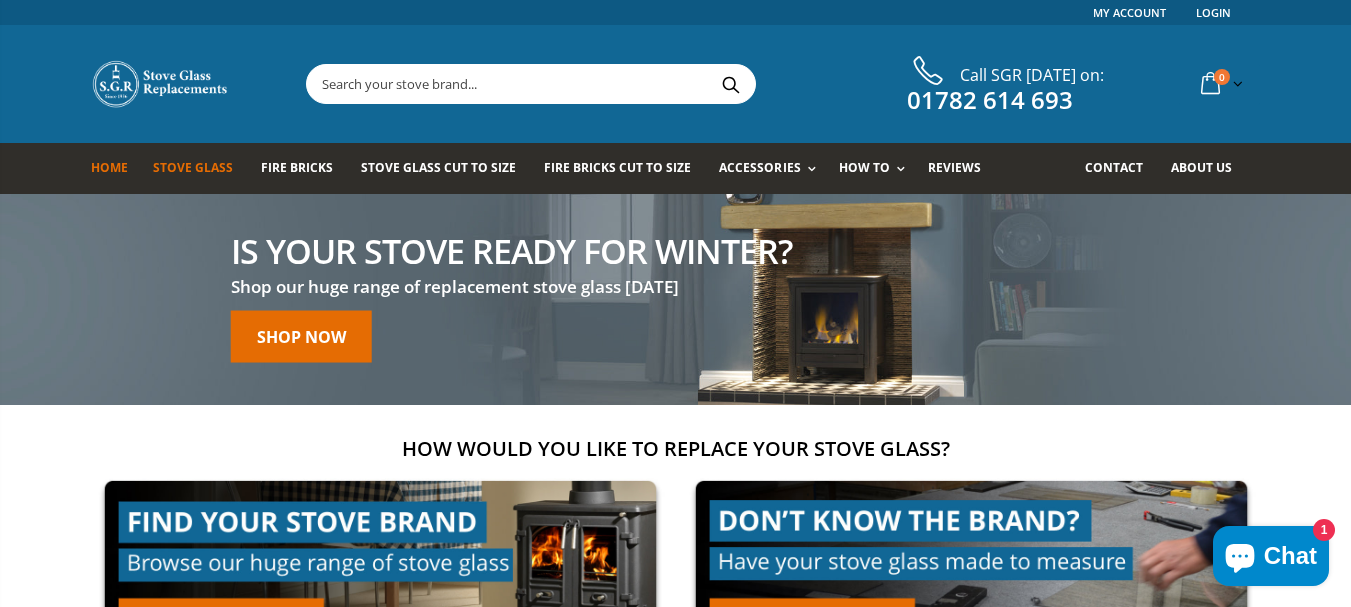 click on "Stove Glass" at bounding box center [193, 167] 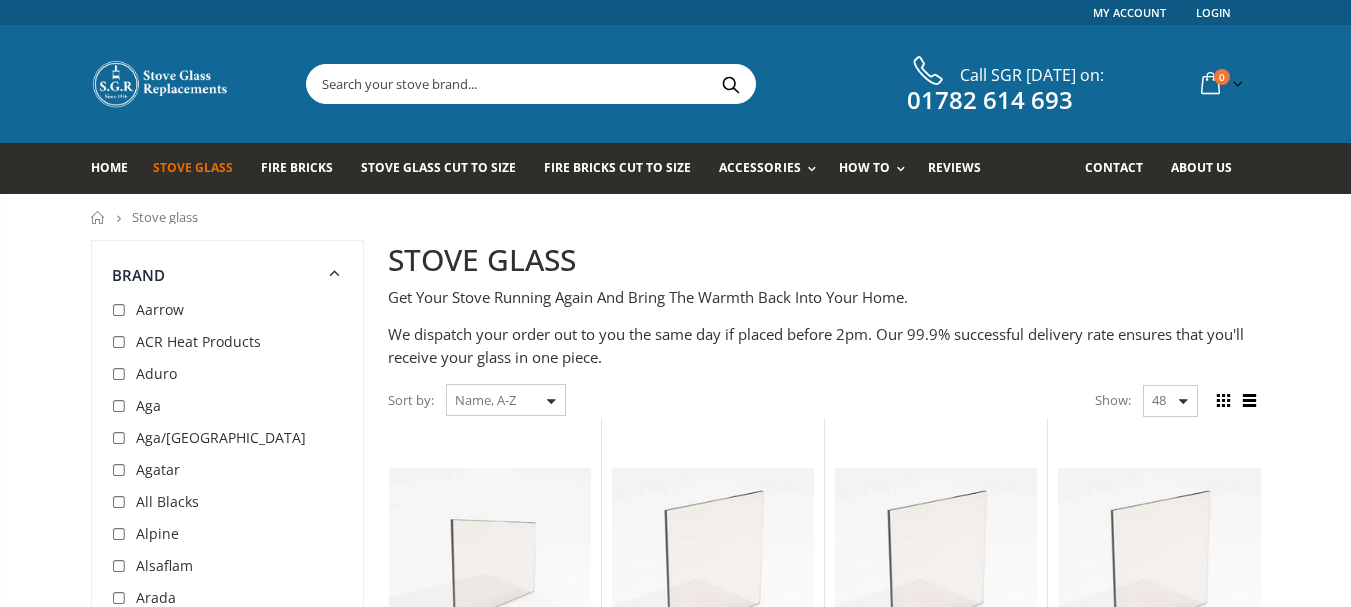 scroll, scrollTop: 0, scrollLeft: 0, axis: both 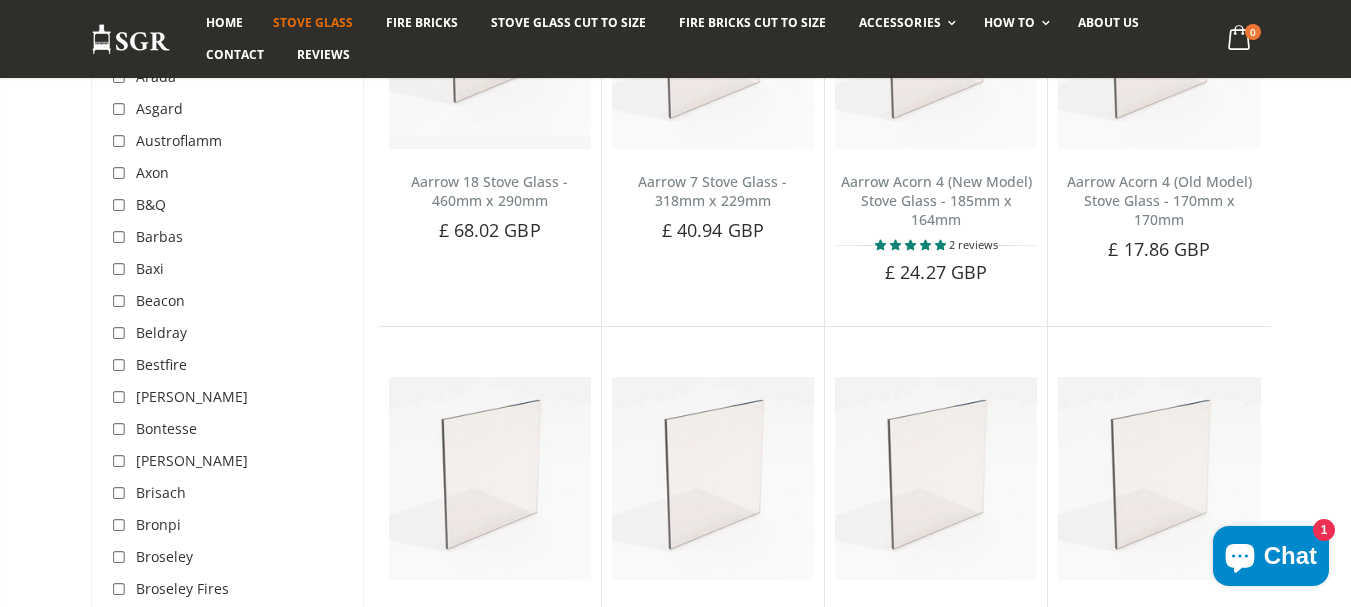 click at bounding box center [122, 302] 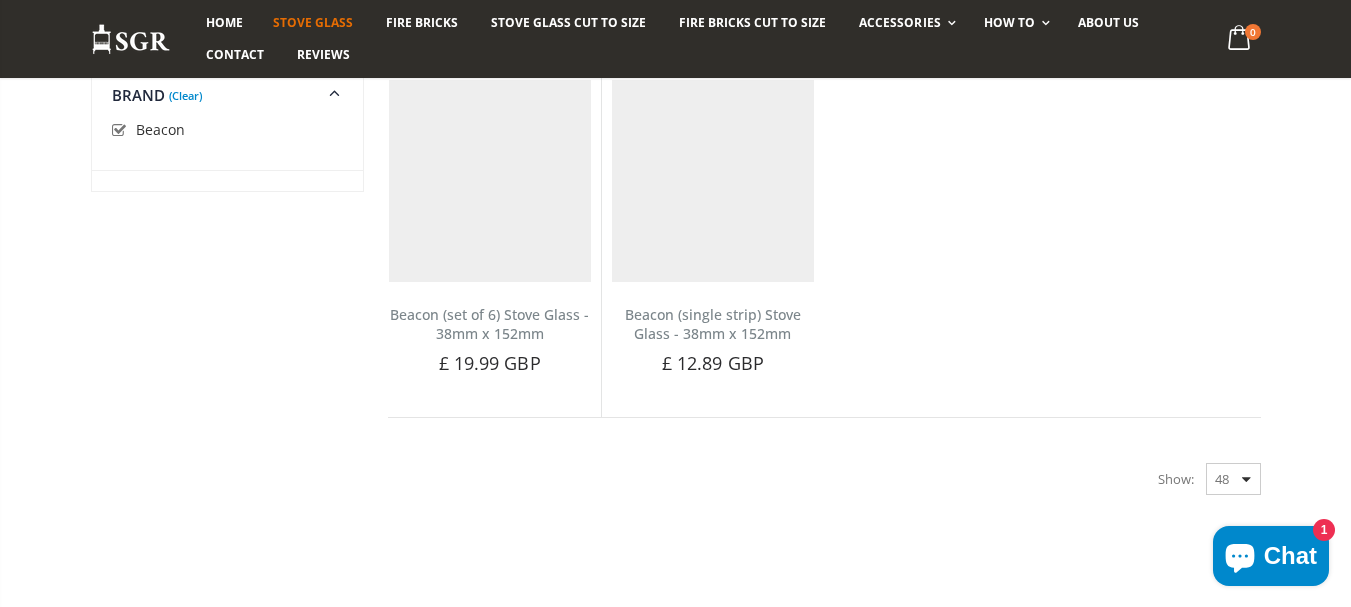 scroll, scrollTop: 383, scrollLeft: 0, axis: vertical 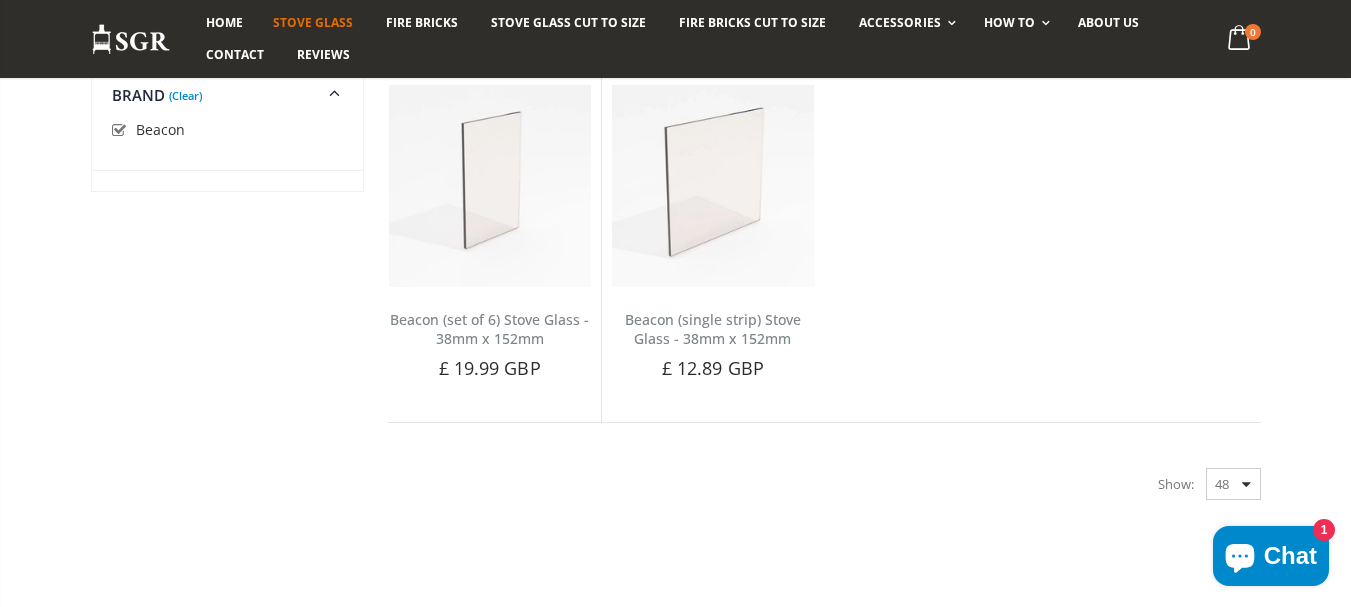 click at bounding box center [122, 131] 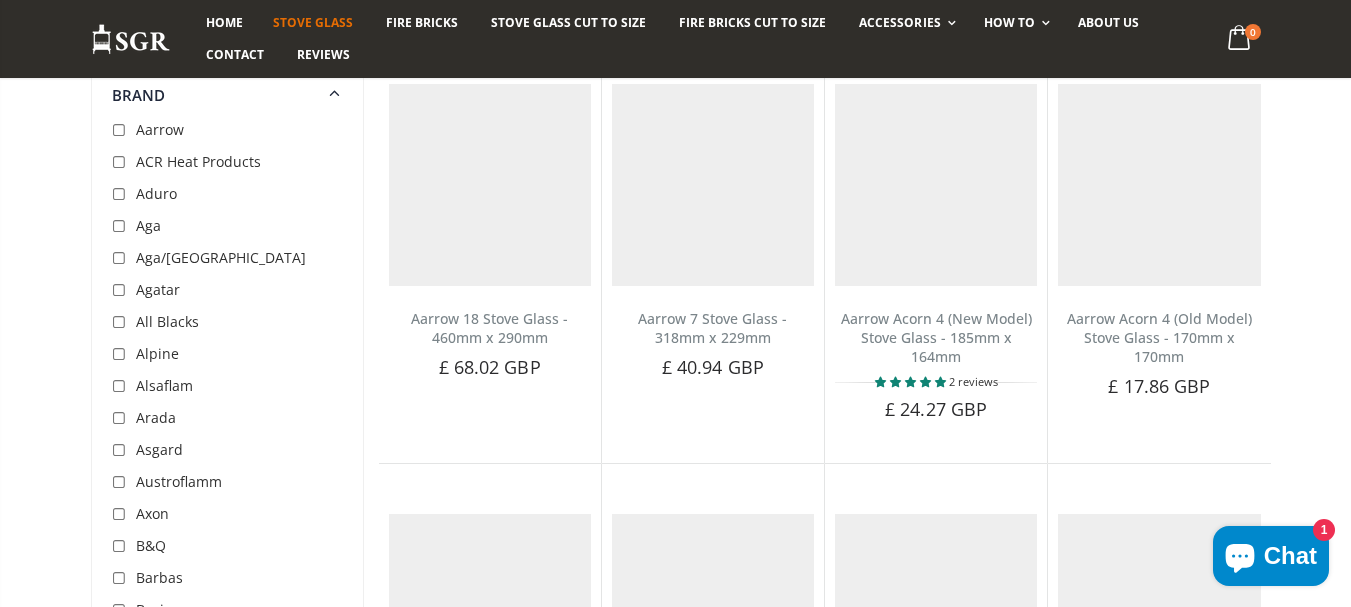 scroll, scrollTop: 382, scrollLeft: 0, axis: vertical 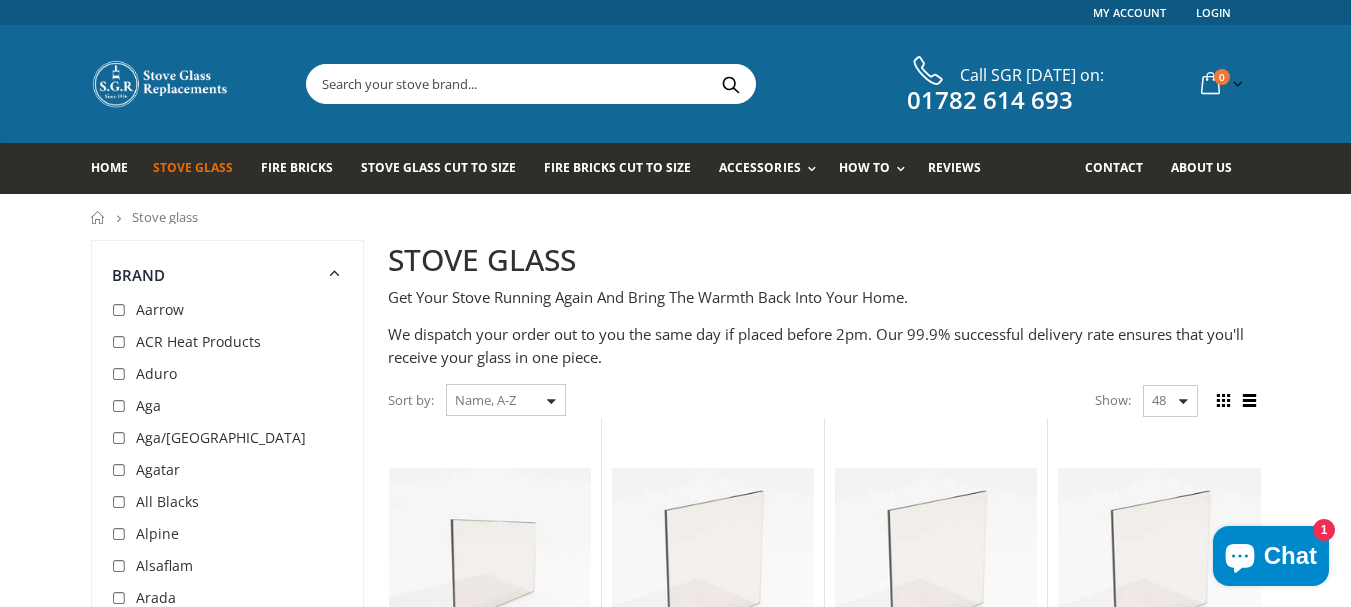 click at bounding box center (335, 271) 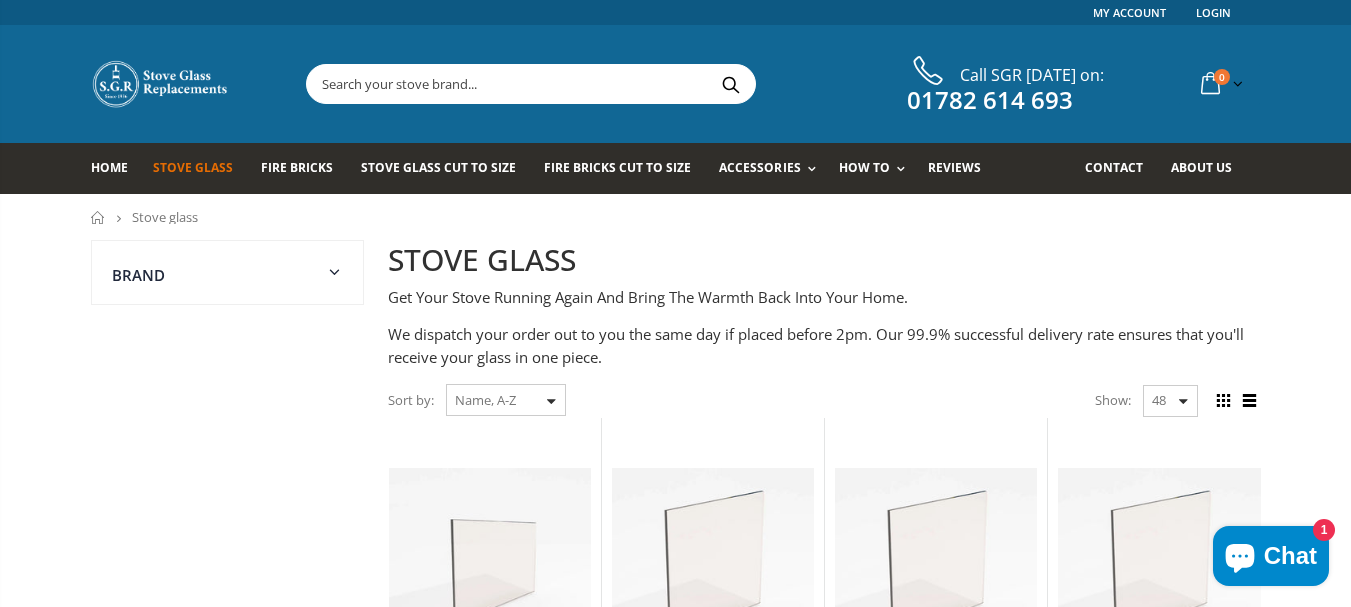 click at bounding box center [335, 272] 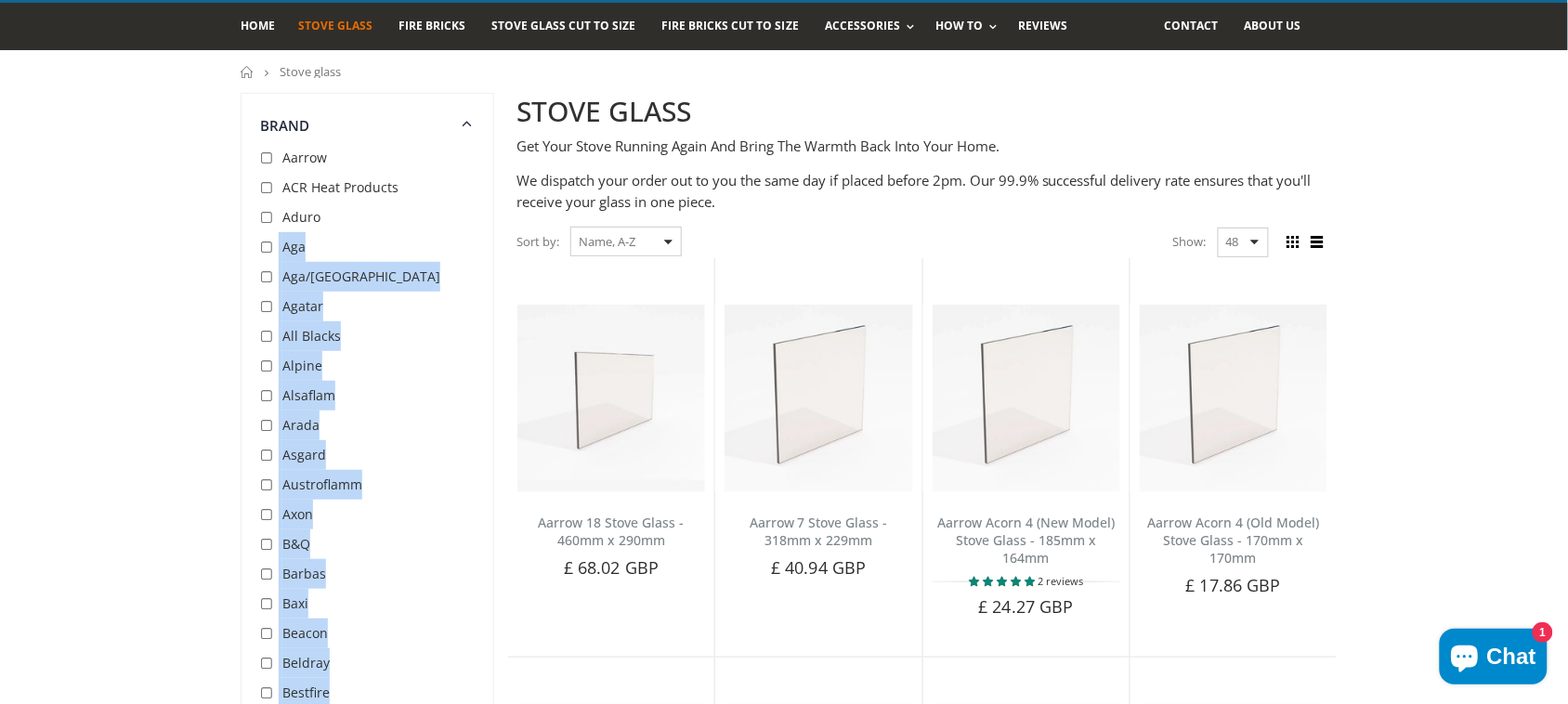 drag, startPoint x: 493, startPoint y: 334, endPoint x: 423, endPoint y: 731, distance: 403.12405 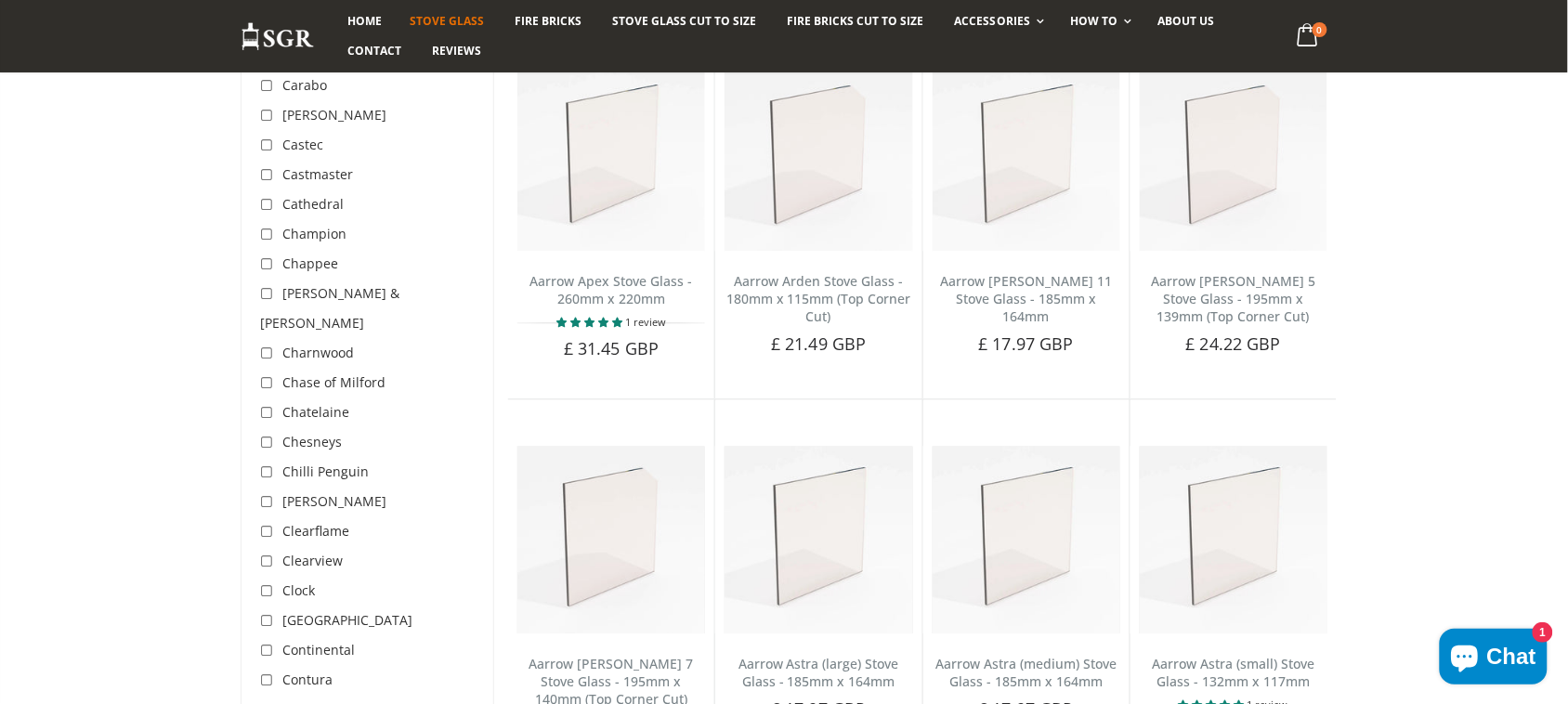 scroll, scrollTop: 1227, scrollLeft: 0, axis: vertical 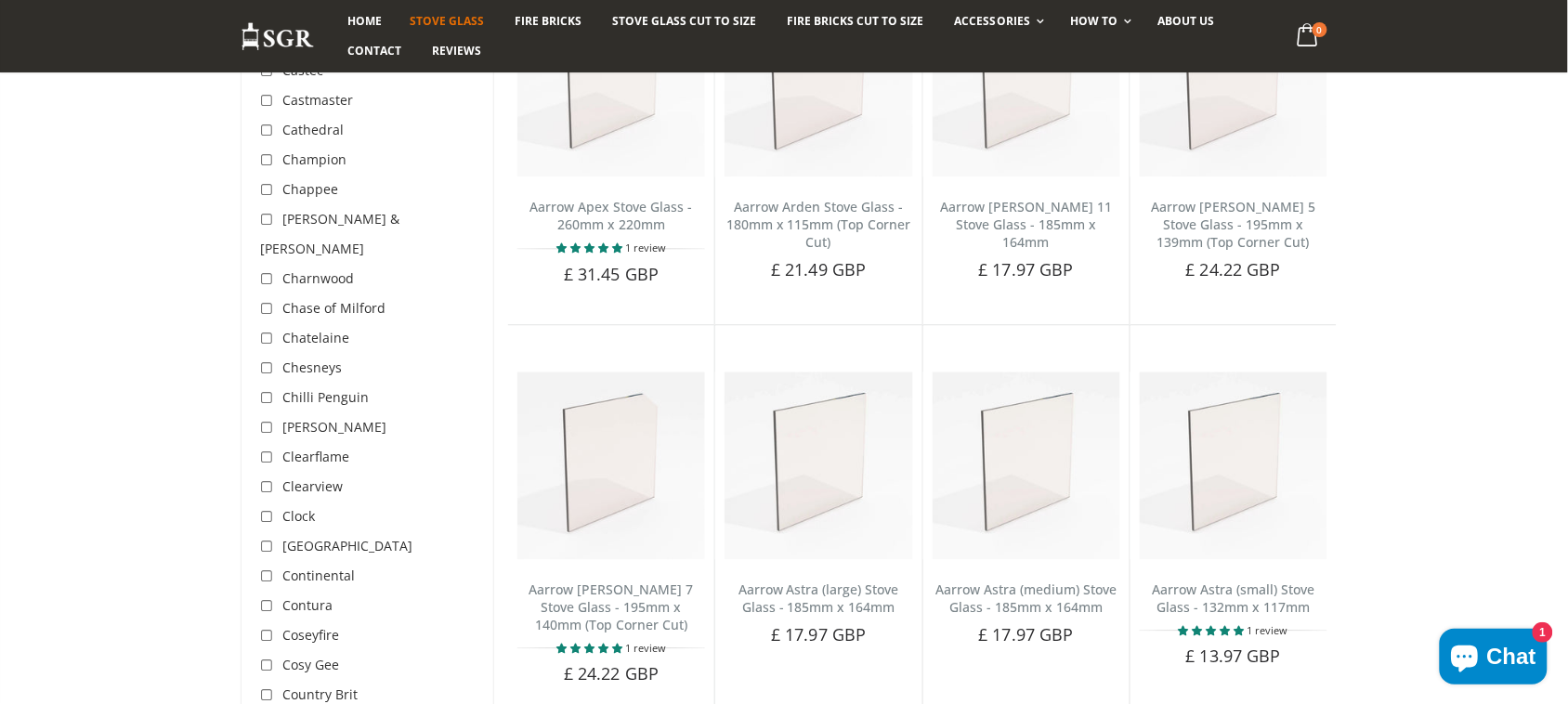 click at bounding box center [269, 517] 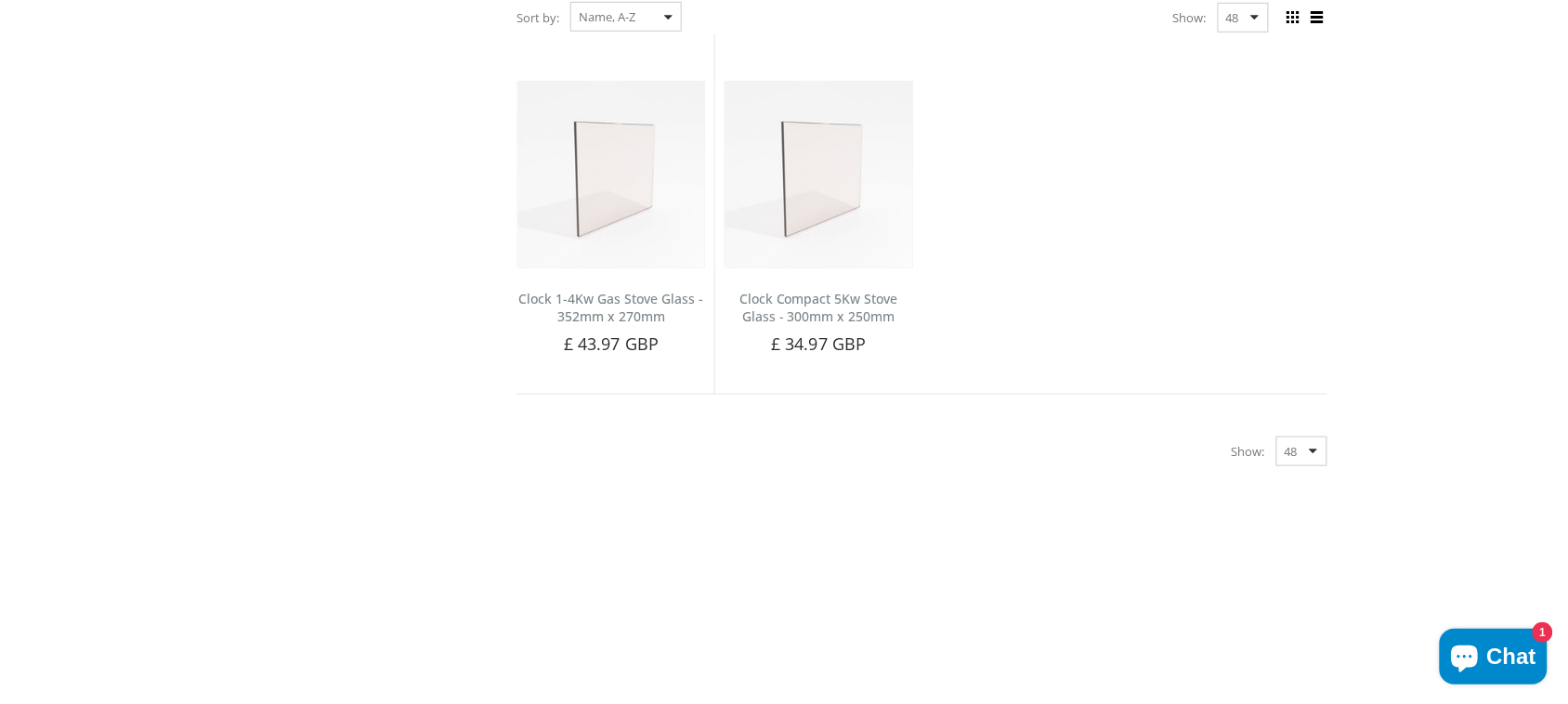 scroll, scrollTop: 0, scrollLeft: 0, axis: both 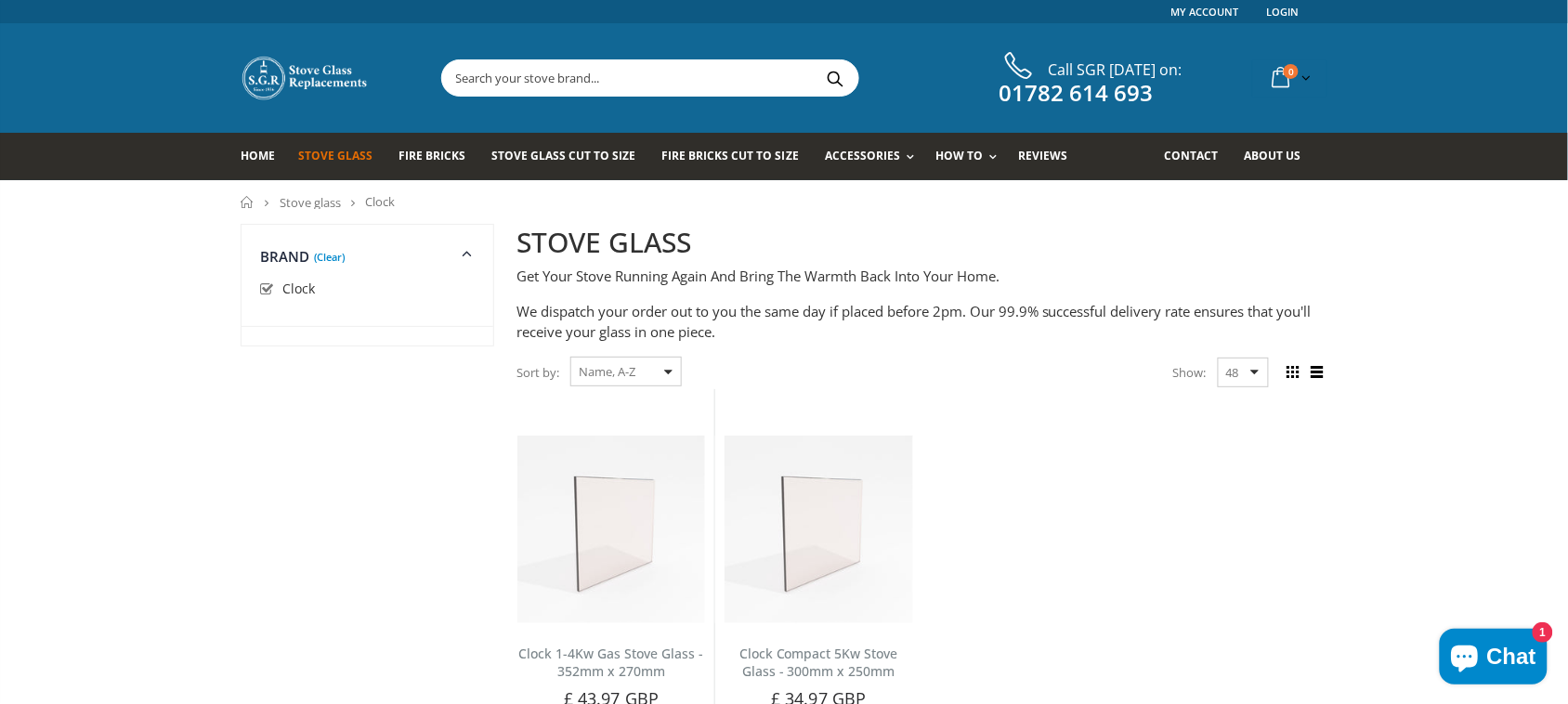 click at bounding box center (269, 290) 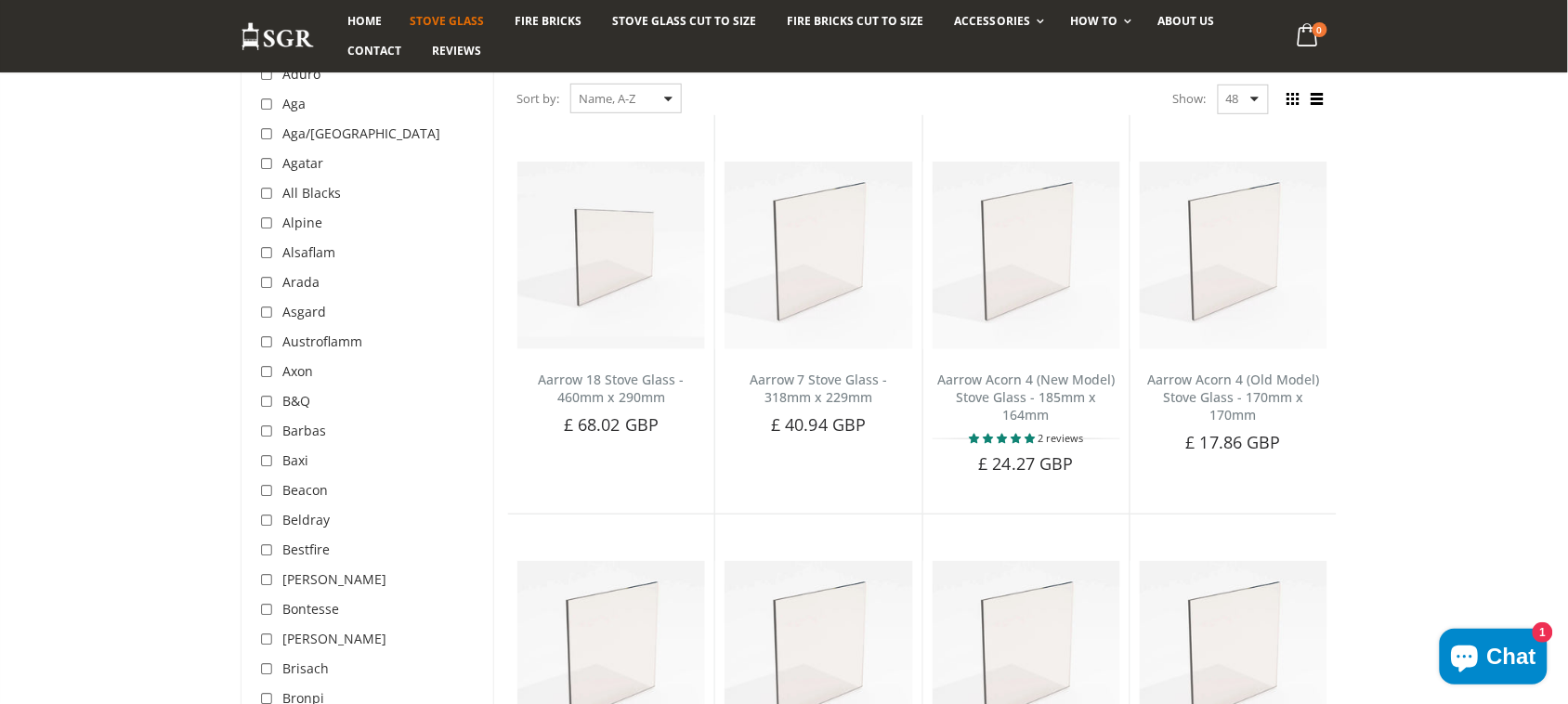 scroll, scrollTop: 355, scrollLeft: 0, axis: vertical 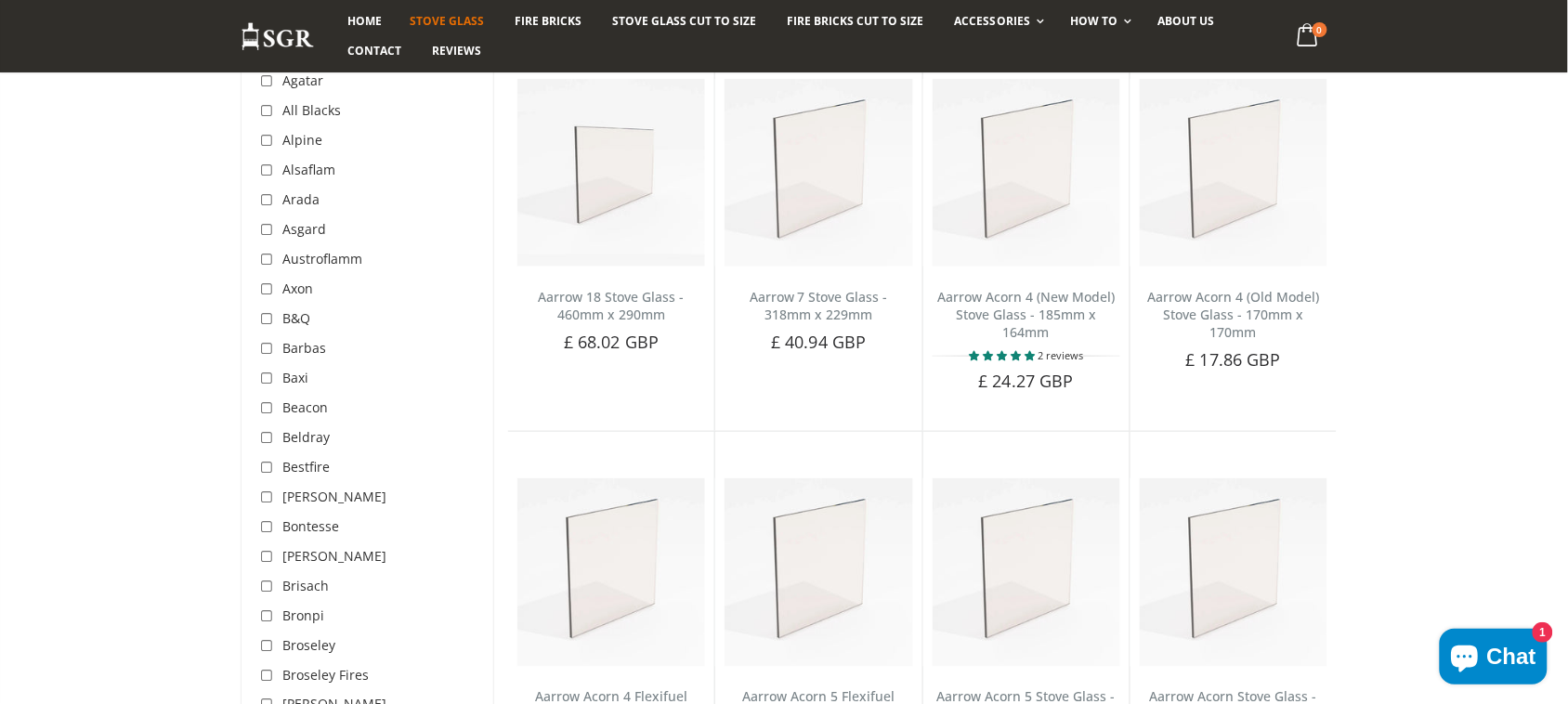 click on "Bestfire" at bounding box center (306, 466) 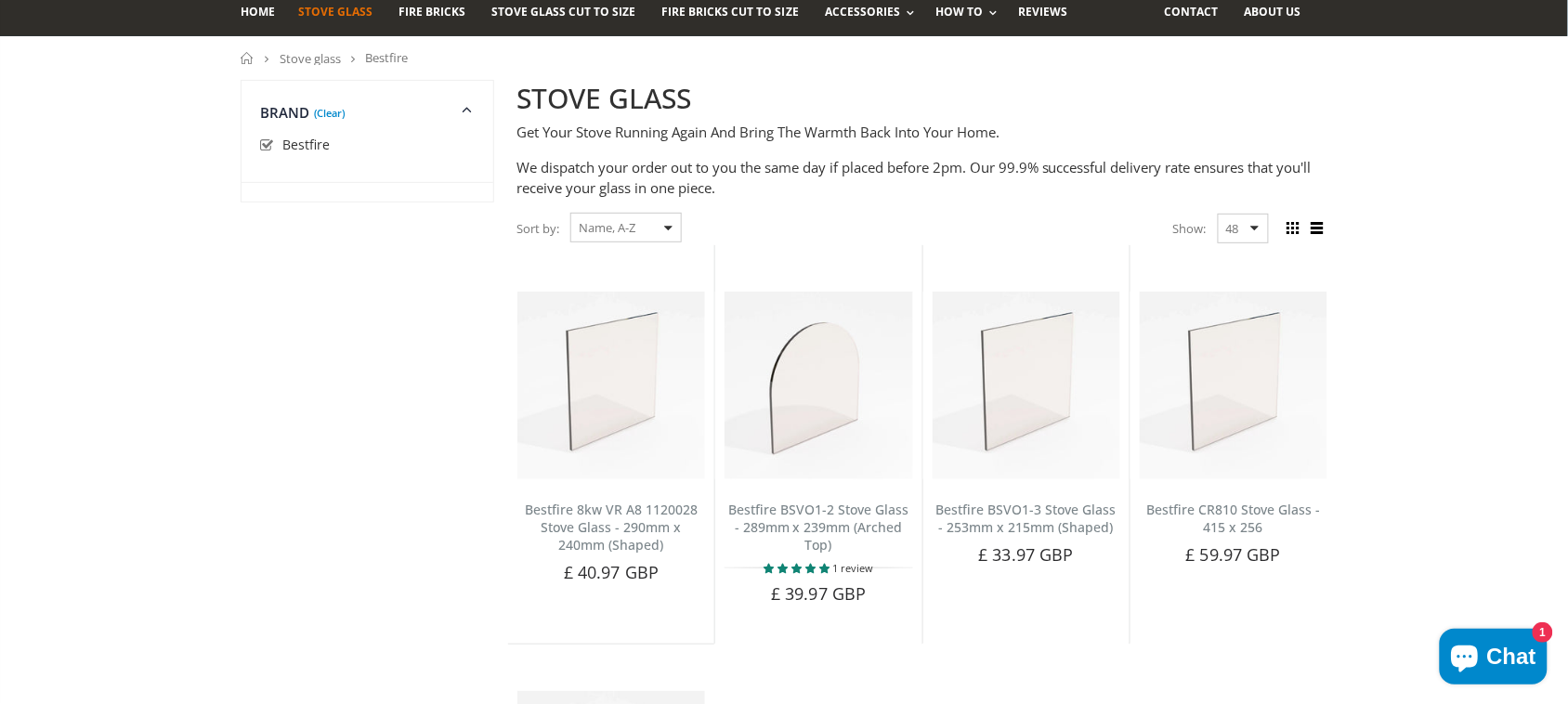 scroll, scrollTop: 0, scrollLeft: 0, axis: both 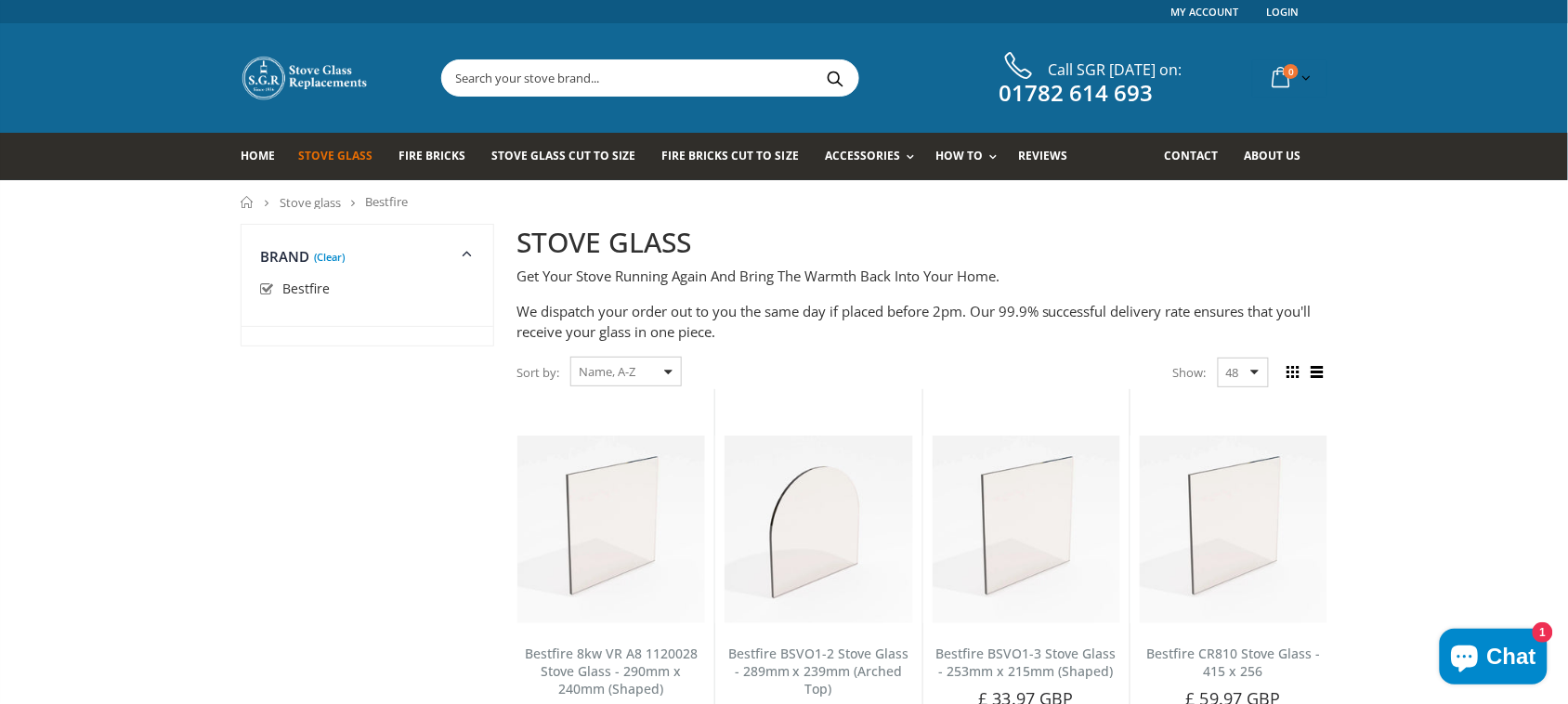 click at bounding box center (269, 290) 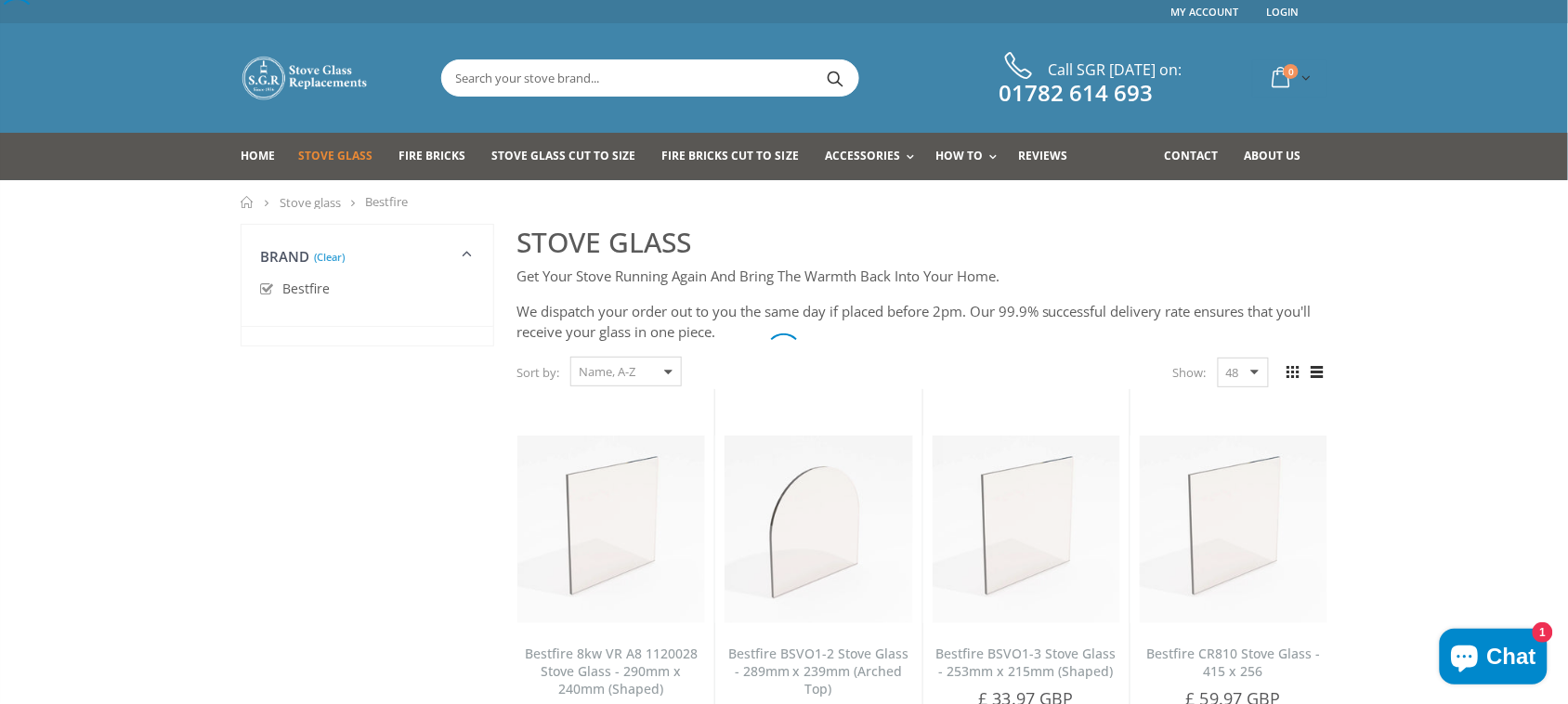 click at bounding box center (784, 352) 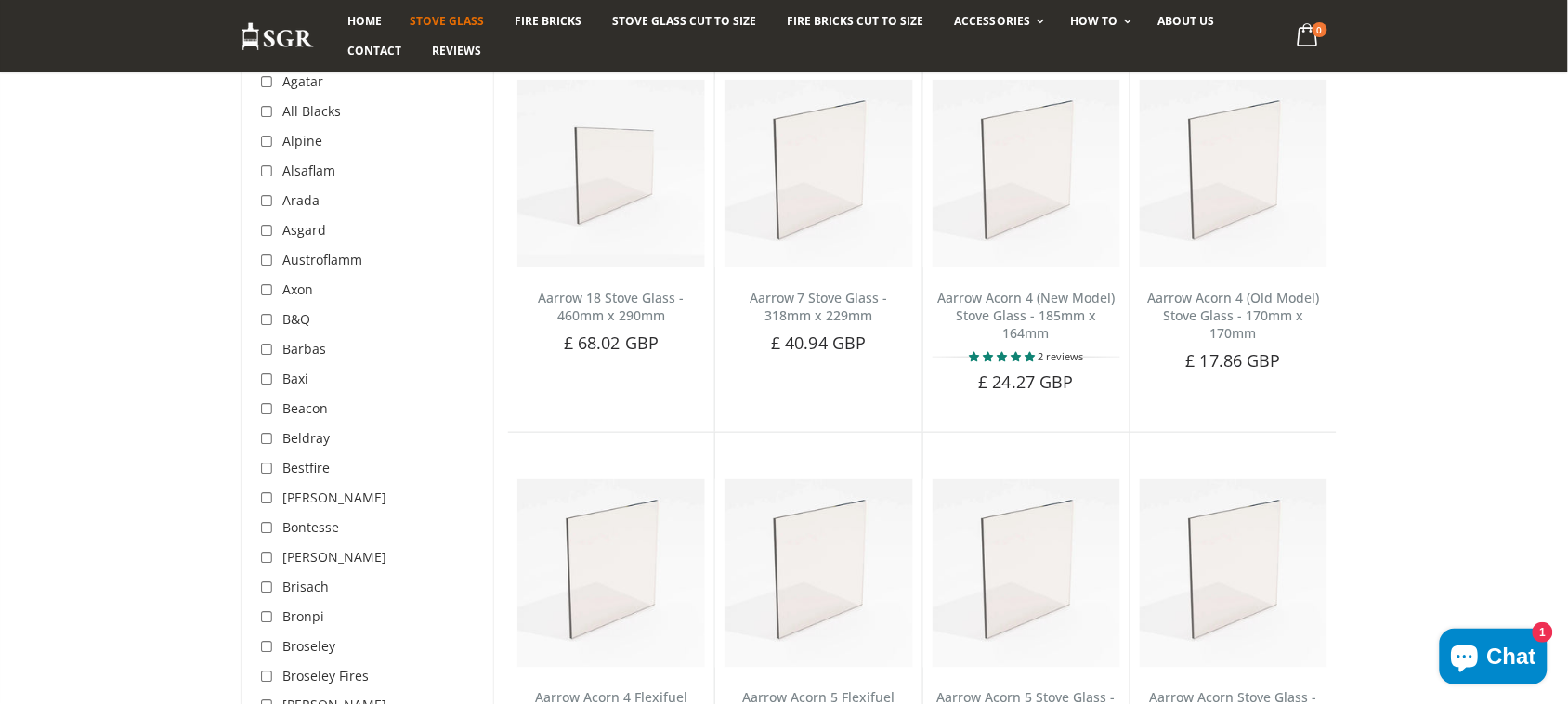 scroll, scrollTop: 355, scrollLeft: 0, axis: vertical 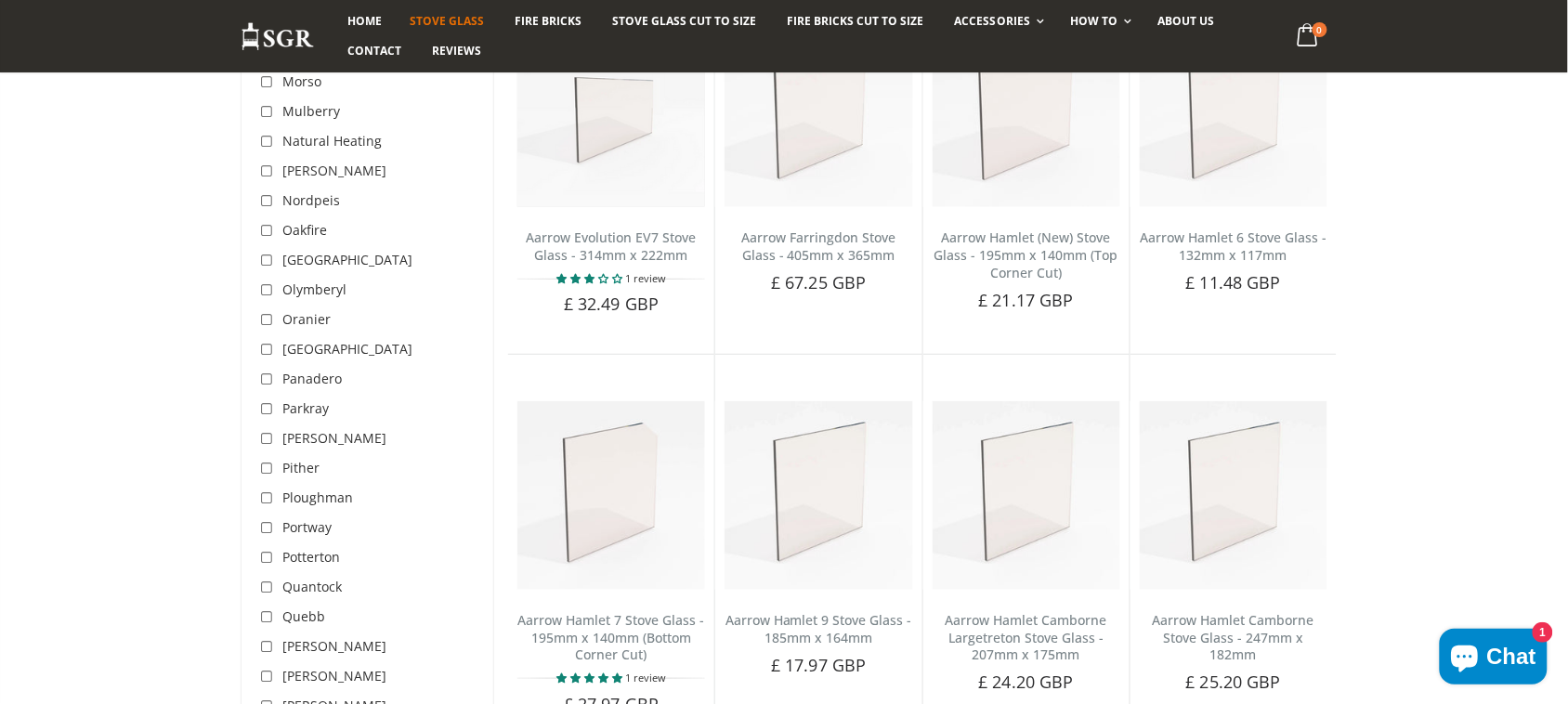 click on "Penman" at bounding box center (334, 437) 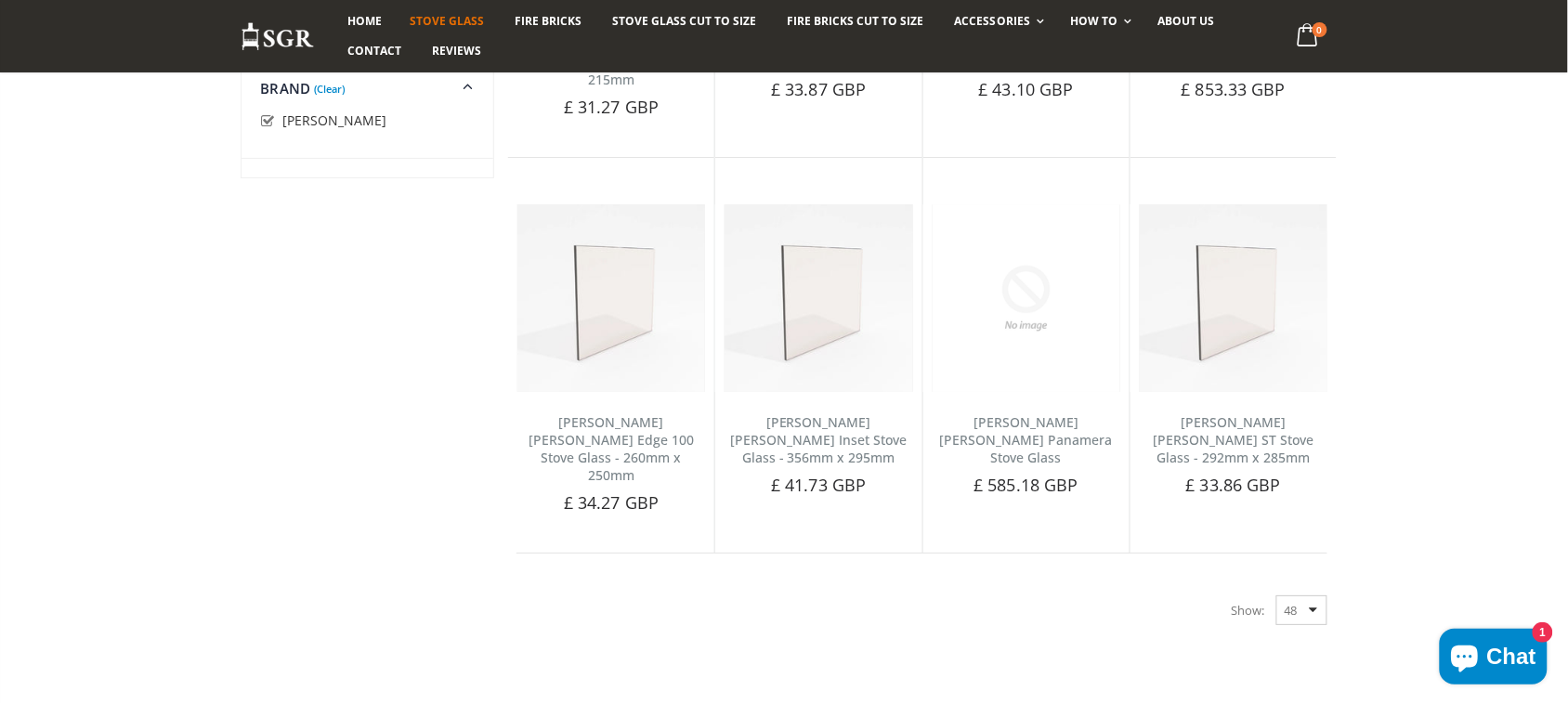 scroll, scrollTop: 1050, scrollLeft: 0, axis: vertical 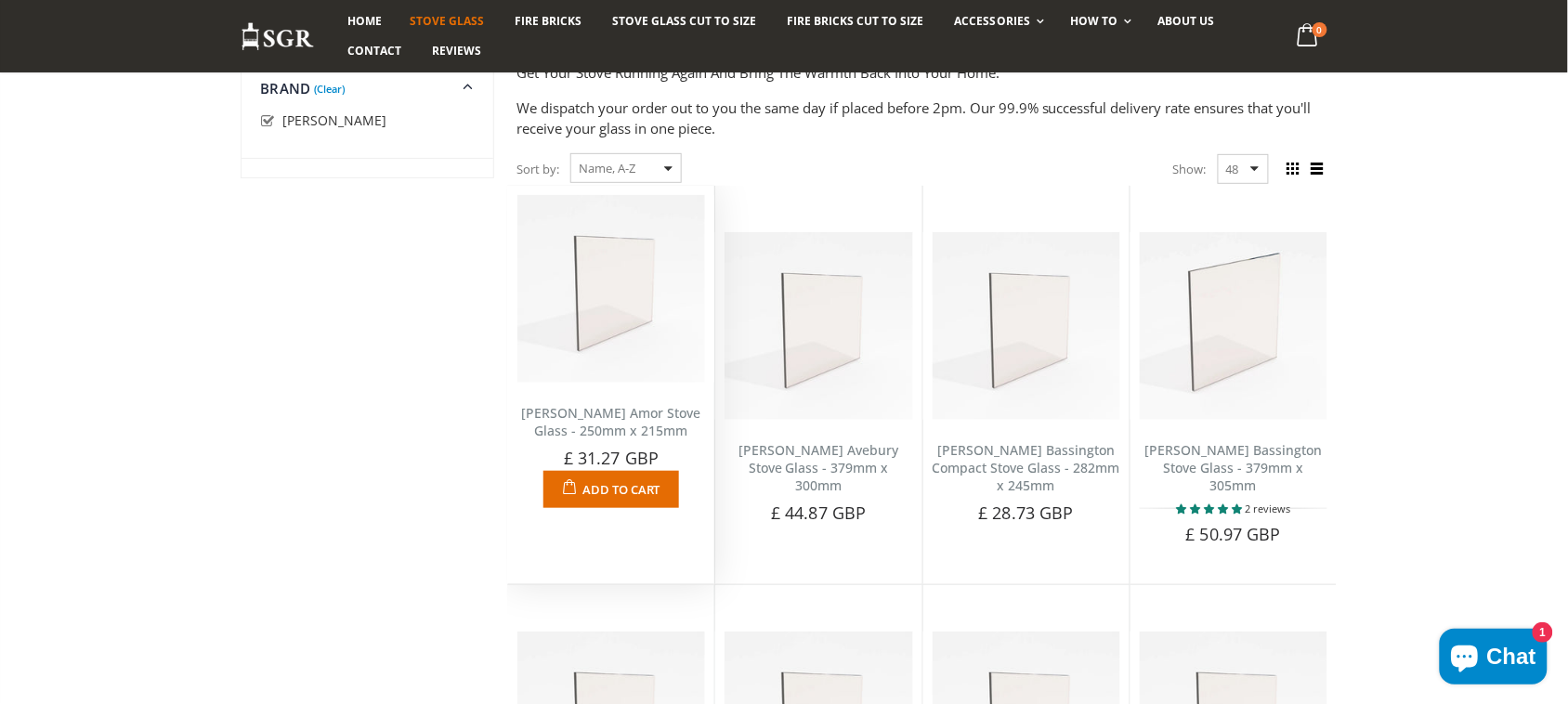 click on "[PERSON_NAME] Amor Stove Glass - 250mm x 215mm" at bounding box center [611, 422] 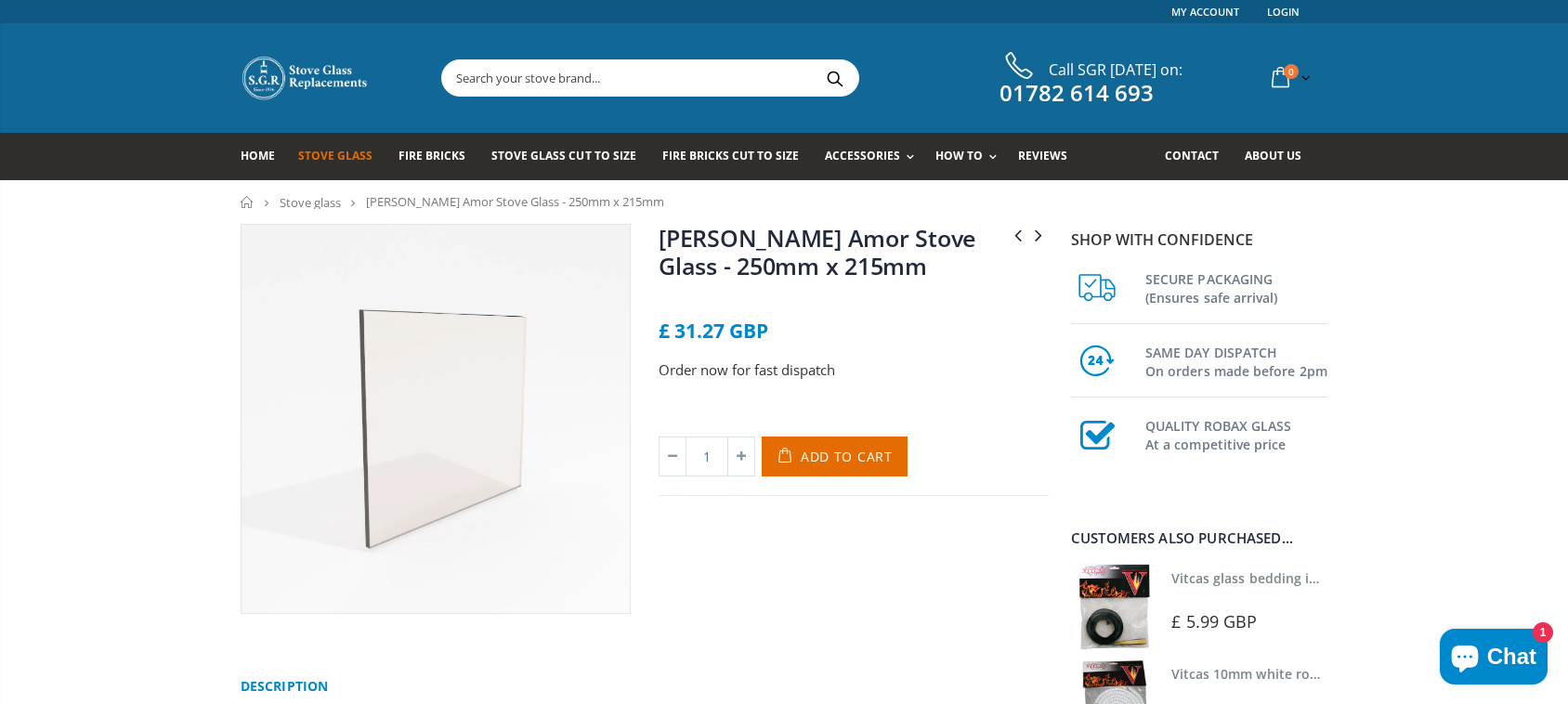 scroll, scrollTop: 0, scrollLeft: 0, axis: both 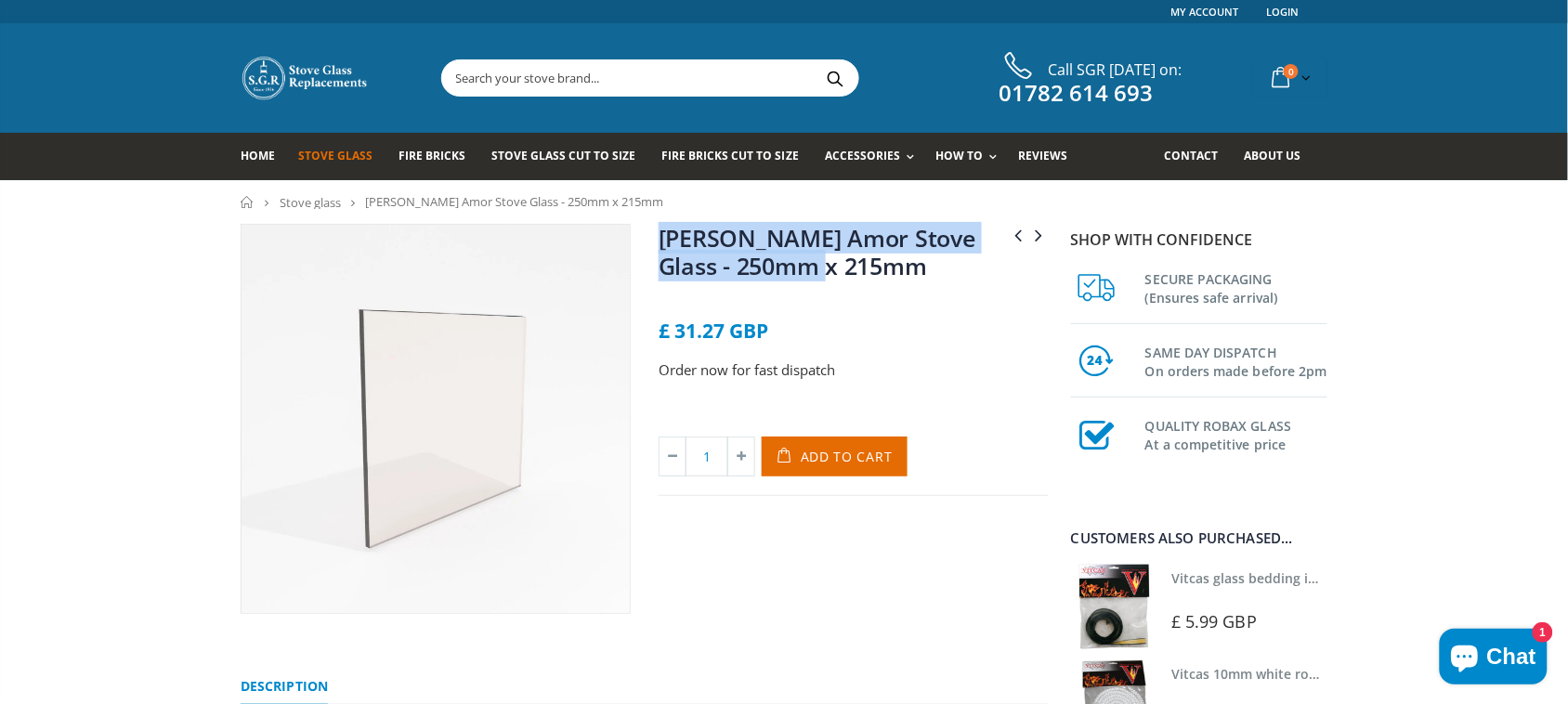 drag, startPoint x: 897, startPoint y: 267, endPoint x: 658, endPoint y: 244, distance: 240.10414 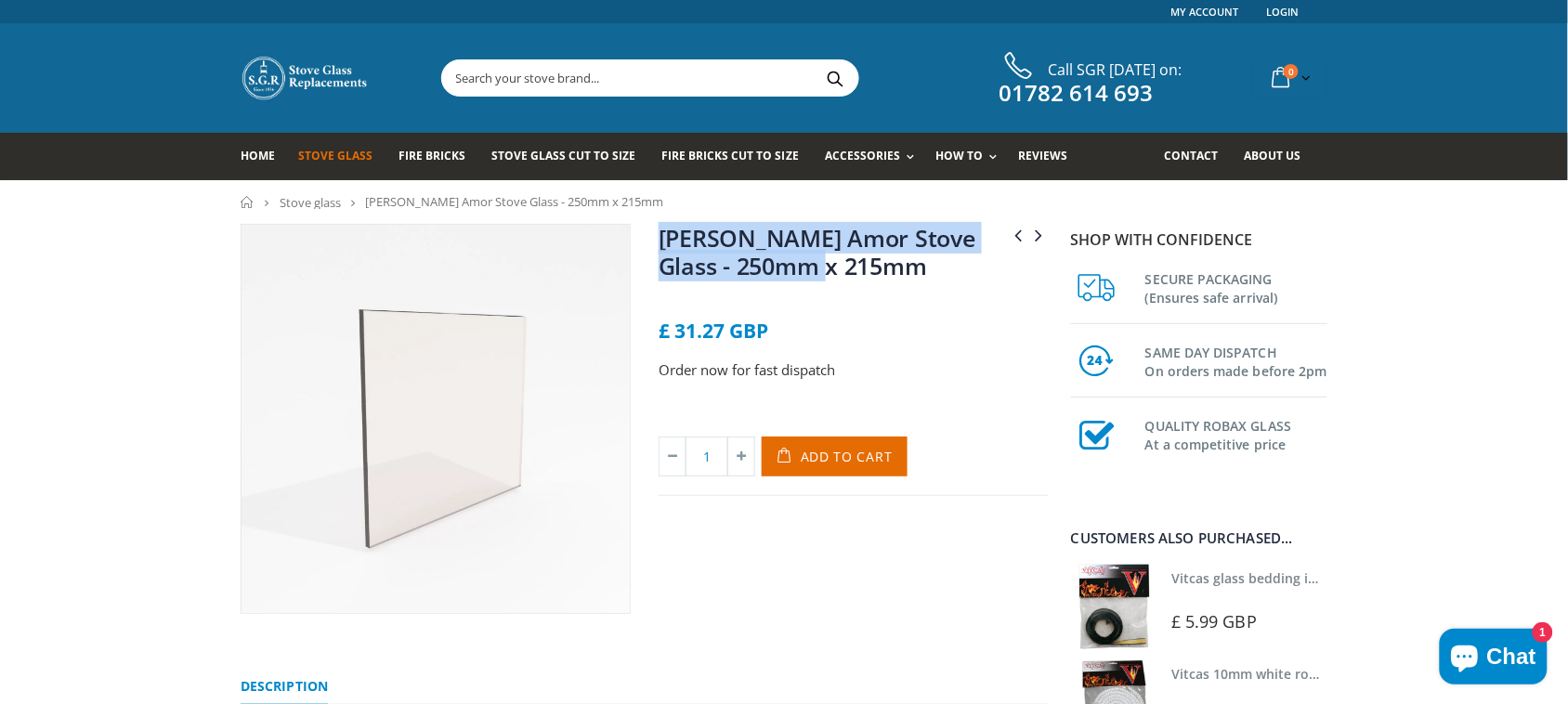click on "[PERSON_NAME] Amor Stove Glass - 250mm x 215mm" at bounding box center (854, 255) 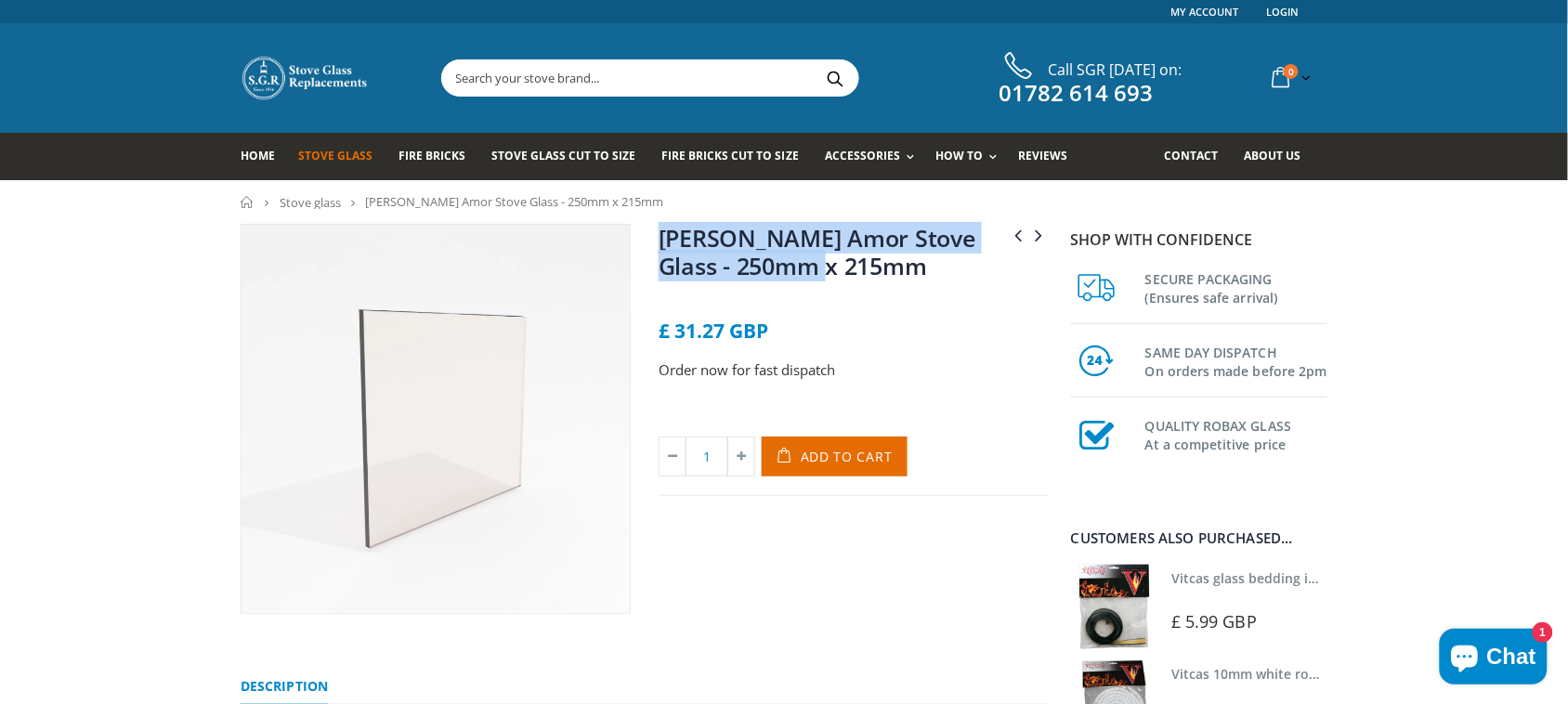copy on "[PERSON_NAME] Amor Stove Glass - 250mm x 215mm" 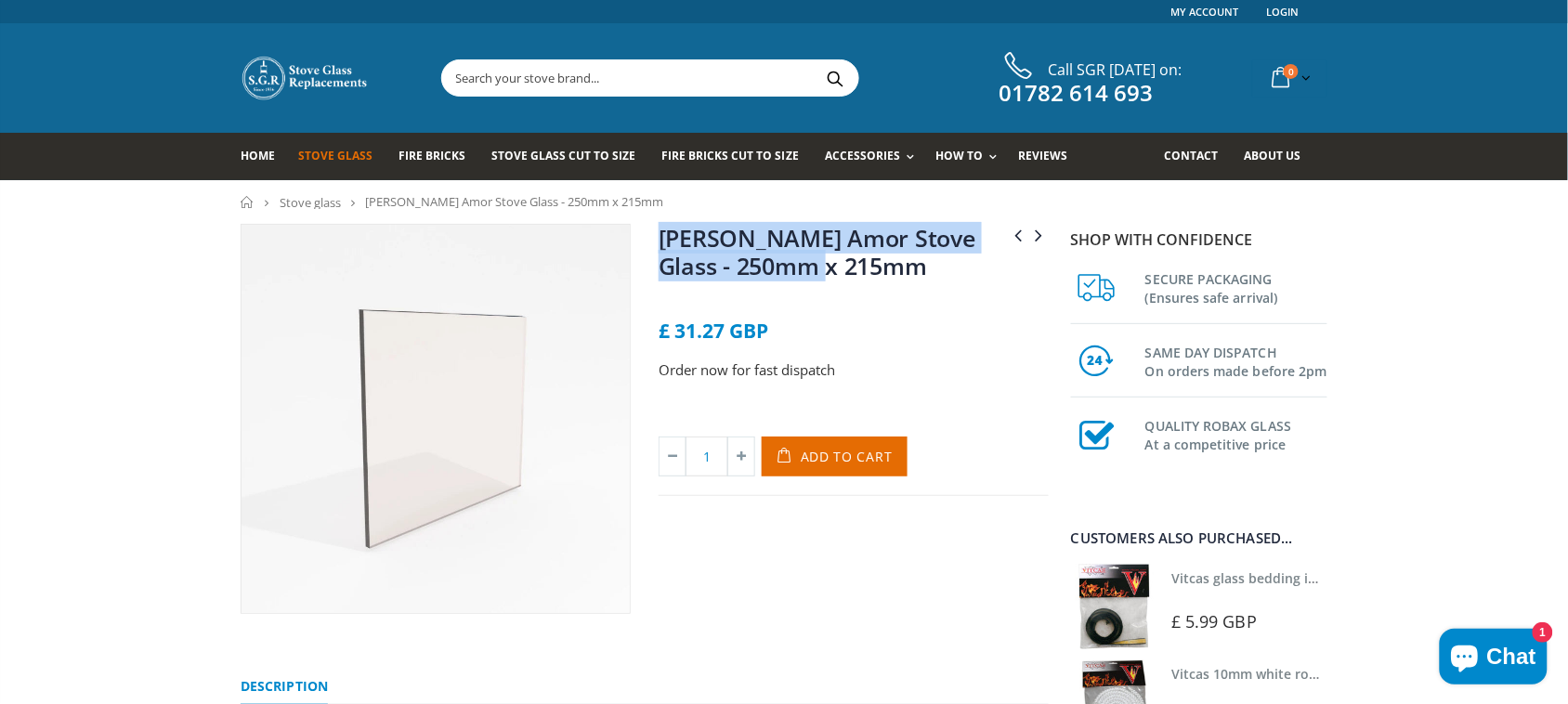 click on "1
Add to Cart" at bounding box center [854, 465] 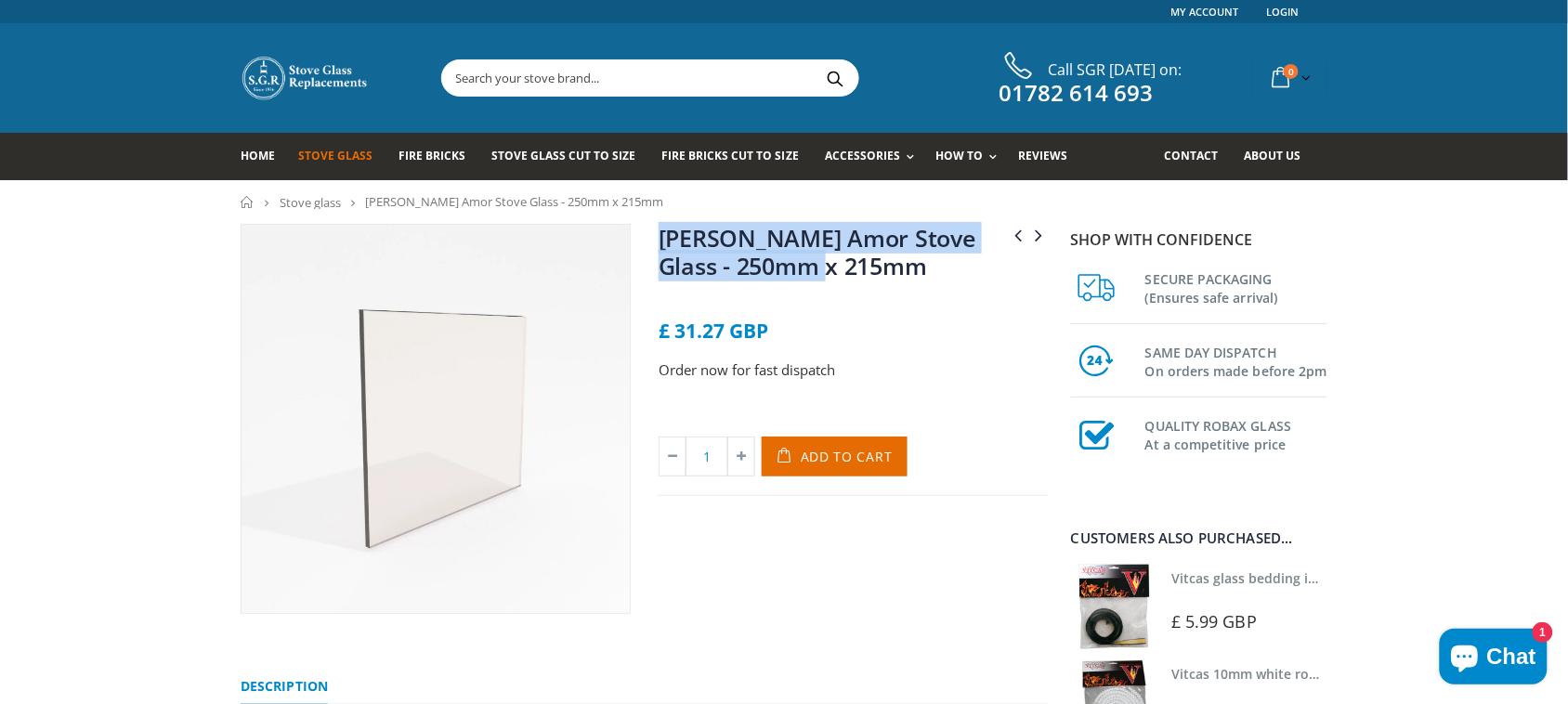 drag, startPoint x: 889, startPoint y: 271, endPoint x: 662, endPoint y: 239, distance: 229.24441 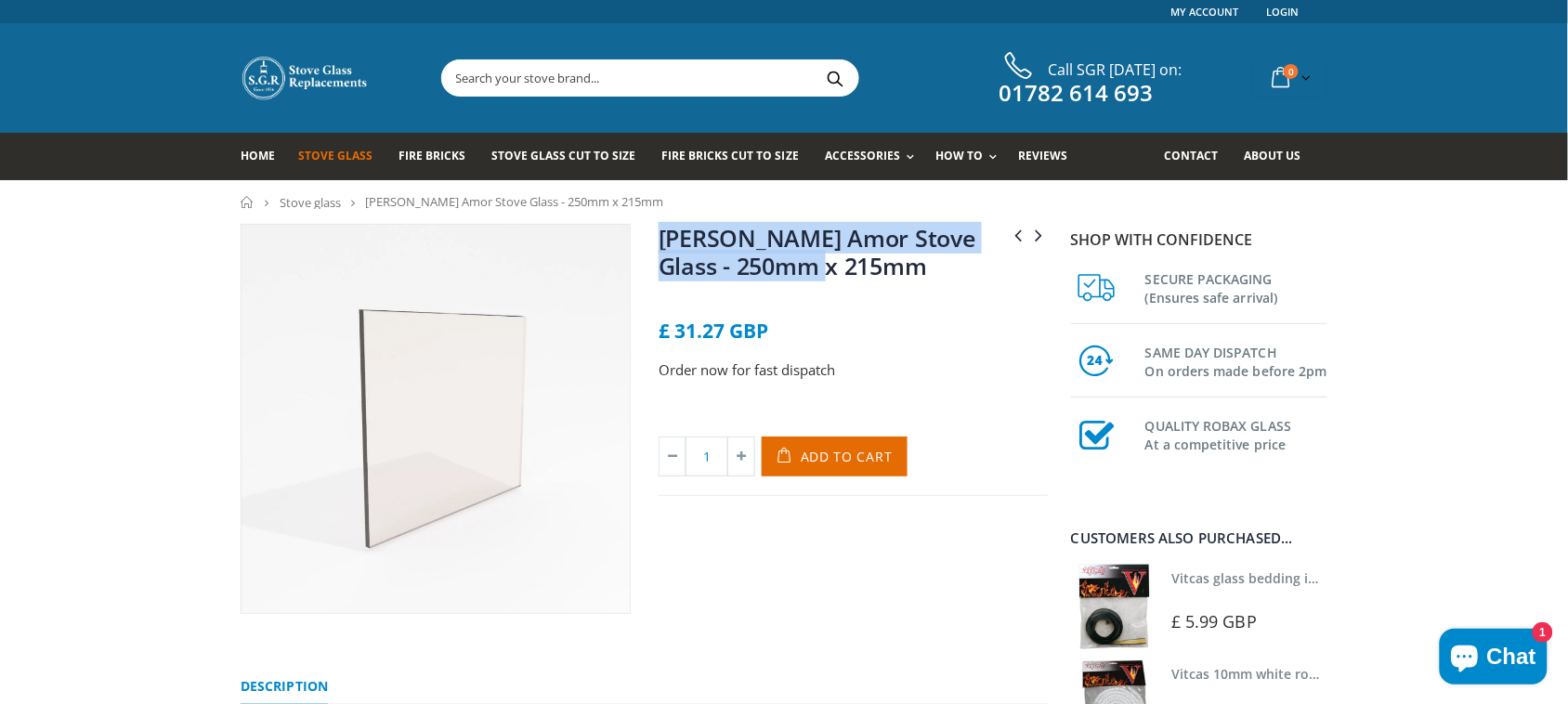 click on "[PERSON_NAME] Amor Stove Glass - 250mm x 215mm" at bounding box center [854, 255] 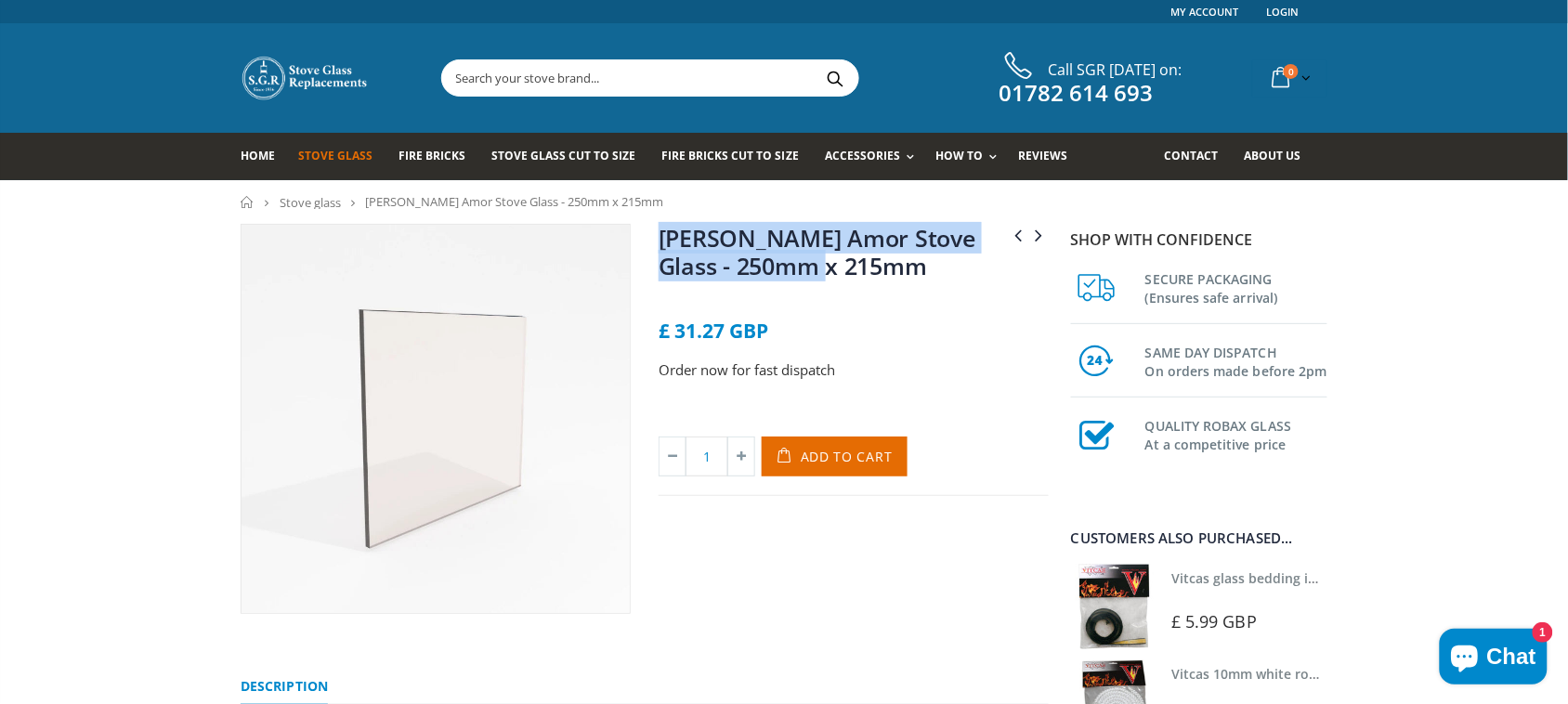 drag, startPoint x: 662, startPoint y: 239, endPoint x: 683, endPoint y: 243, distance: 21.377558 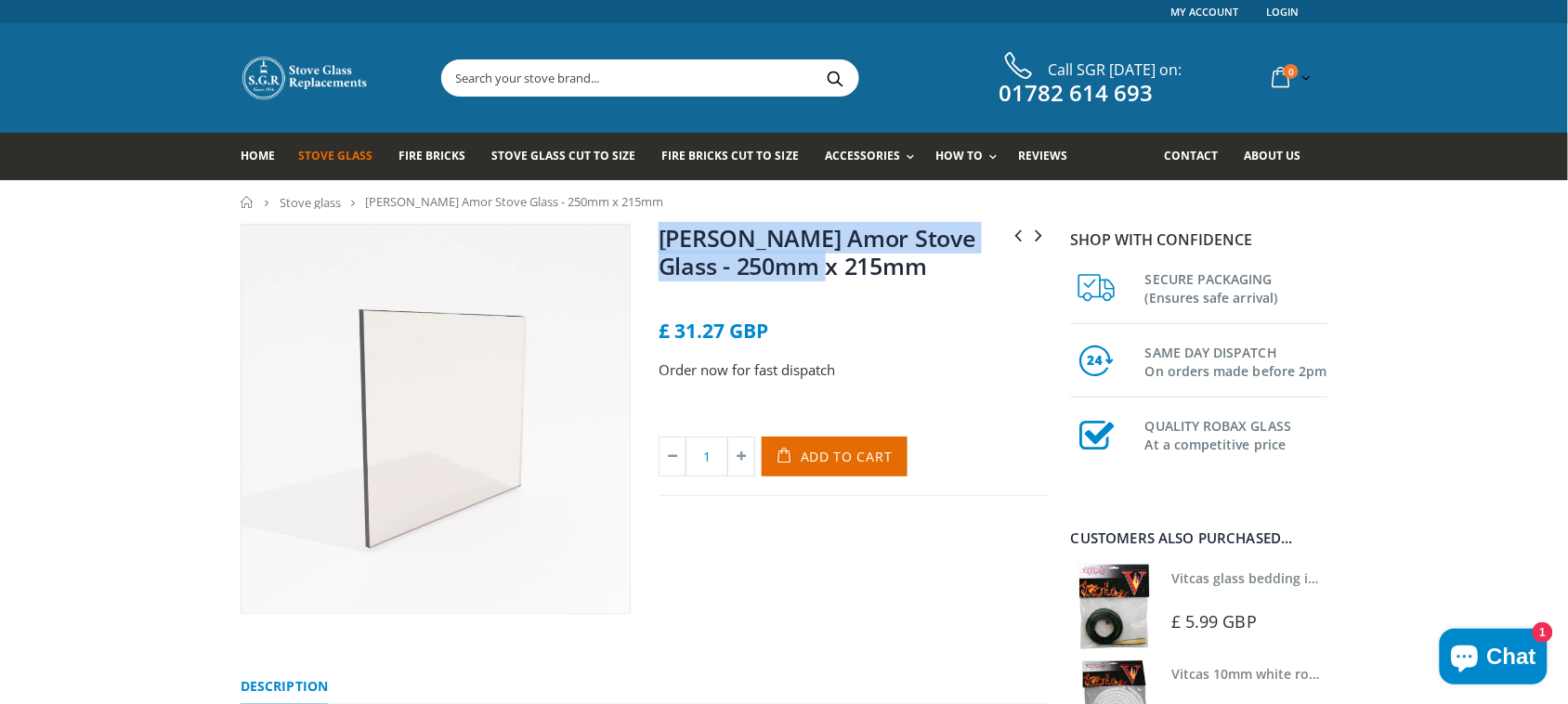 click on "[PERSON_NAME] Amor Stove Glass - 250mm x 215mm" at bounding box center [817, 252] 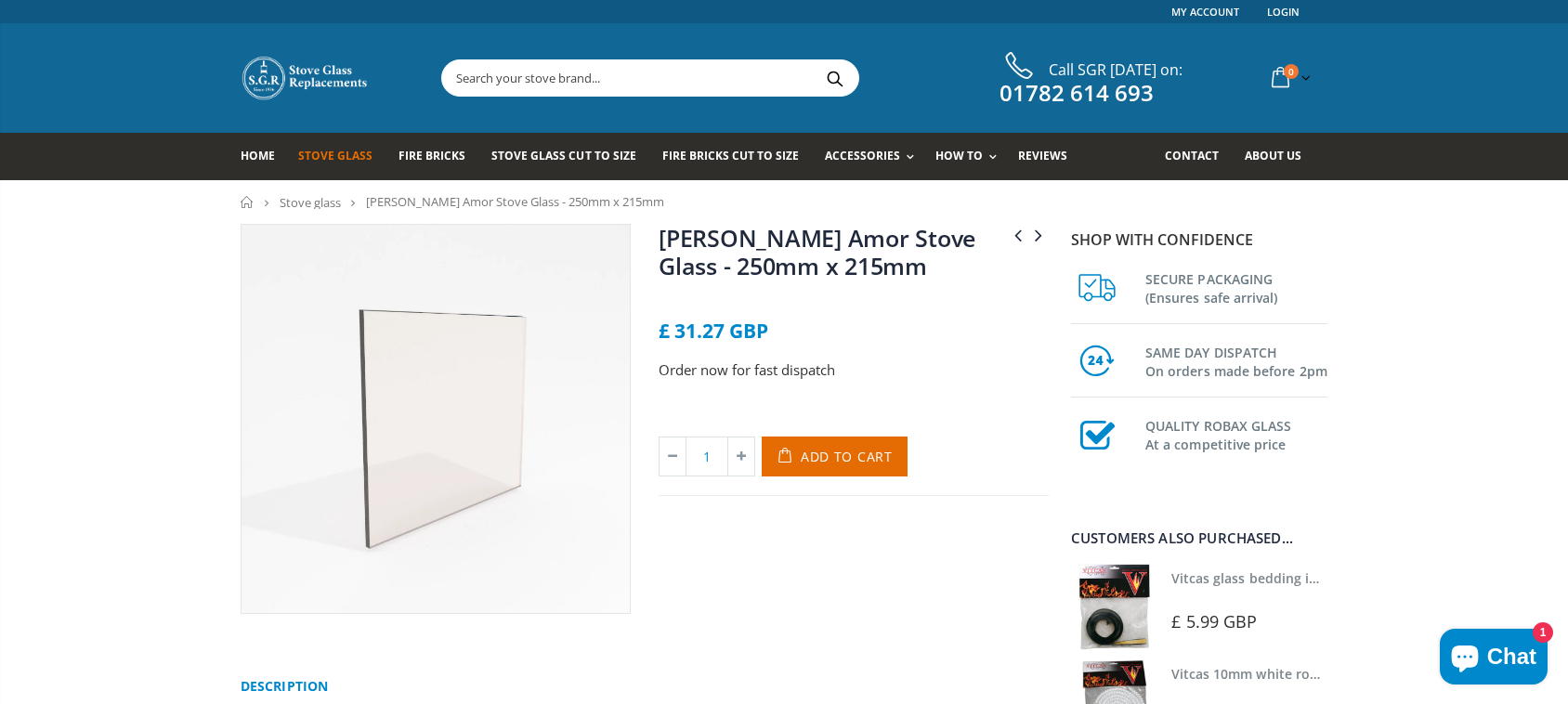 scroll, scrollTop: 0, scrollLeft: 0, axis: both 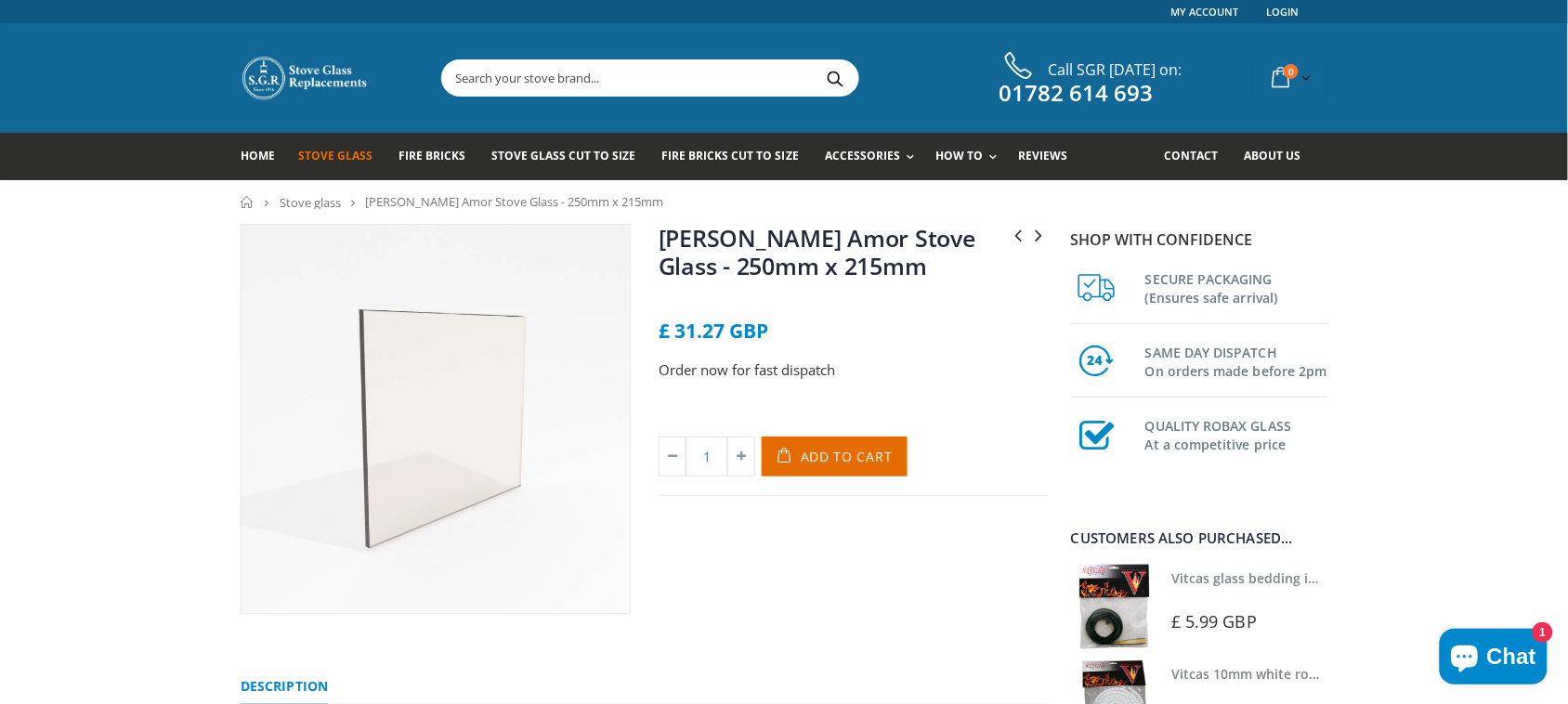 drag, startPoint x: 0, startPoint y: 0, endPoint x: 996, endPoint y: 275, distance: 1033.2671 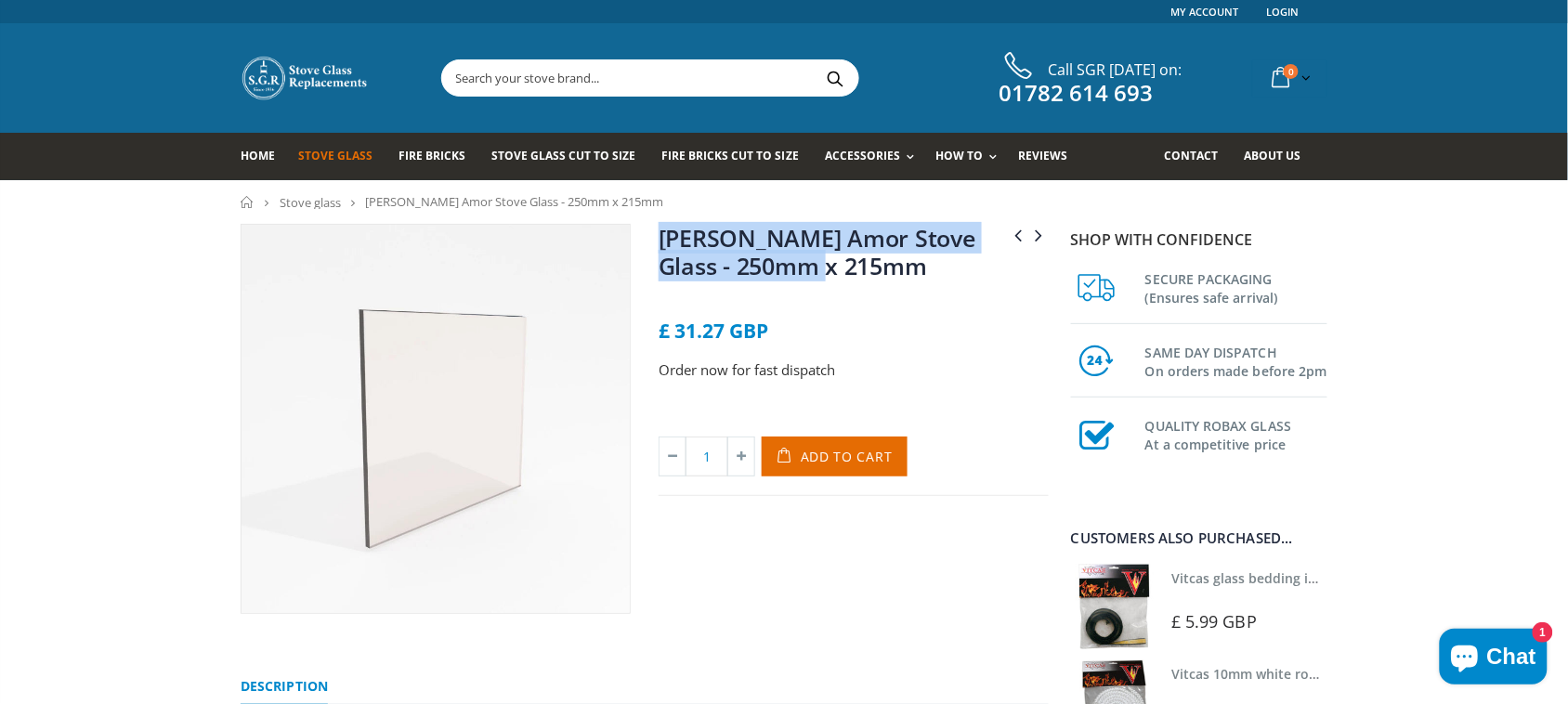 drag, startPoint x: 940, startPoint y: 271, endPoint x: 662, endPoint y: 246, distance: 279.12184 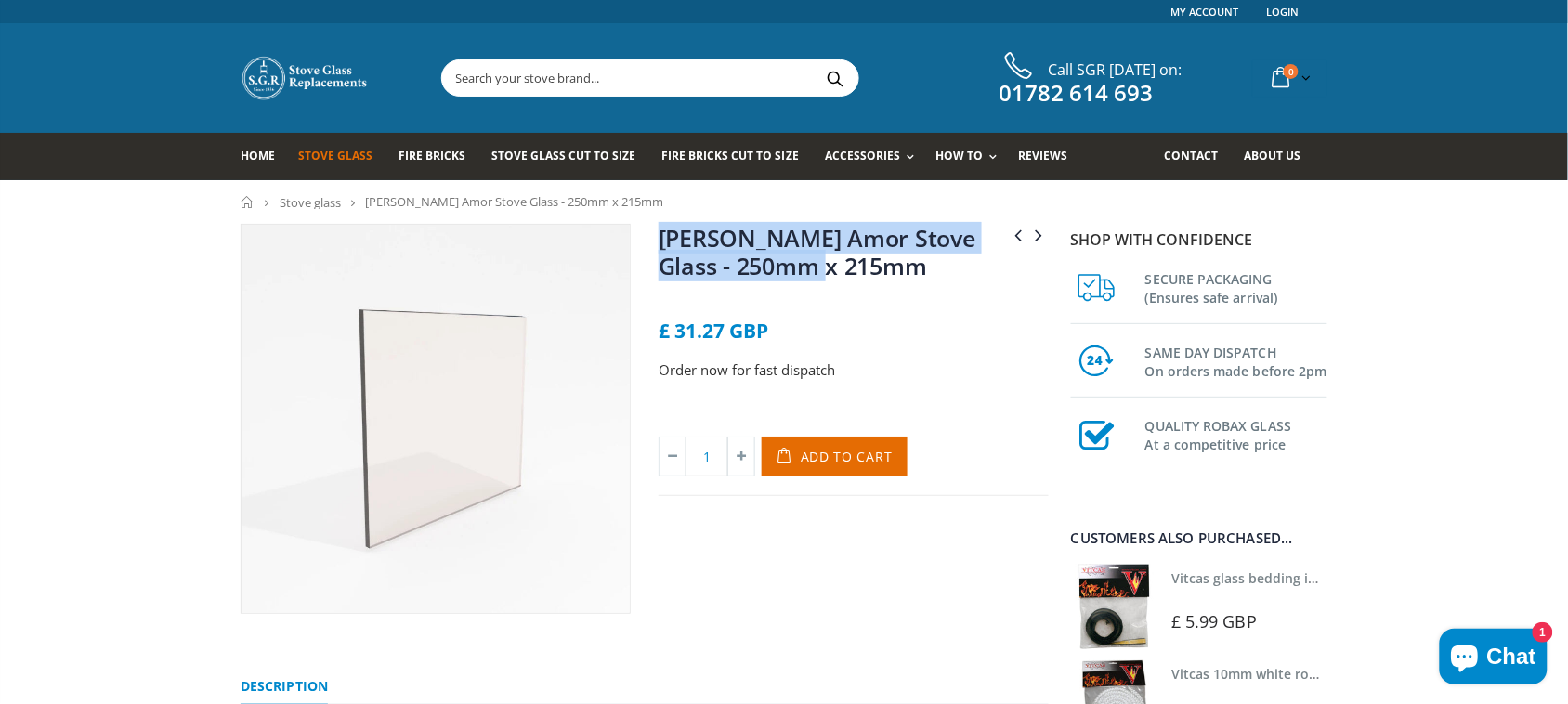 click on "[PERSON_NAME] Amor Stove Glass - 250mm x 215mm" at bounding box center [854, 255] 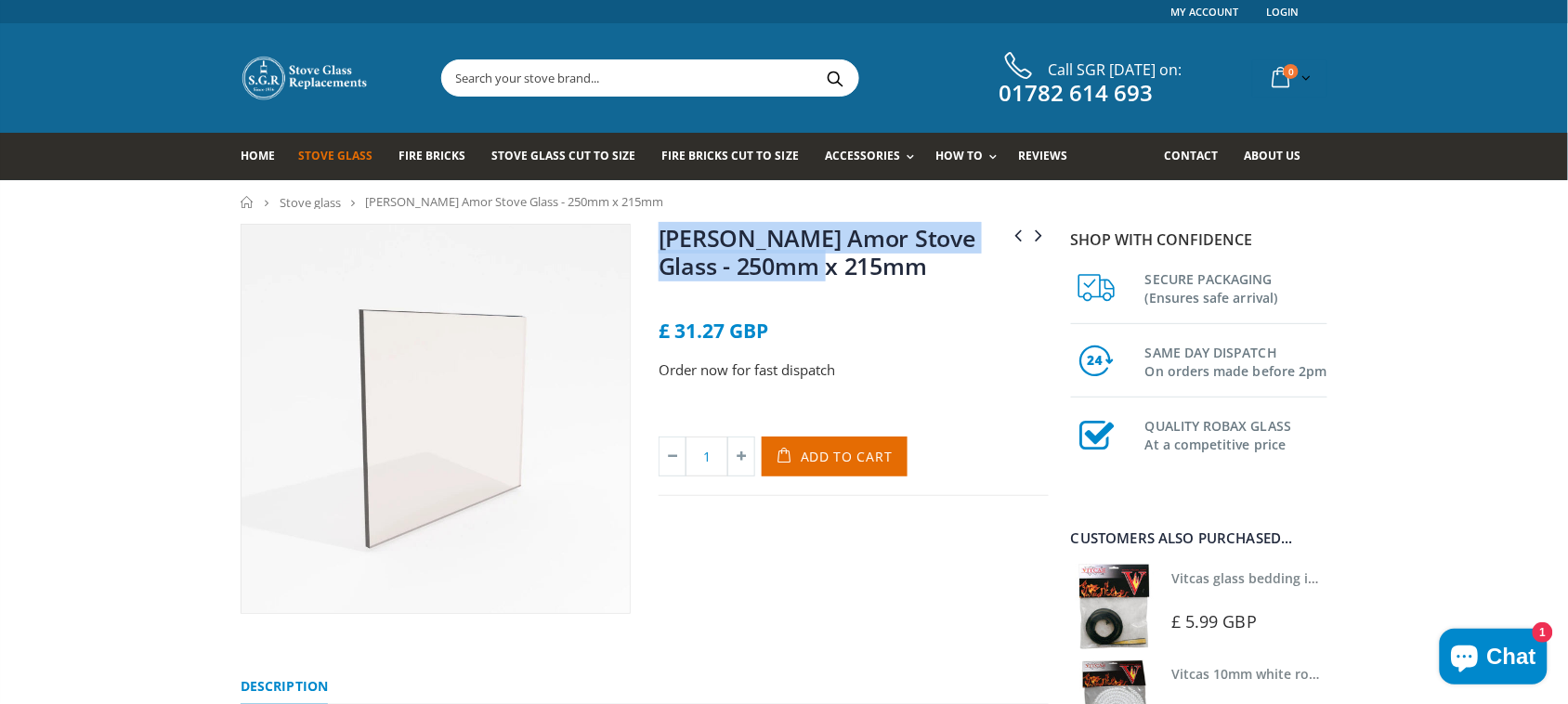 copy on "[PERSON_NAME] Amor Stove Glass - 250mm x 215mm" 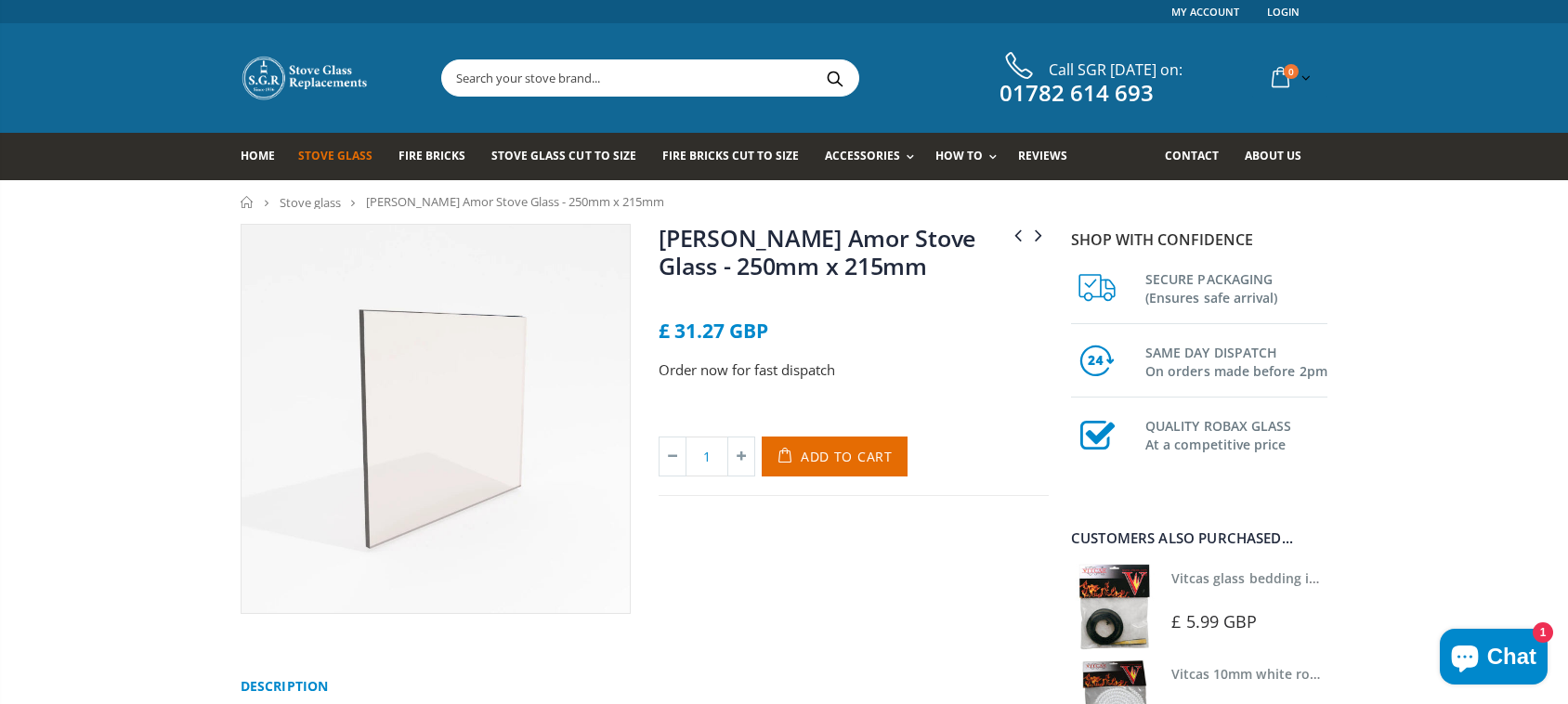 scroll, scrollTop: 0, scrollLeft: 0, axis: both 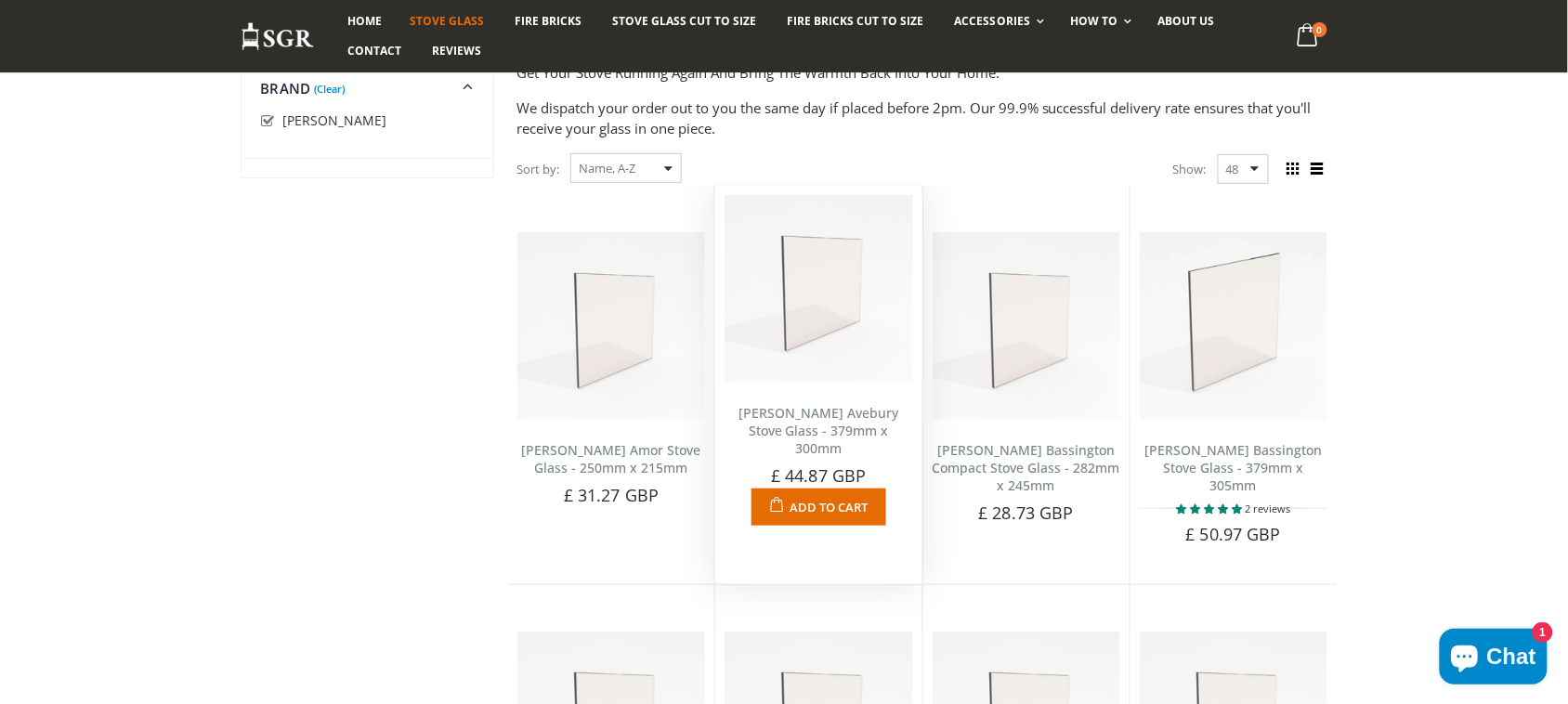 click on "[PERSON_NAME] Avebury Stove Glass - 379mm x 300mm" at bounding box center [818, 430] 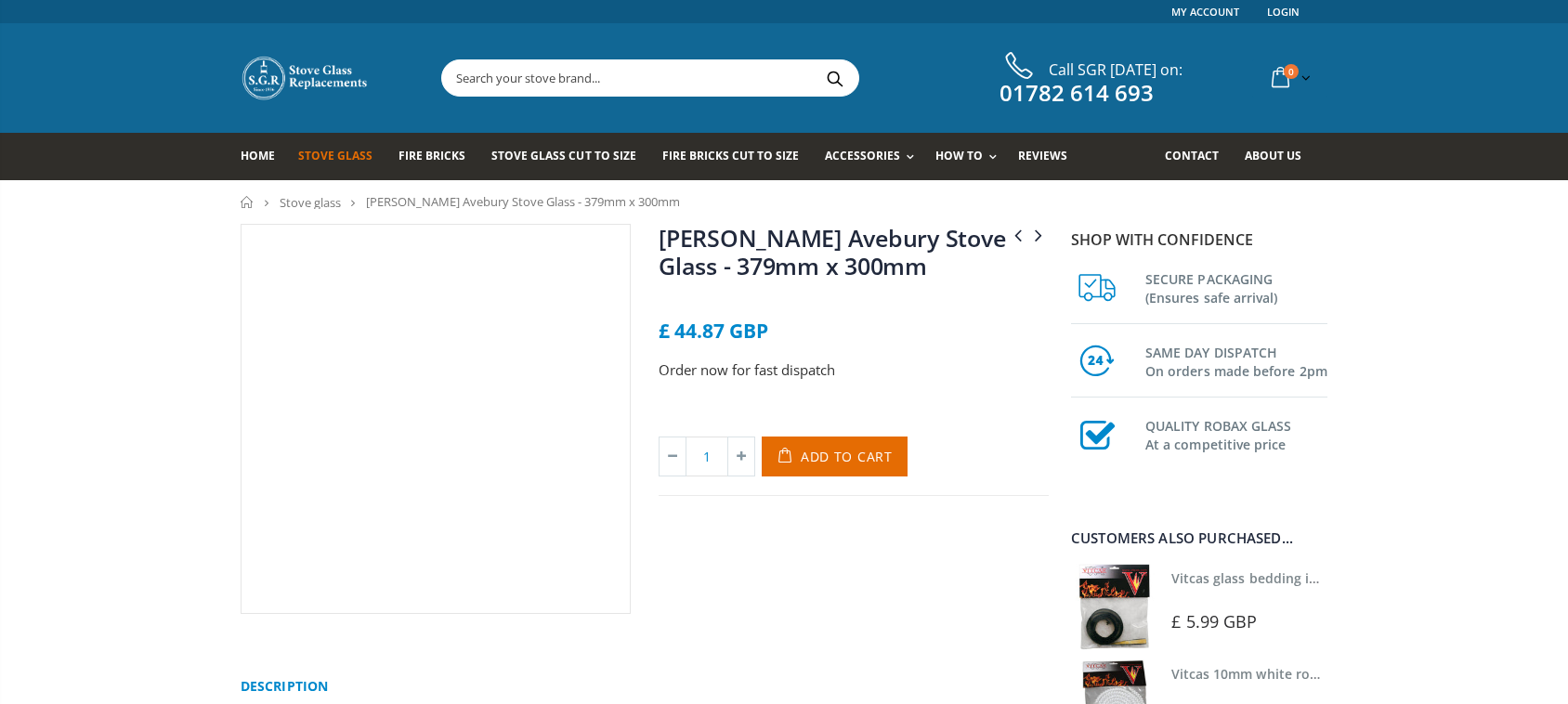 scroll, scrollTop: 0, scrollLeft: 0, axis: both 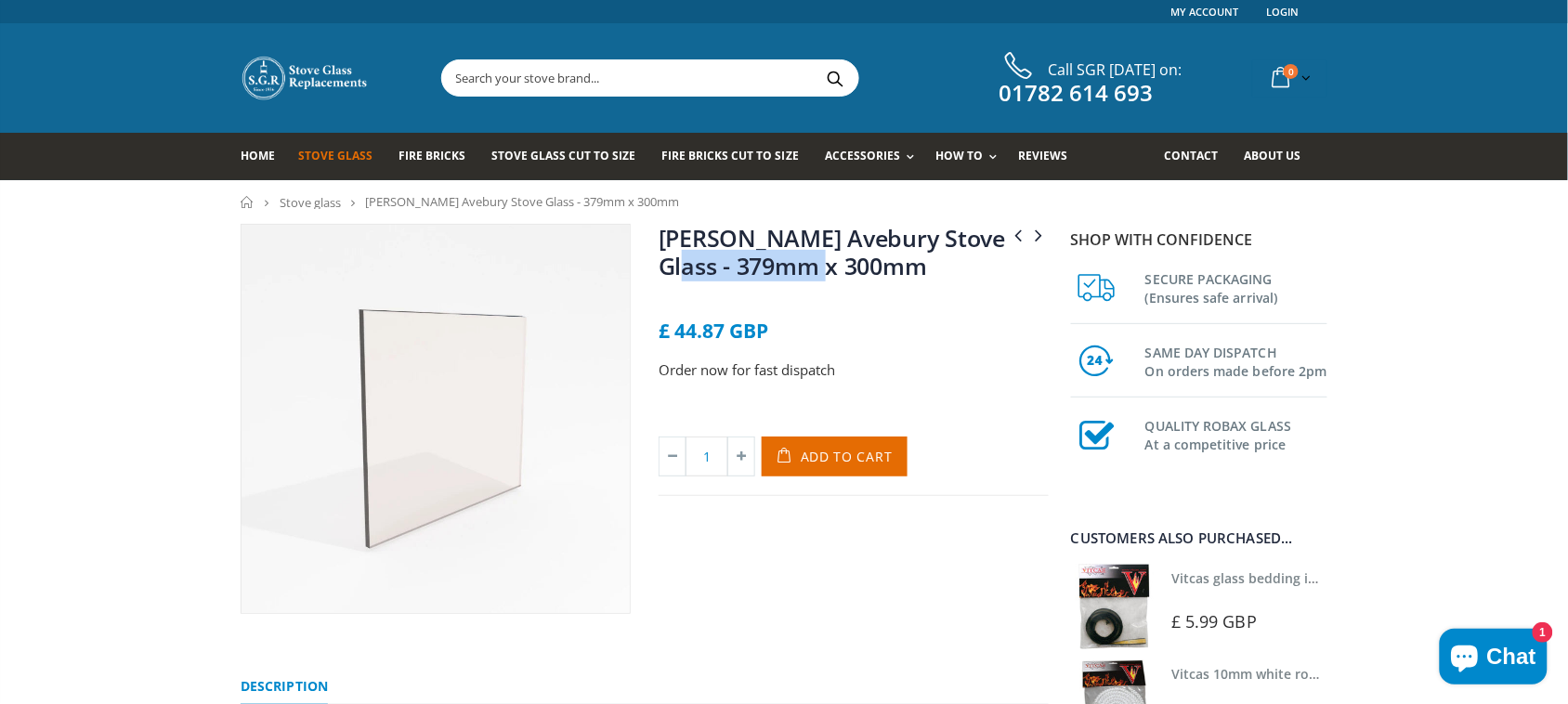 drag, startPoint x: 922, startPoint y: 280, endPoint x: 660, endPoint y: 242, distance: 264.74138 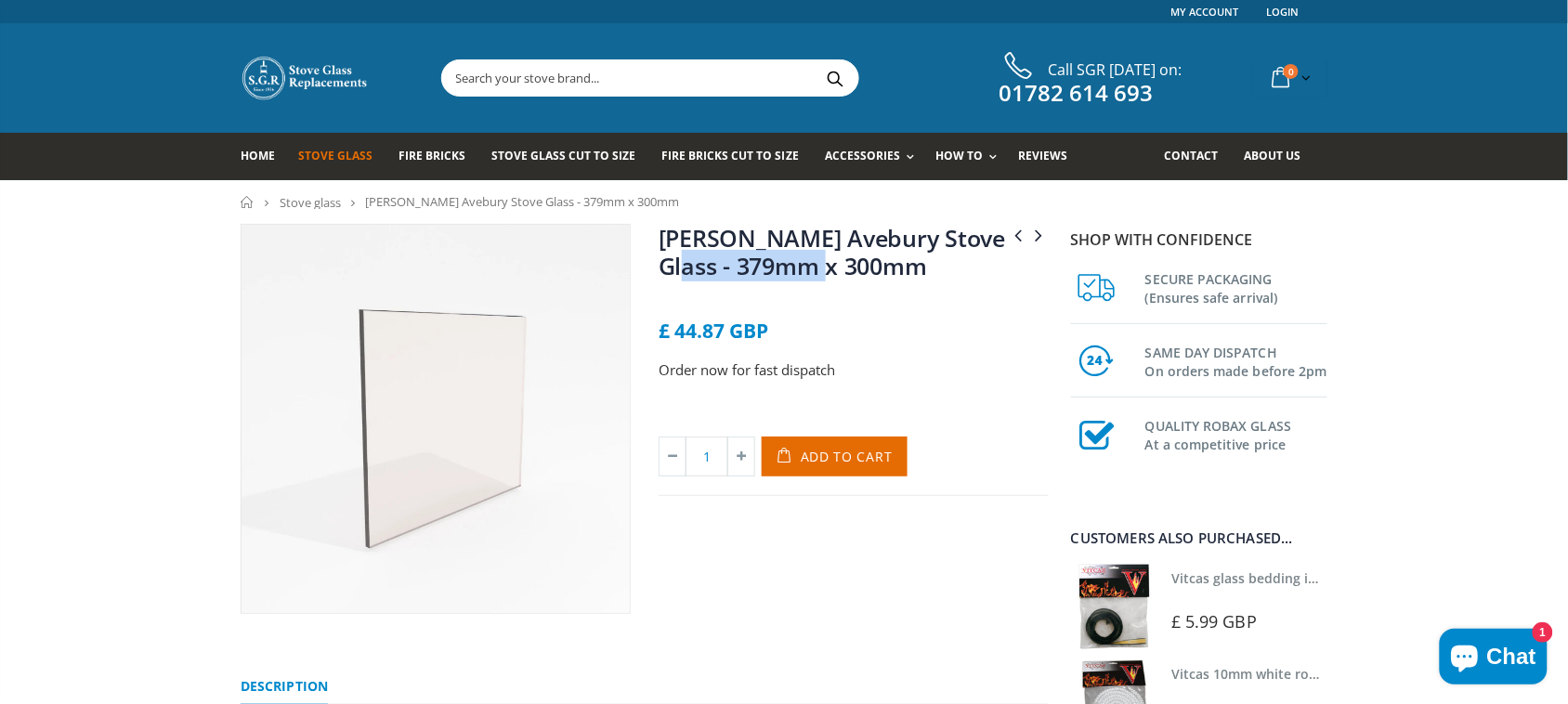 click on "[PERSON_NAME] Avebury Stove Glass - 379mm x 300mm" at bounding box center [854, 255] 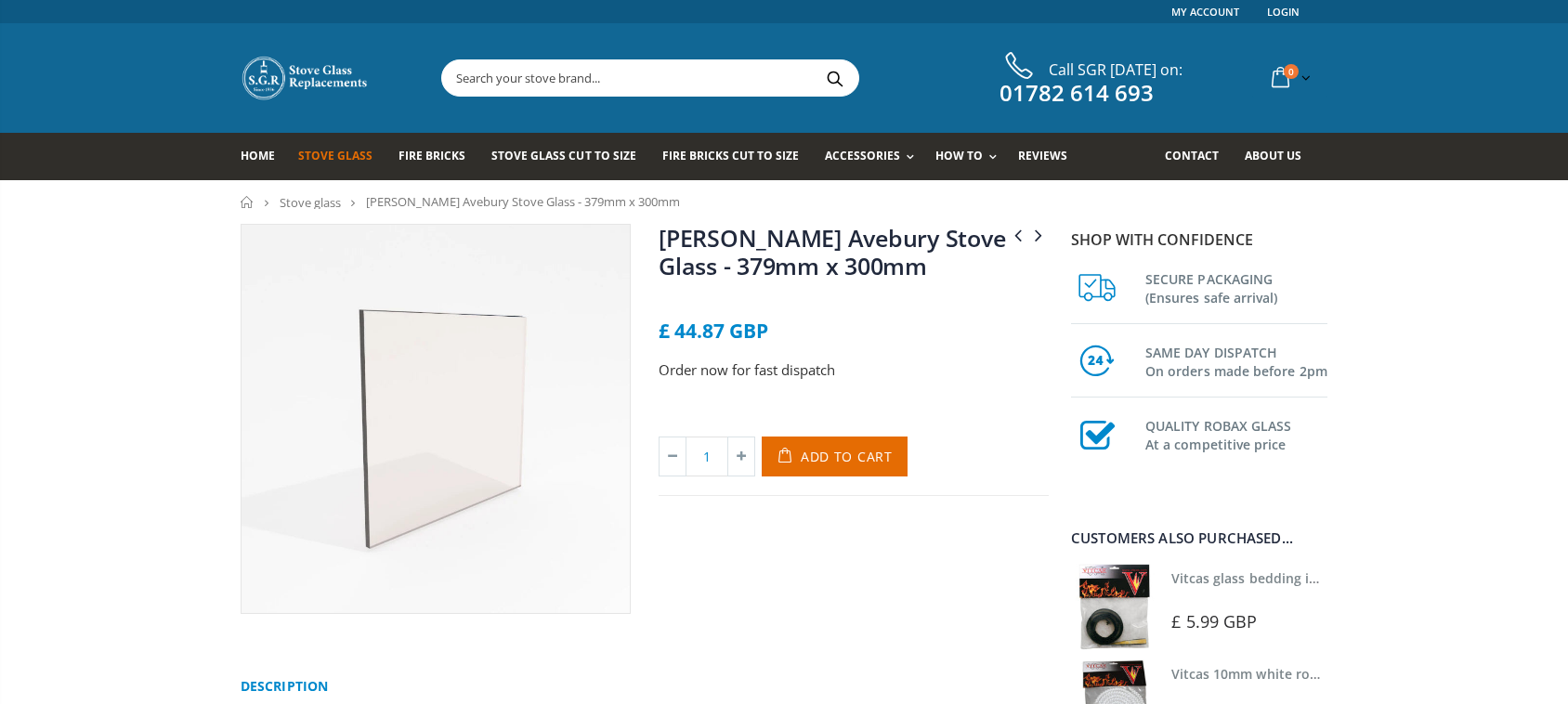 scroll, scrollTop: 0, scrollLeft: 0, axis: both 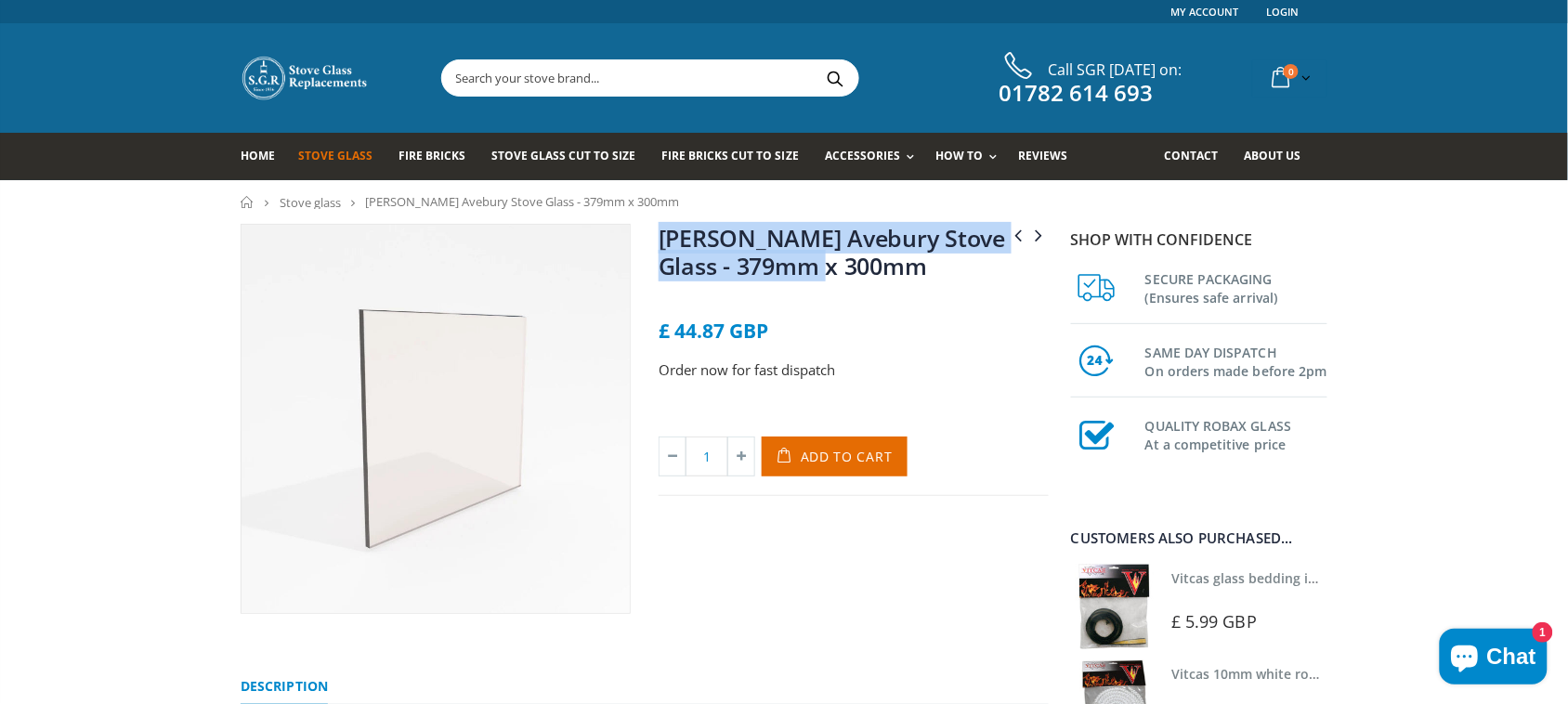 drag, startPoint x: 0, startPoint y: 0, endPoint x: 655, endPoint y: 238, distance: 696.89956 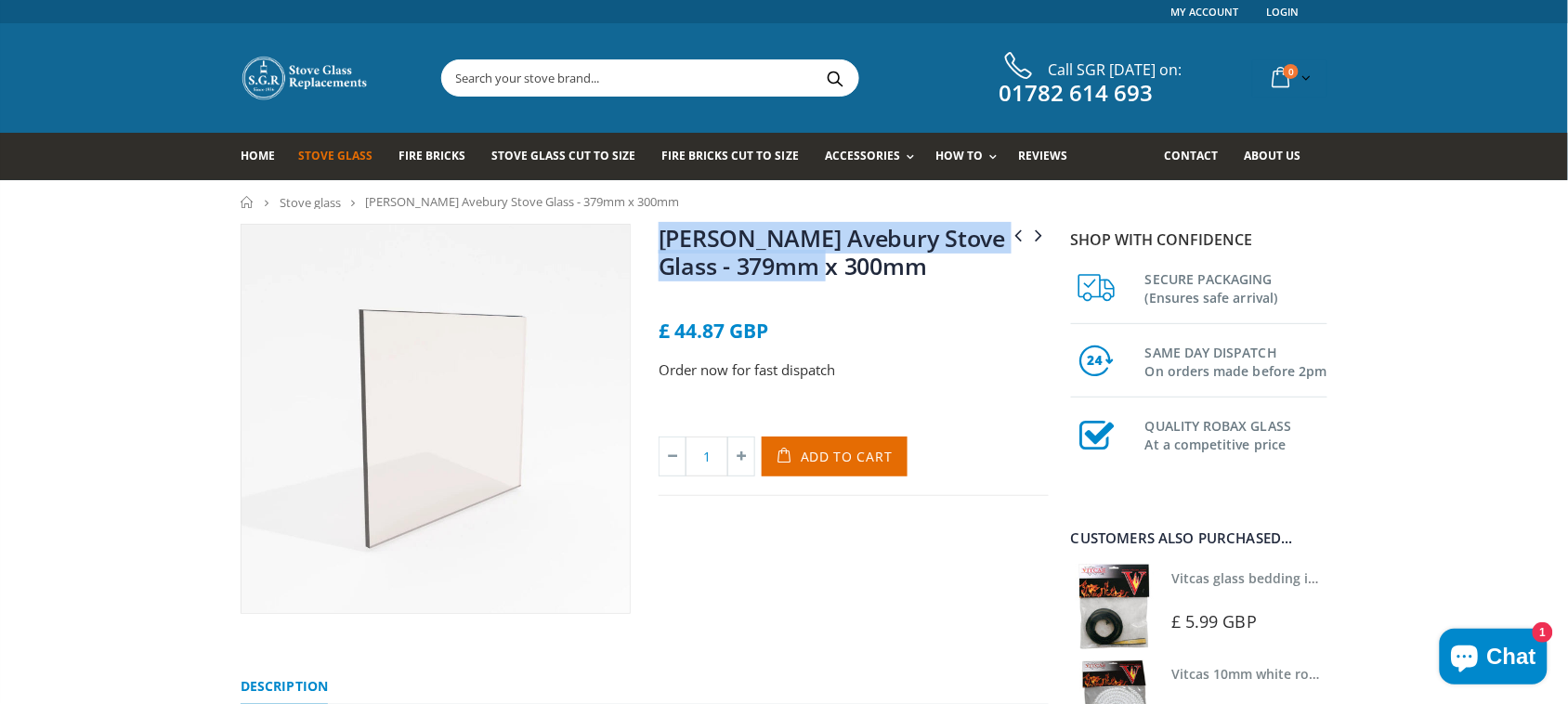 click on "Penman Amor Stove Glass - 250mm x 215mm
Penman Bassington Compact Stove Glass - 282mm x 245mm
Penman Avebury Stove Glass - 379mm x 300mm
No reviews
£ 44.87 GBP
Order now for fast dispatch
Title Default Title Default Title -  £ 44.87 GBP
1" at bounding box center [854, 419] 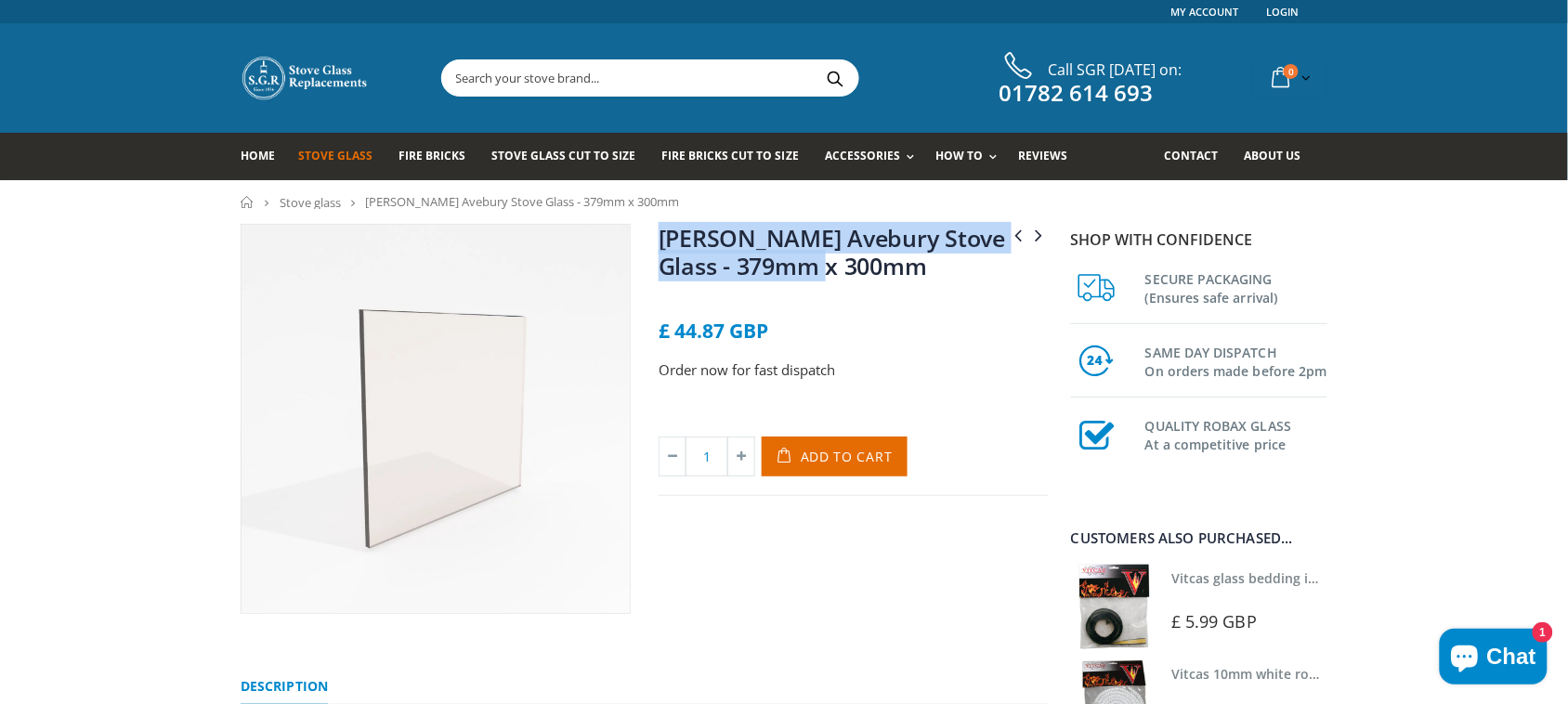 copy on "[PERSON_NAME] Avebury Stove Glass - 379mm x 300mm" 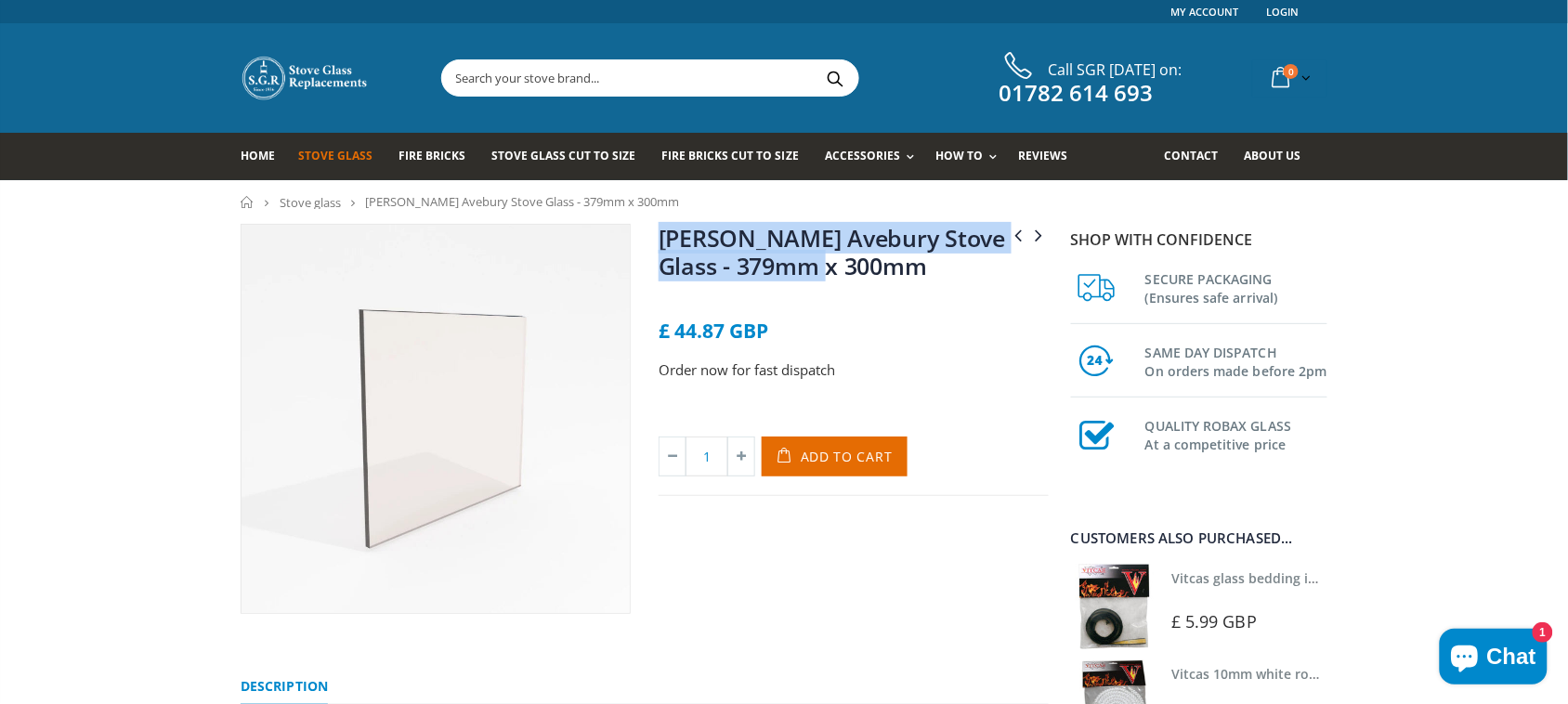 click at bounding box center (788, 456) 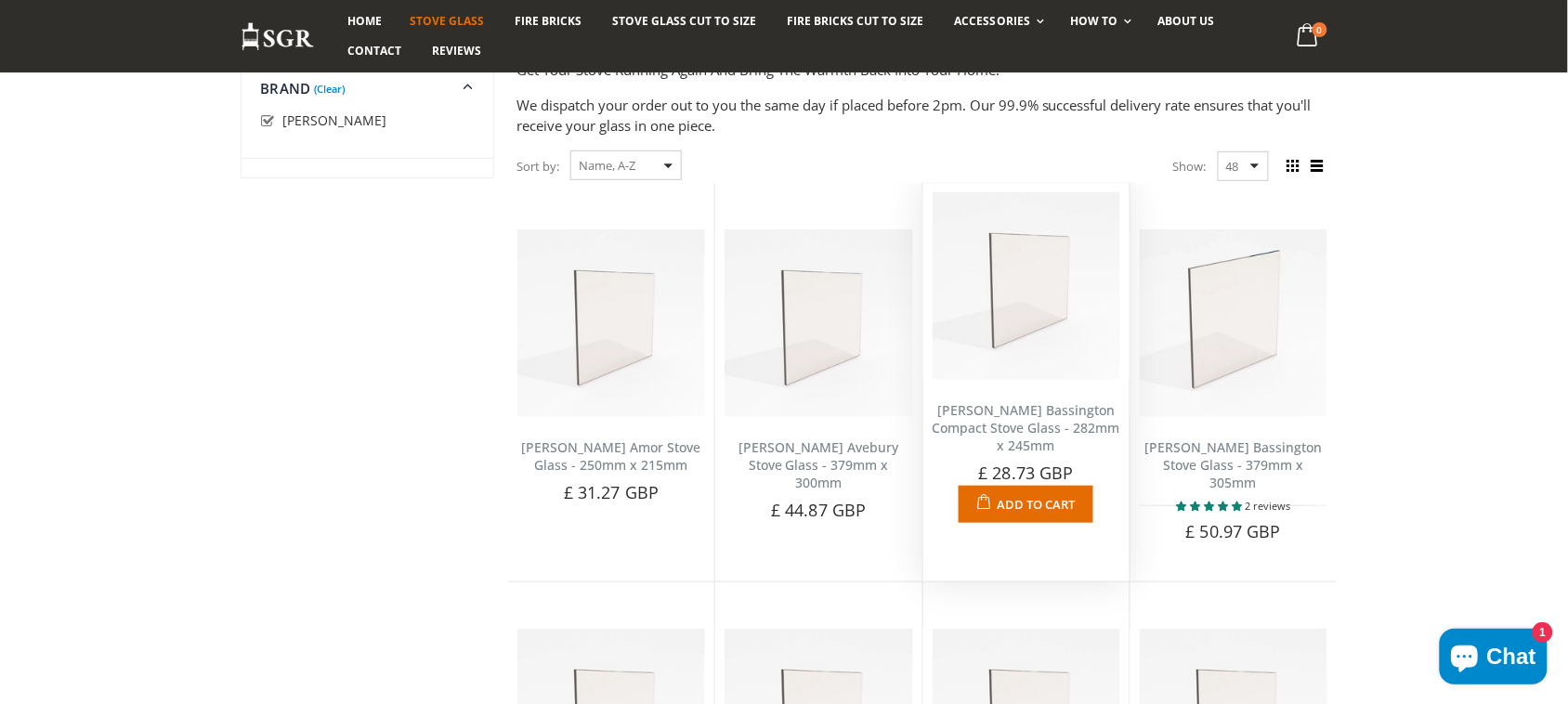scroll, scrollTop: 205, scrollLeft: 0, axis: vertical 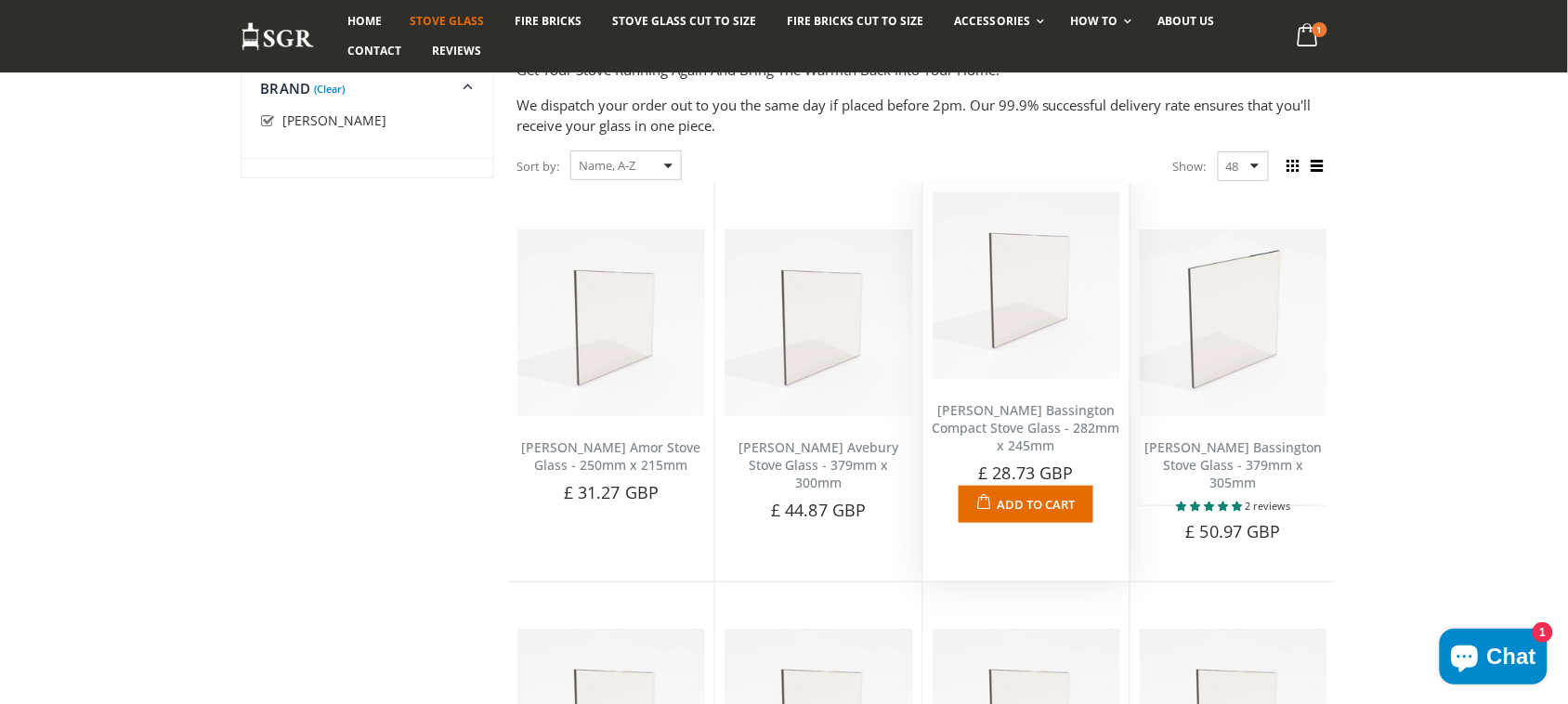 click on "[PERSON_NAME] Bassington Compact Stove Glass - 282mm x 245mm" at bounding box center (1026, 427) 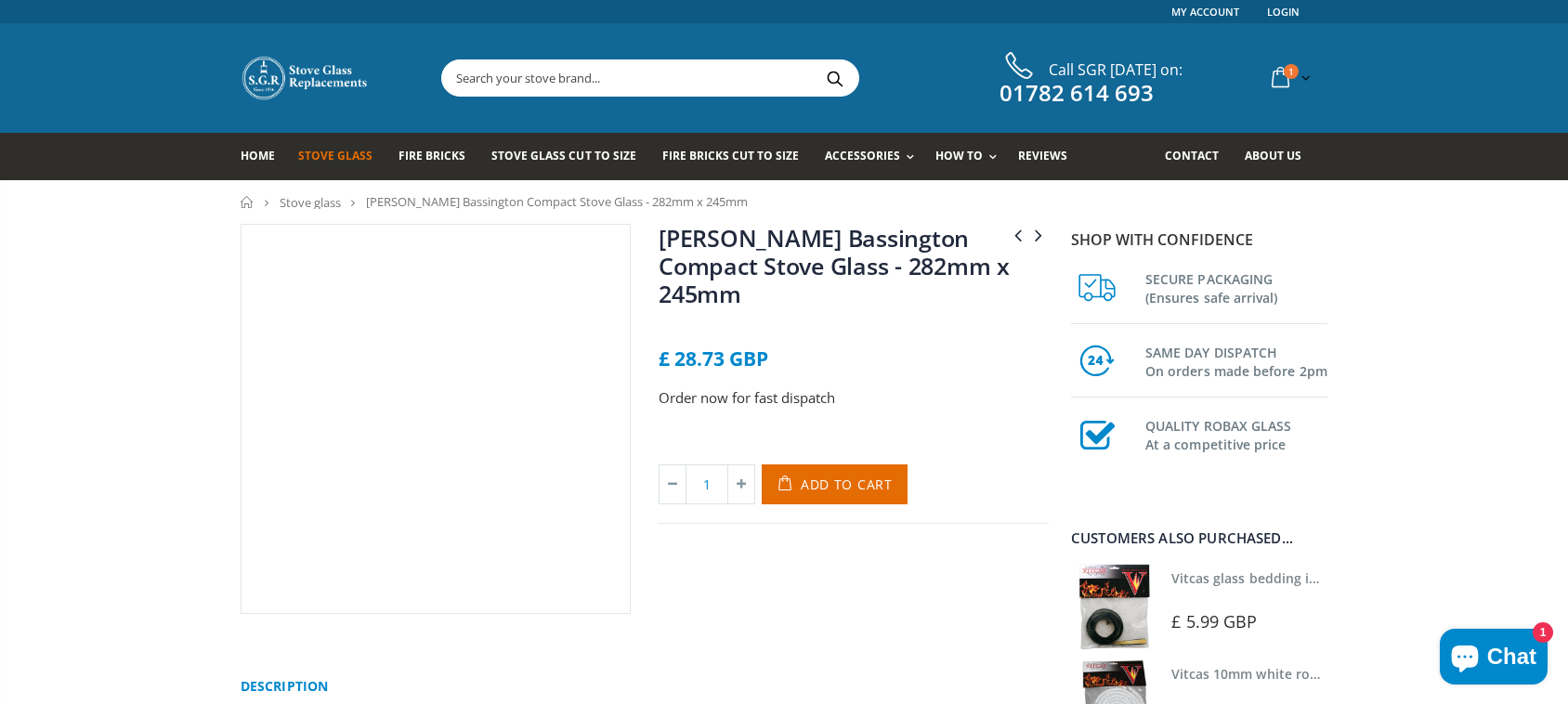 scroll, scrollTop: 0, scrollLeft: 0, axis: both 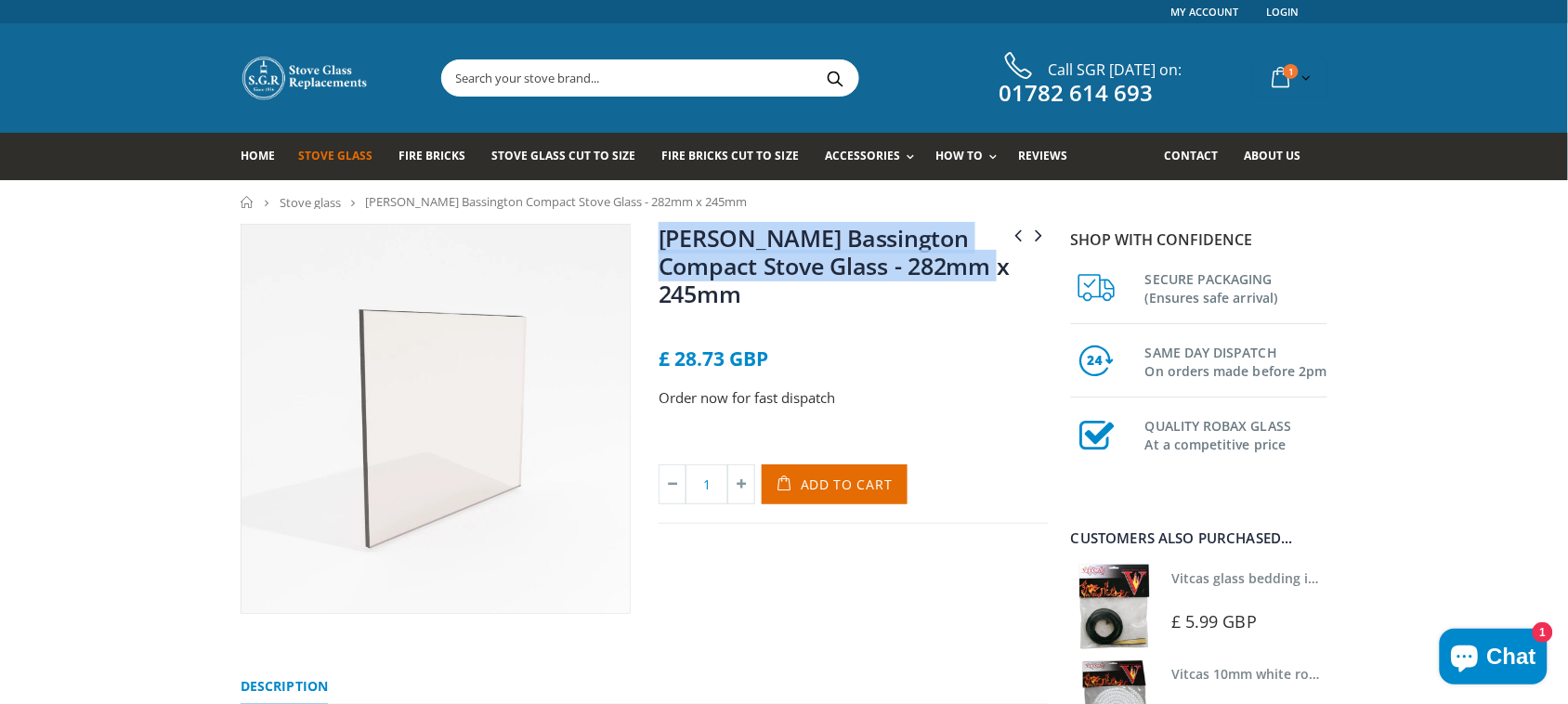 drag, startPoint x: 1000, startPoint y: 274, endPoint x: 665, endPoint y: 238, distance: 336.92878 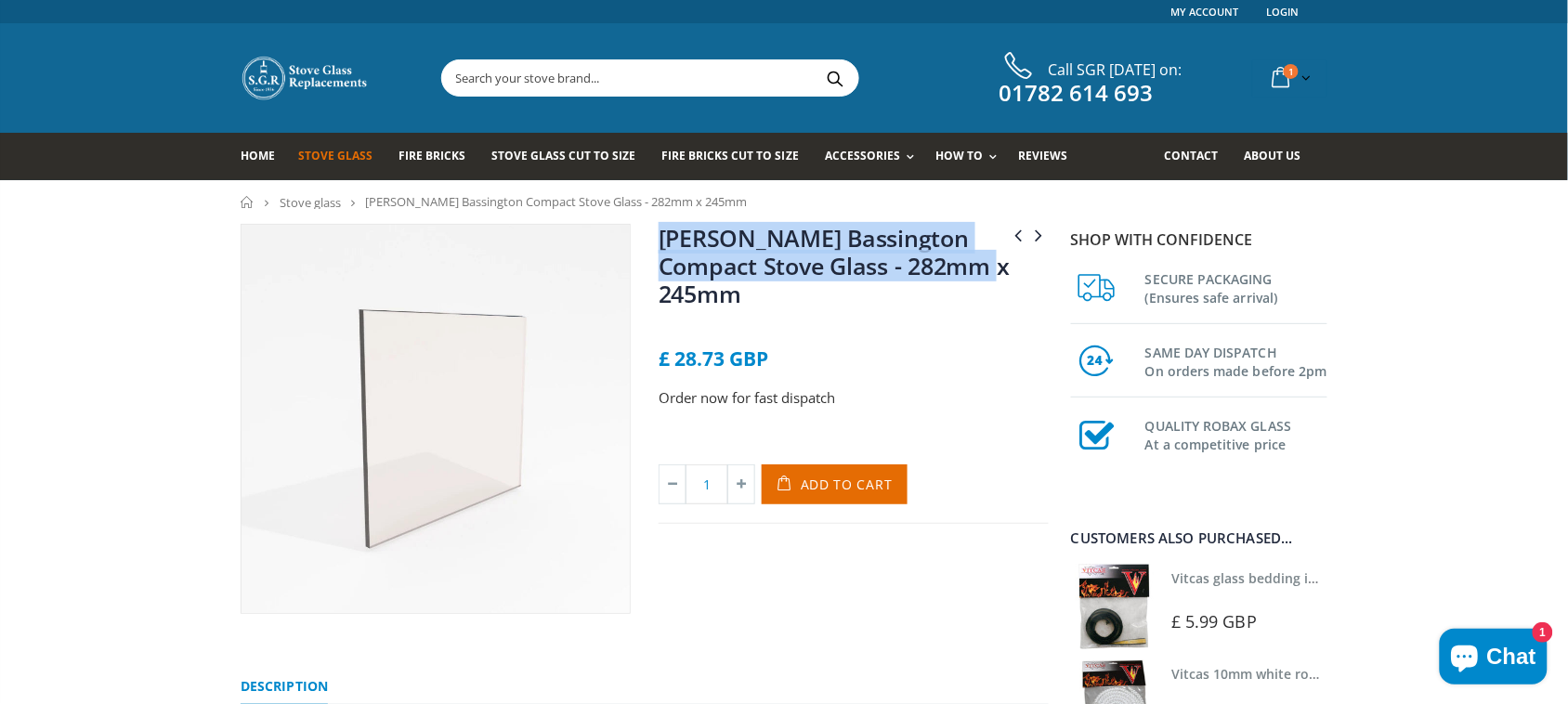click on "[PERSON_NAME] Bassington Compact Stove Glass - 282mm x 245mm" at bounding box center (854, 269) 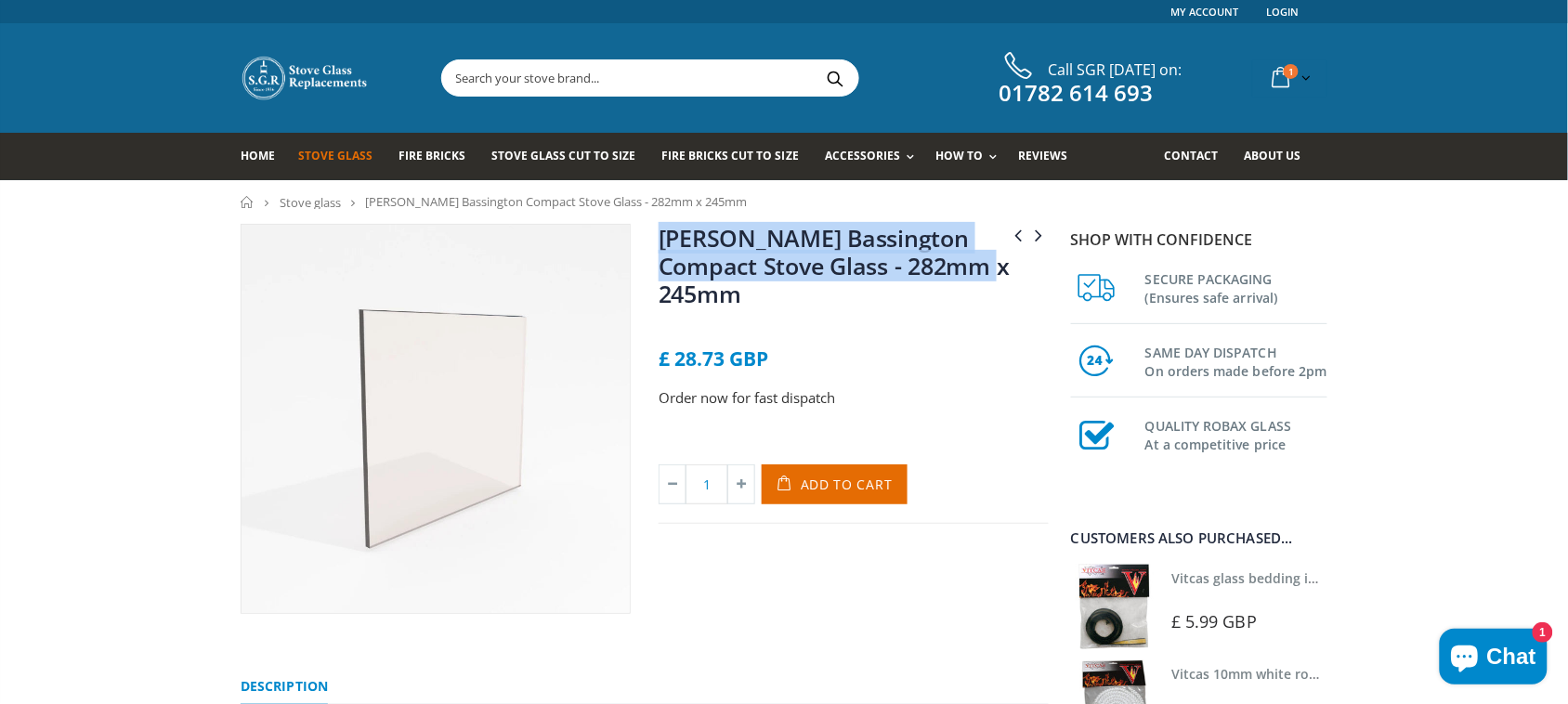 copy on "[PERSON_NAME] Bassington Compact Stove Glass - 282mm x 245mm" 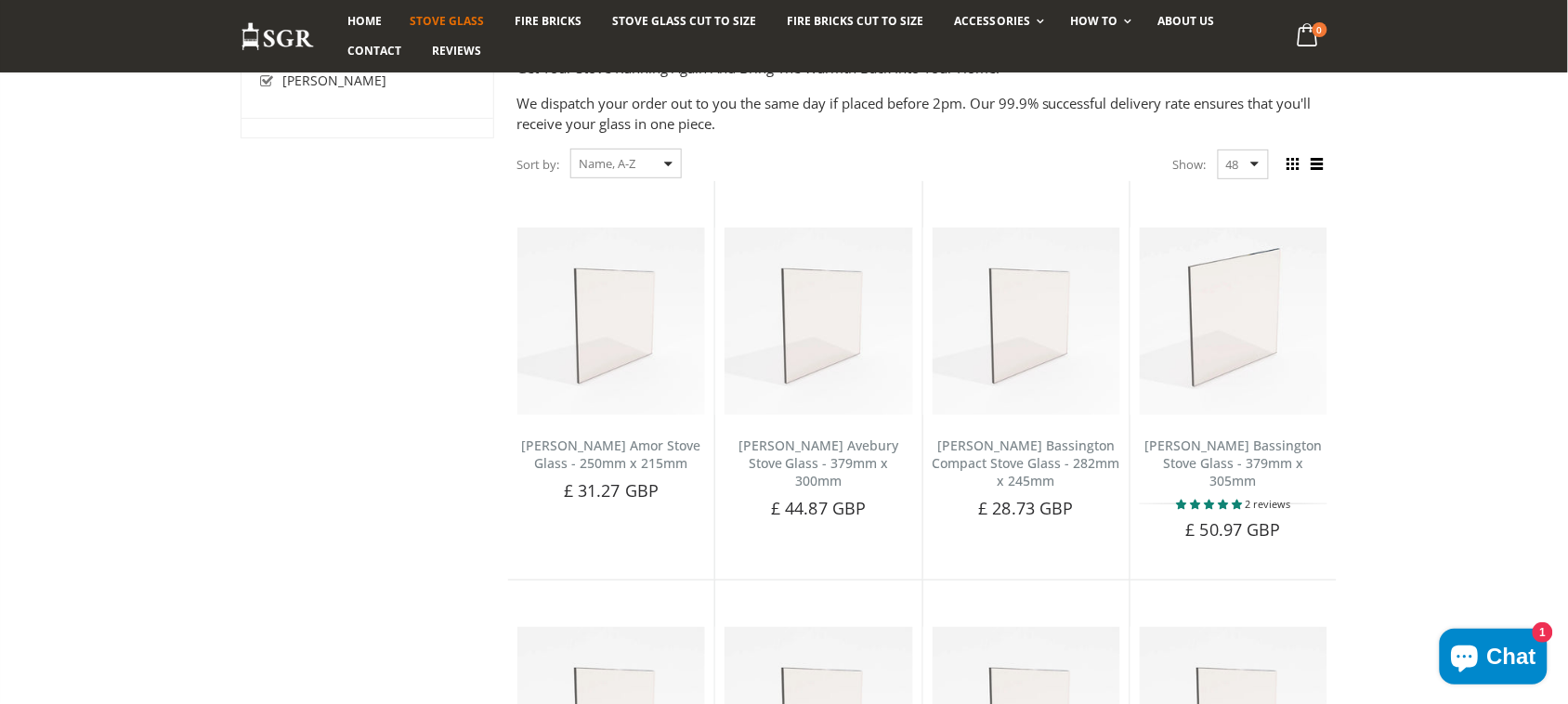 scroll, scrollTop: 207, scrollLeft: 0, axis: vertical 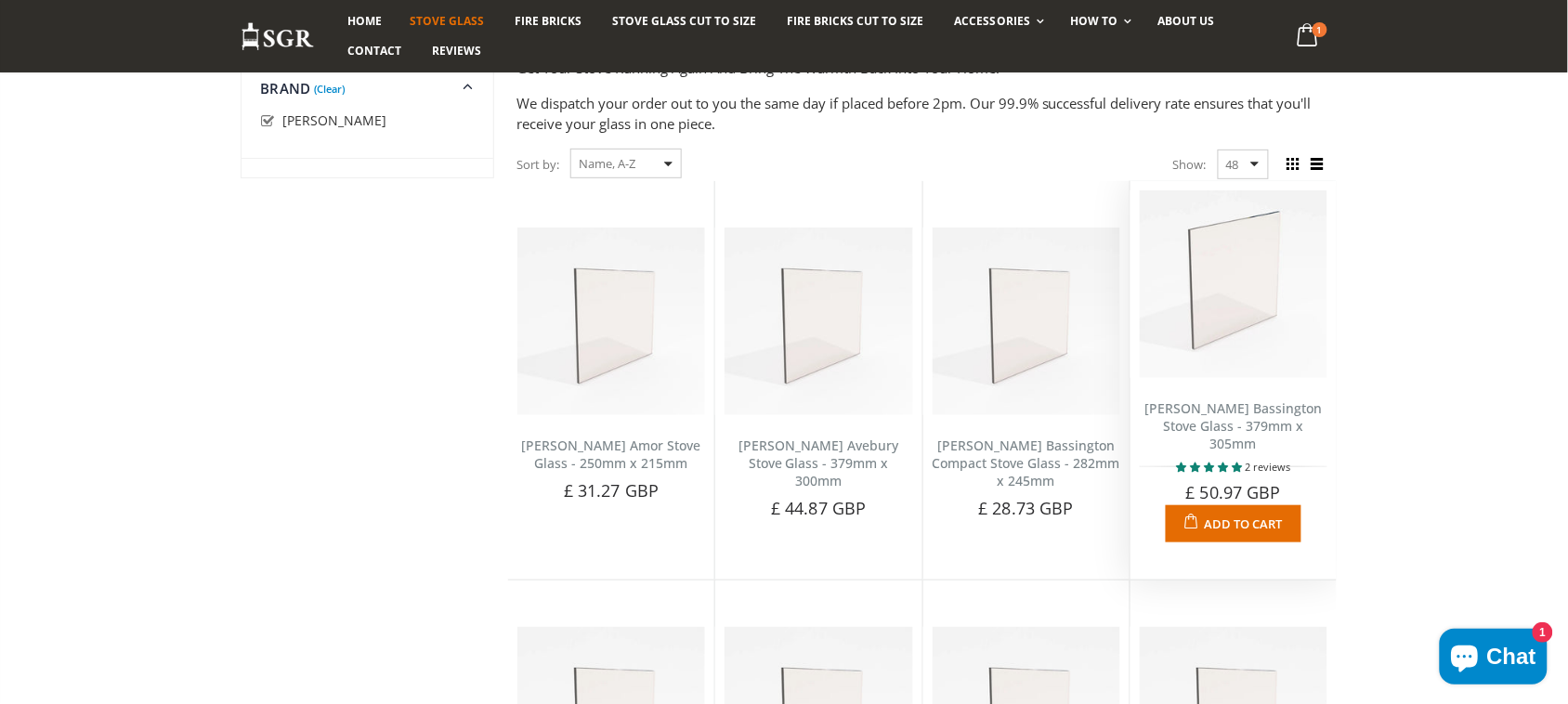 click on "[PERSON_NAME] Bassington Stove Glass - 379mm x 305mm" at bounding box center [1233, 425] 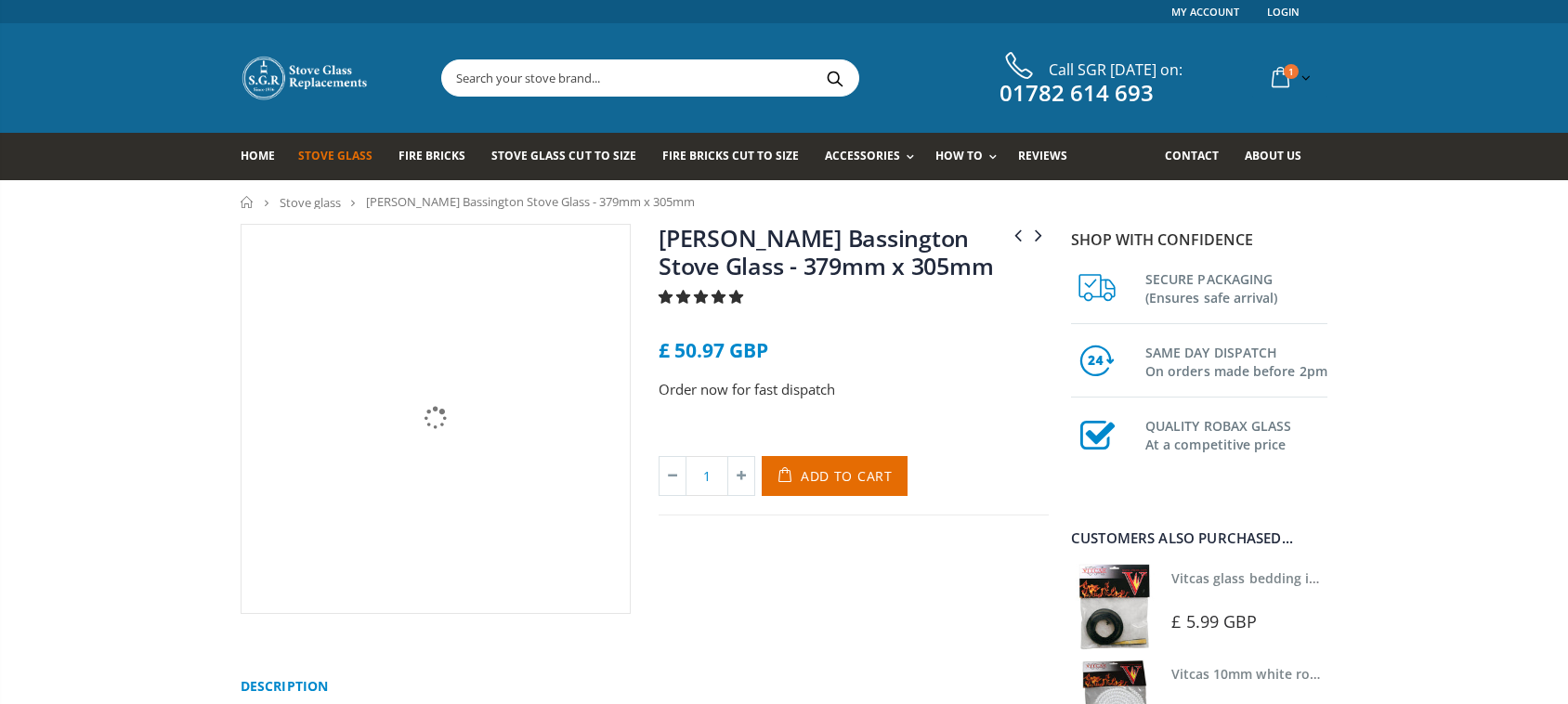 scroll, scrollTop: 0, scrollLeft: 0, axis: both 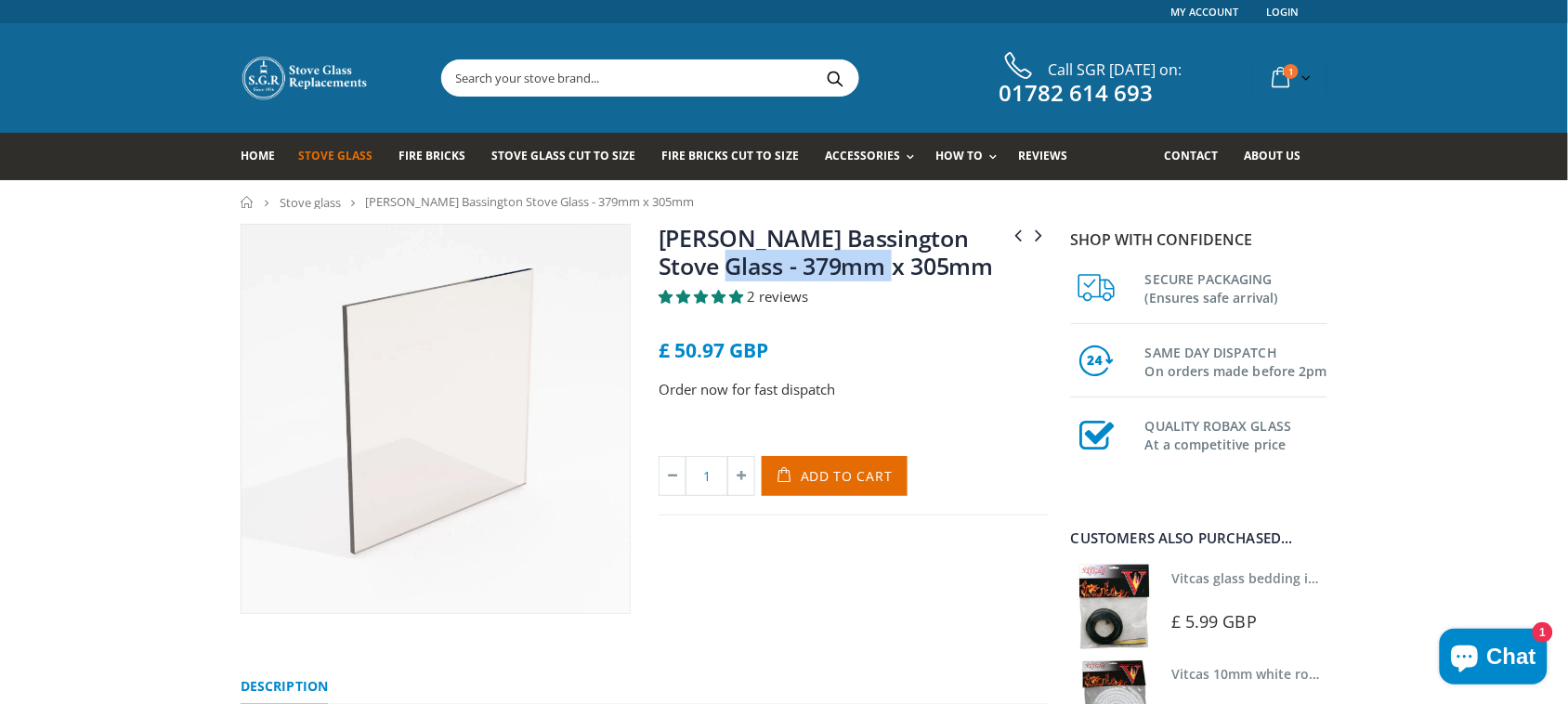 drag, startPoint x: 913, startPoint y: 267, endPoint x: 664, endPoint y: 253, distance: 249.39326 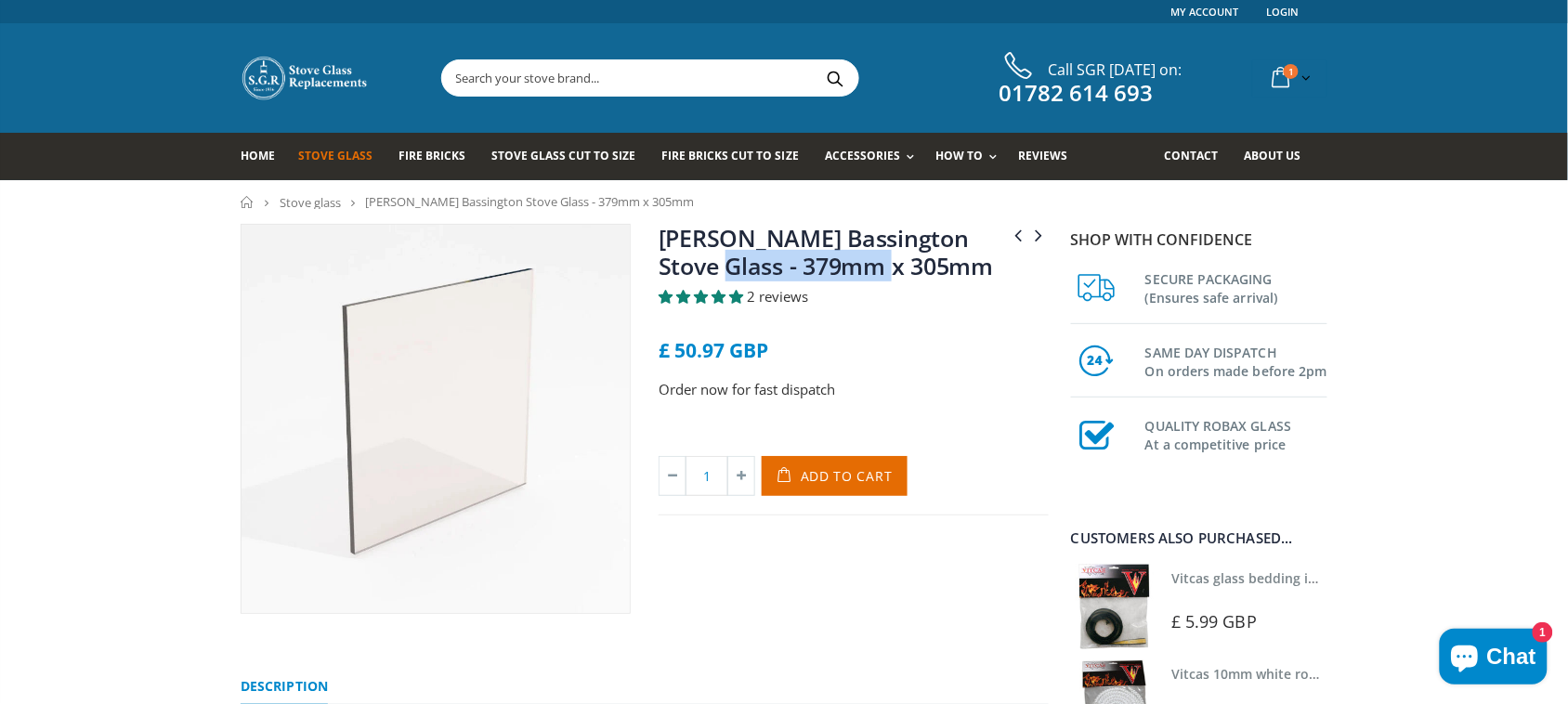 click on "[PERSON_NAME] Bassington Stove Glass - 379mm x 305mm" at bounding box center (854, 255) 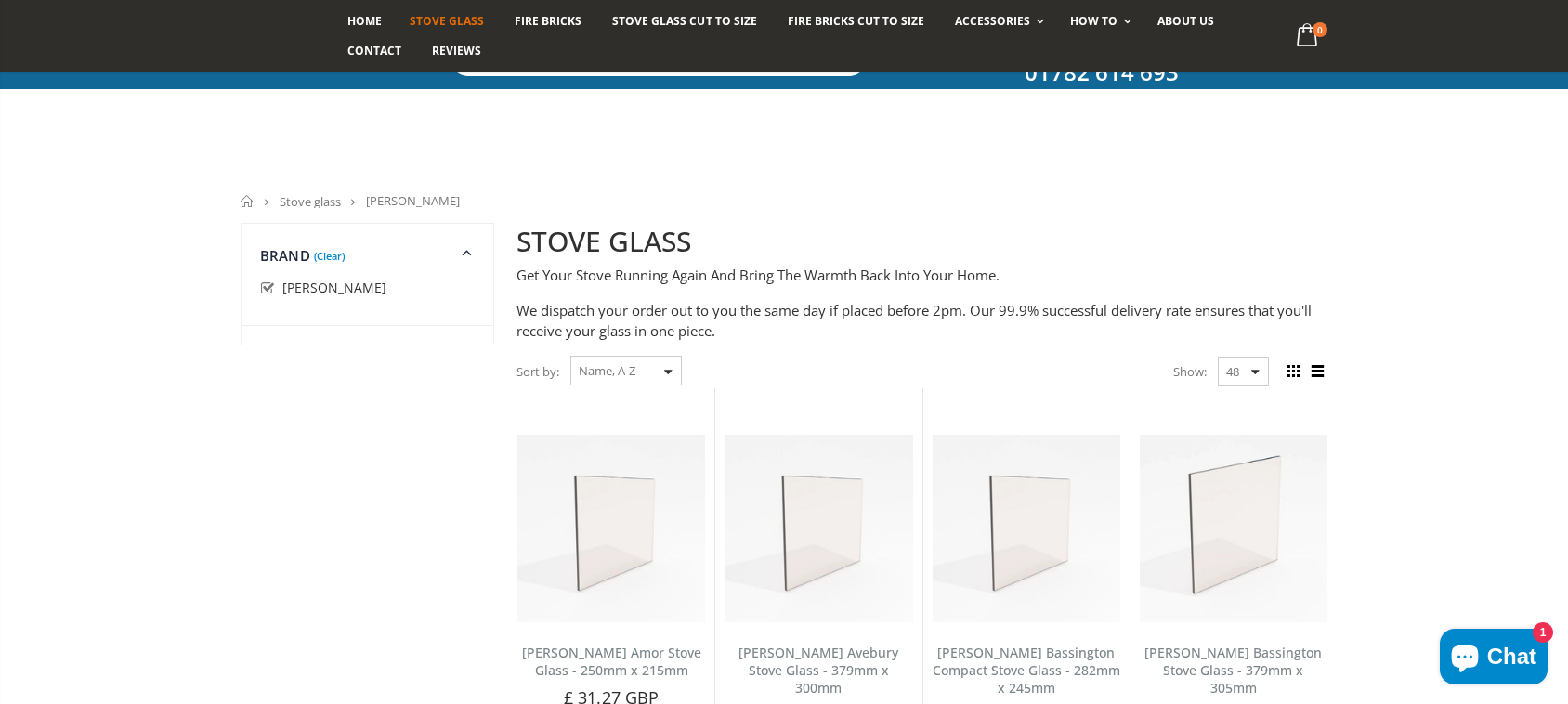 scroll, scrollTop: 210, scrollLeft: 0, axis: vertical 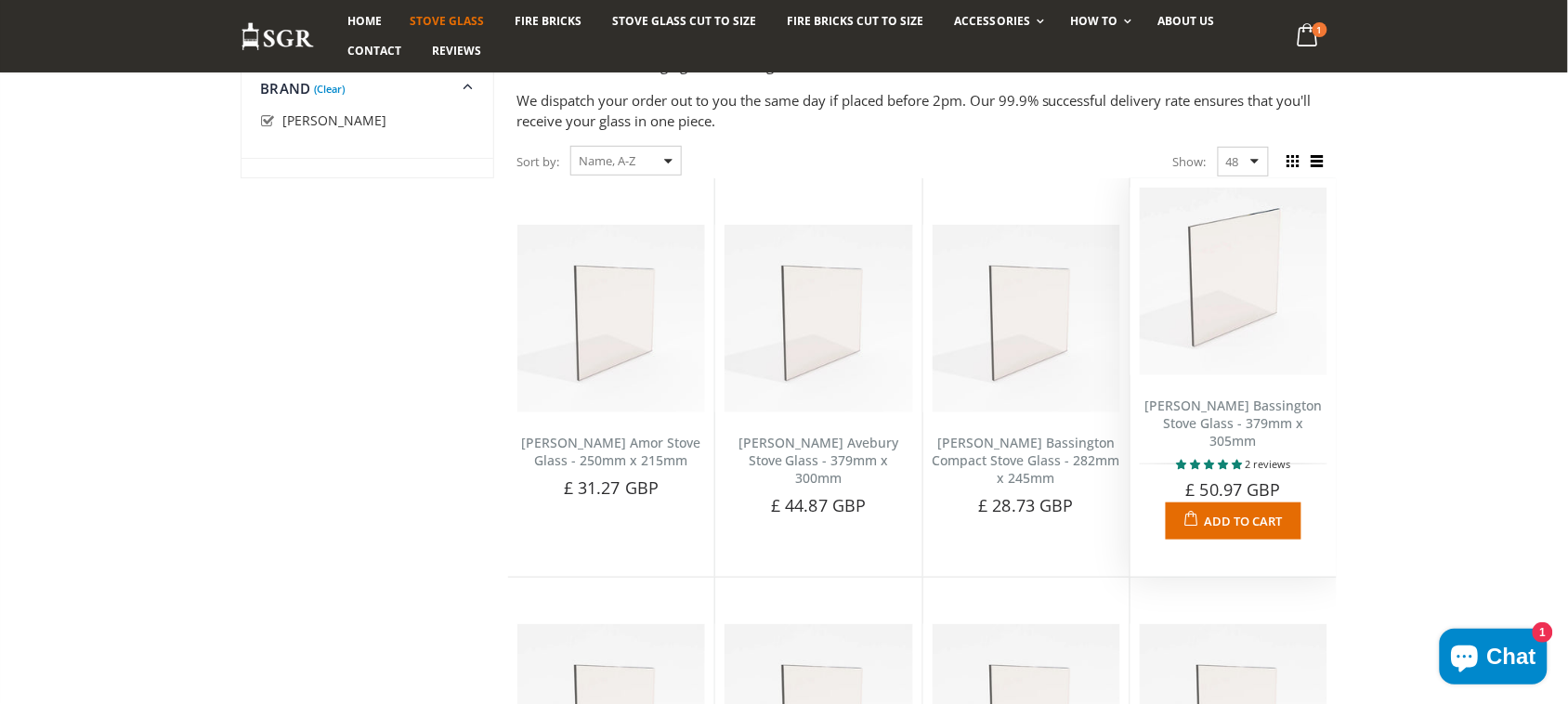 click on "[PERSON_NAME] Bassington Stove Glass - 379mm x 305mm" at bounding box center [1233, 423] 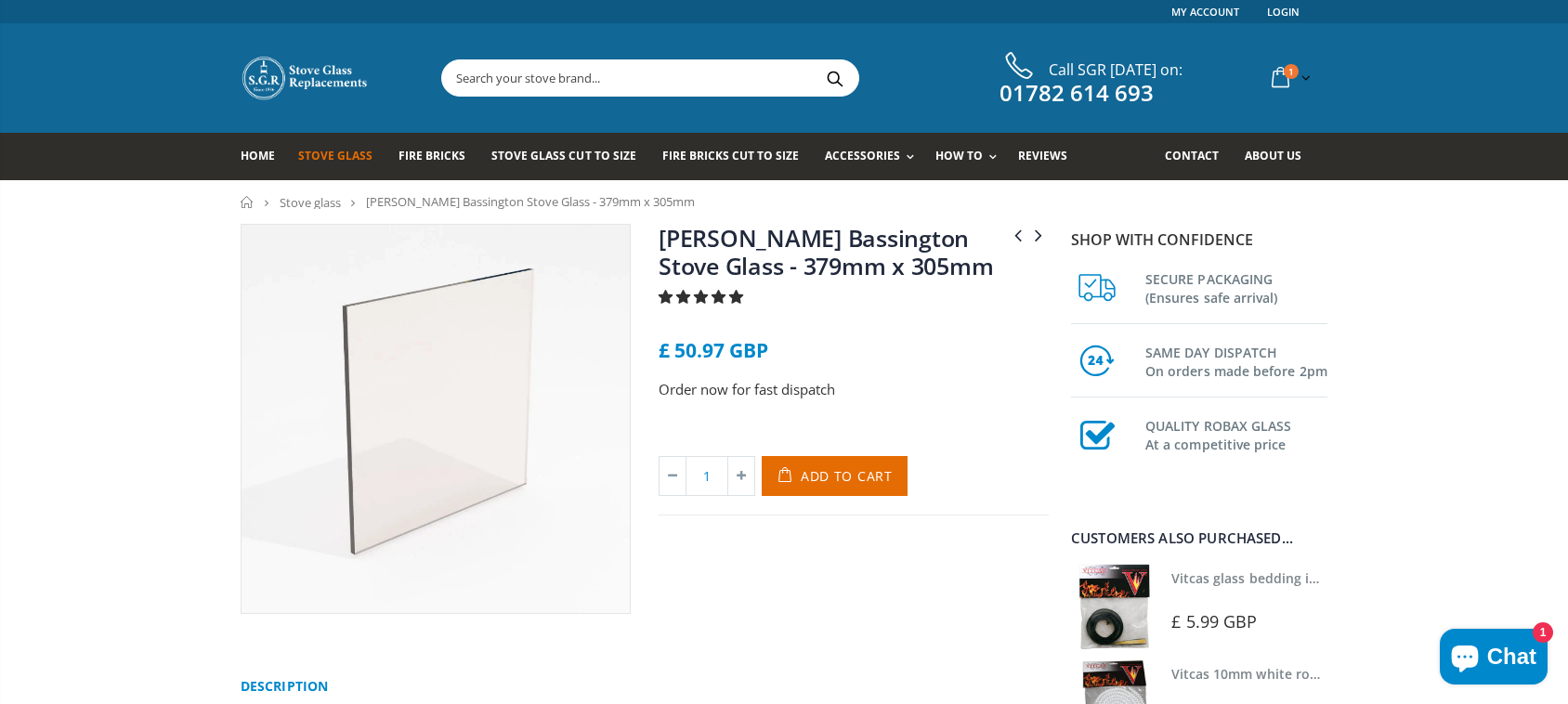 scroll, scrollTop: 0, scrollLeft: 0, axis: both 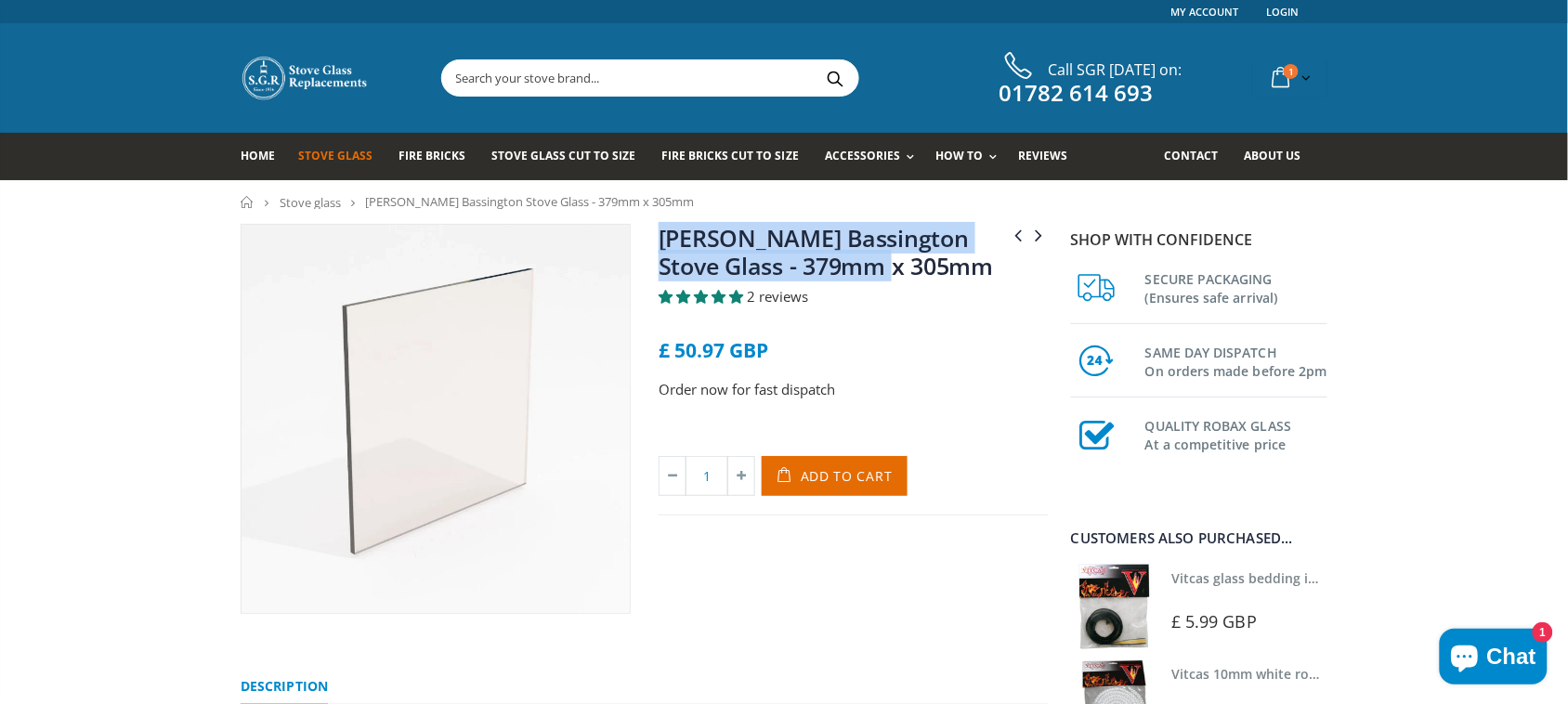 drag, startPoint x: 887, startPoint y: 263, endPoint x: 660, endPoint y: 237, distance: 228.4841 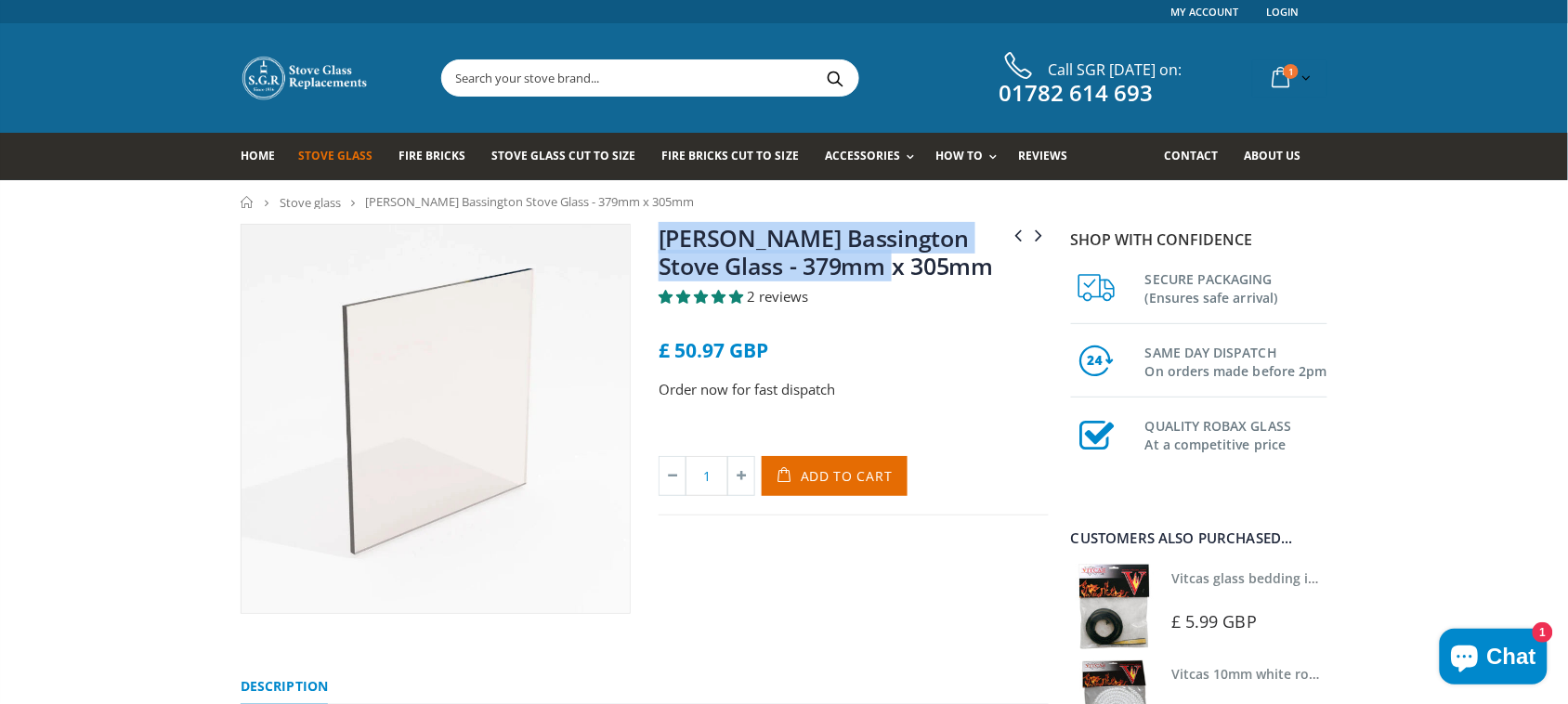 click on "[PERSON_NAME] Bassington Stove Glass - 379mm x 305mm" at bounding box center (854, 255) 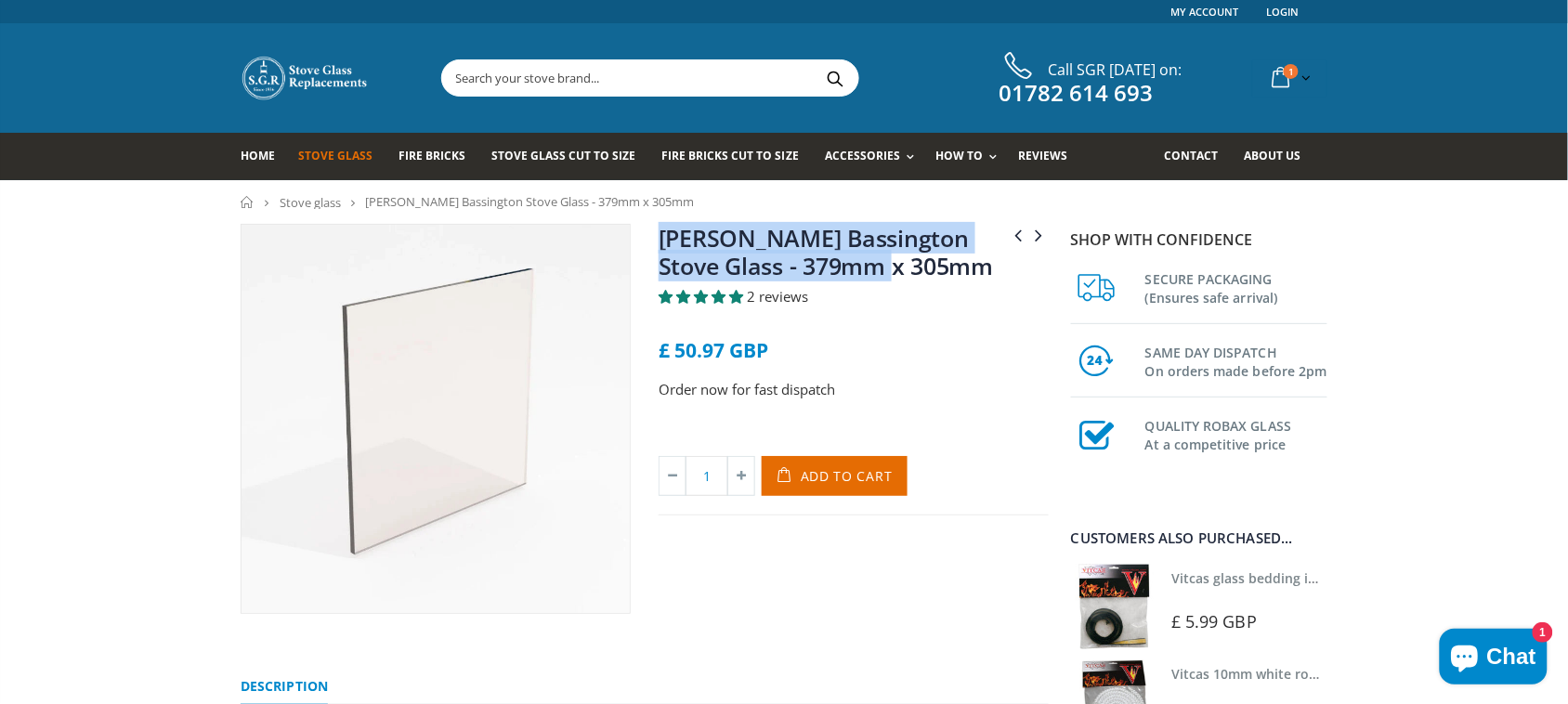 copy on "[PERSON_NAME] Bassington Stove Glass - 379mm x 305mm" 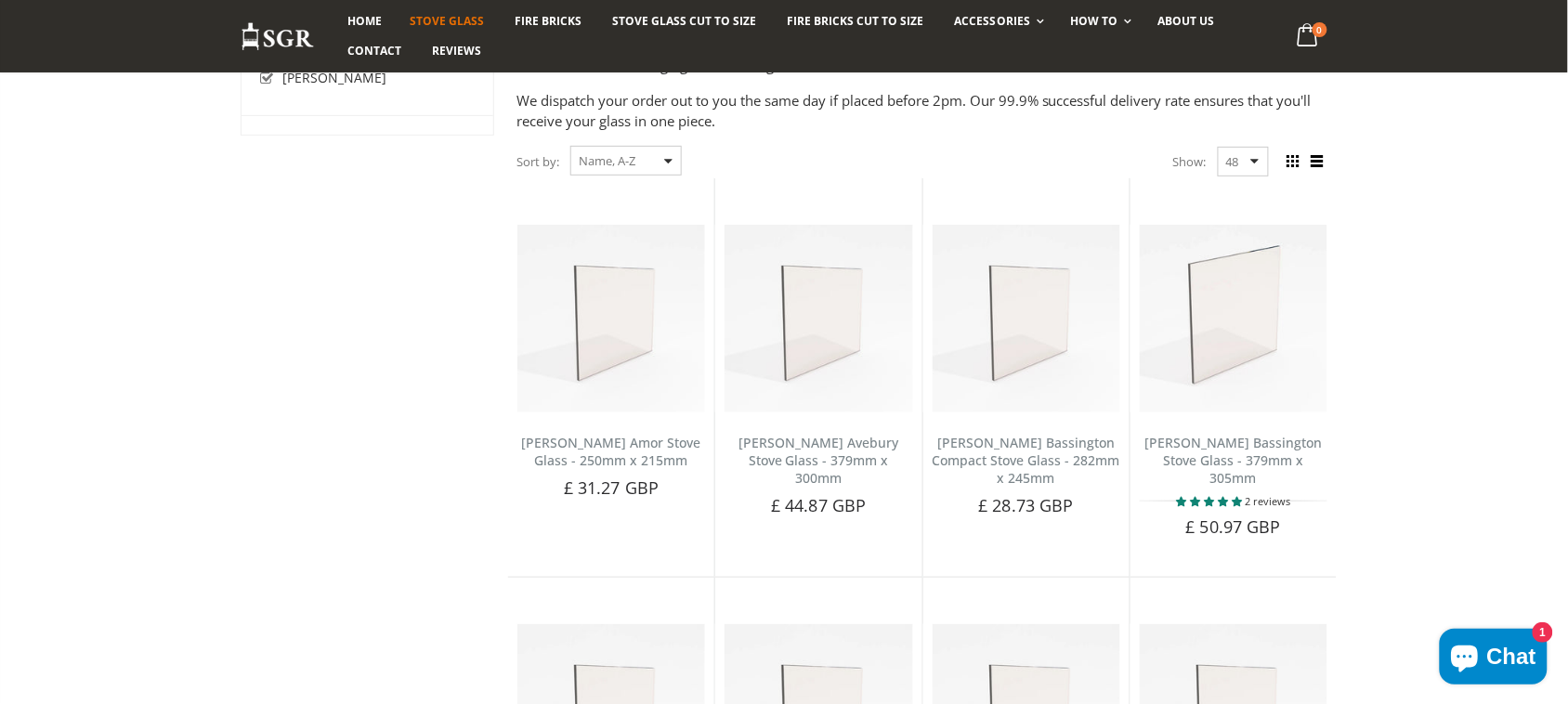 scroll, scrollTop: 210, scrollLeft: 0, axis: vertical 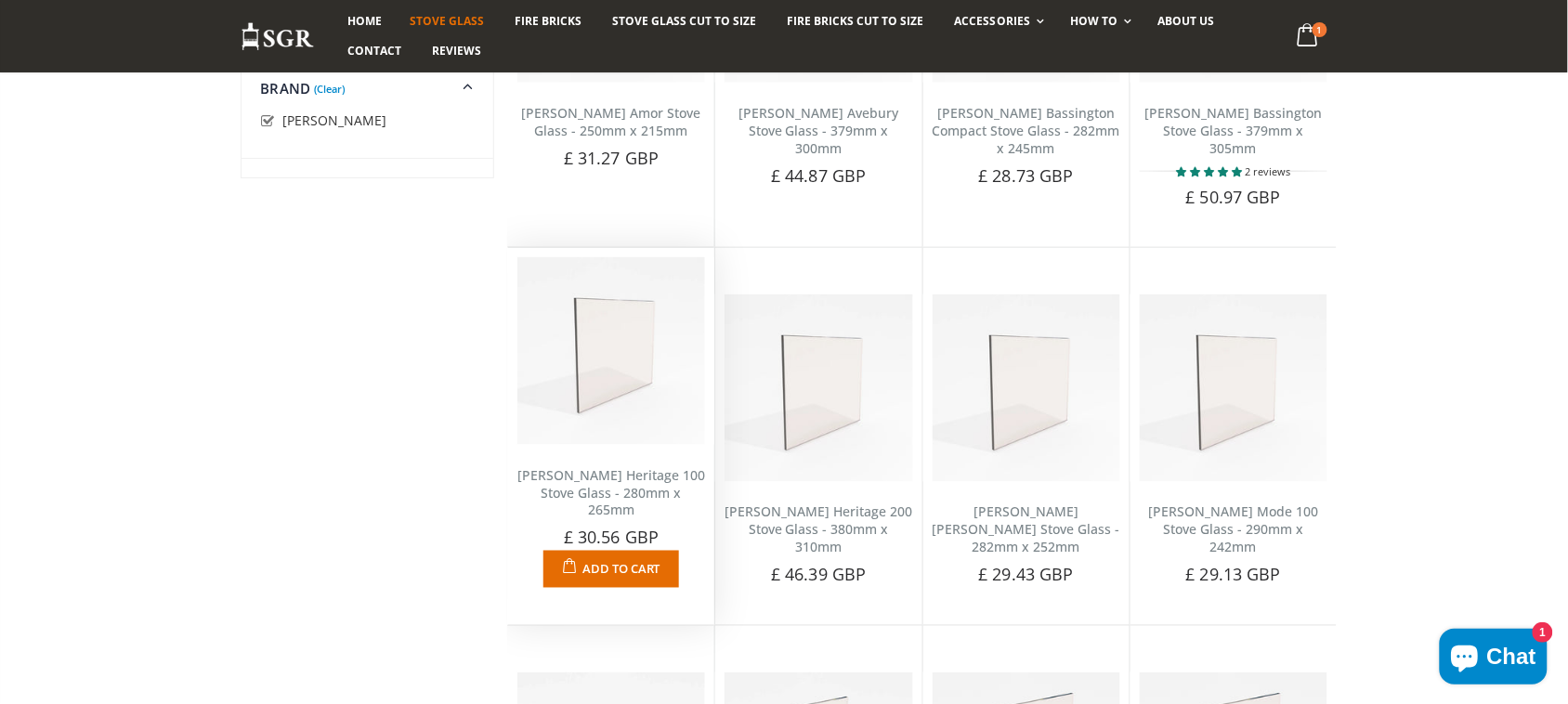 click on "[PERSON_NAME] Heritage 100 Stove Glass - 280mm x 265mm" at bounding box center [611, 492] 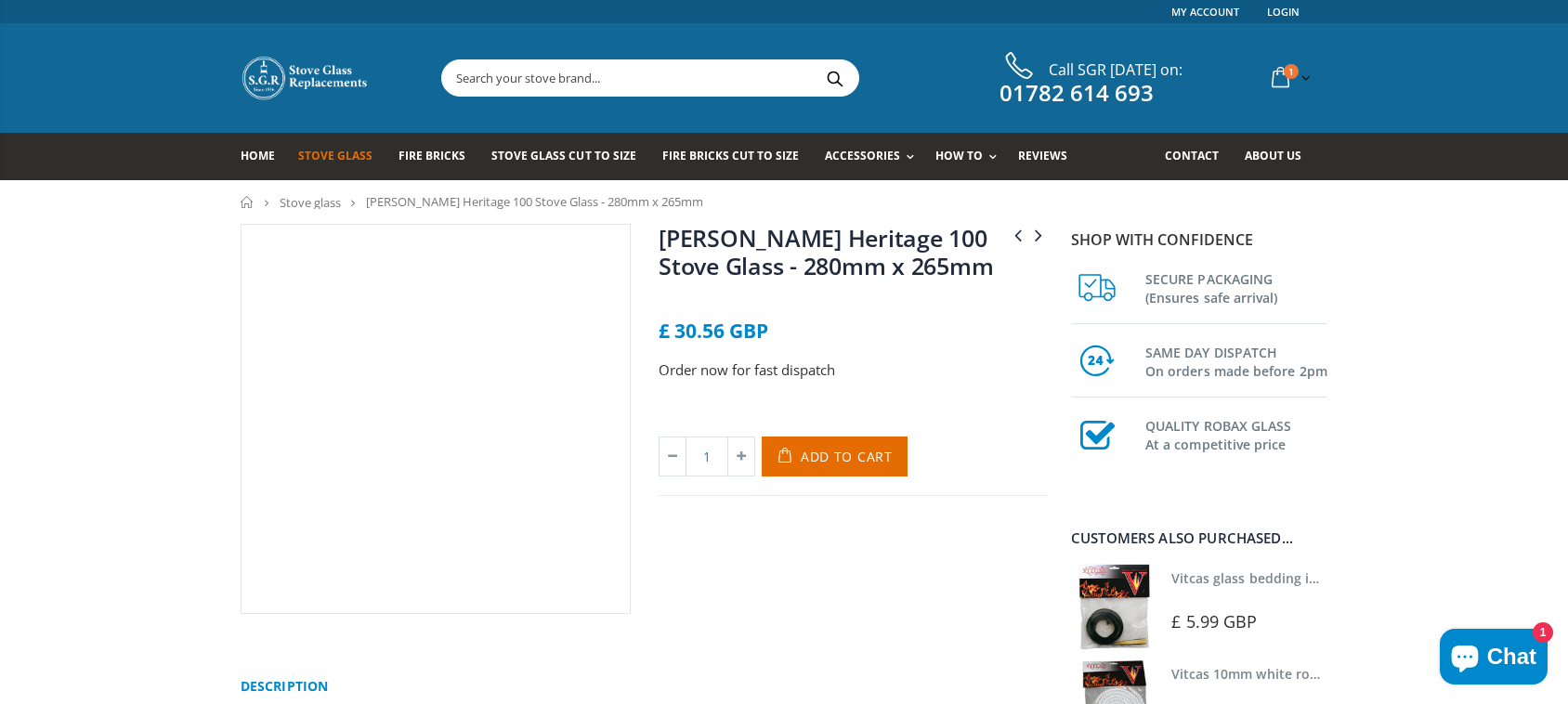 scroll, scrollTop: 0, scrollLeft: 0, axis: both 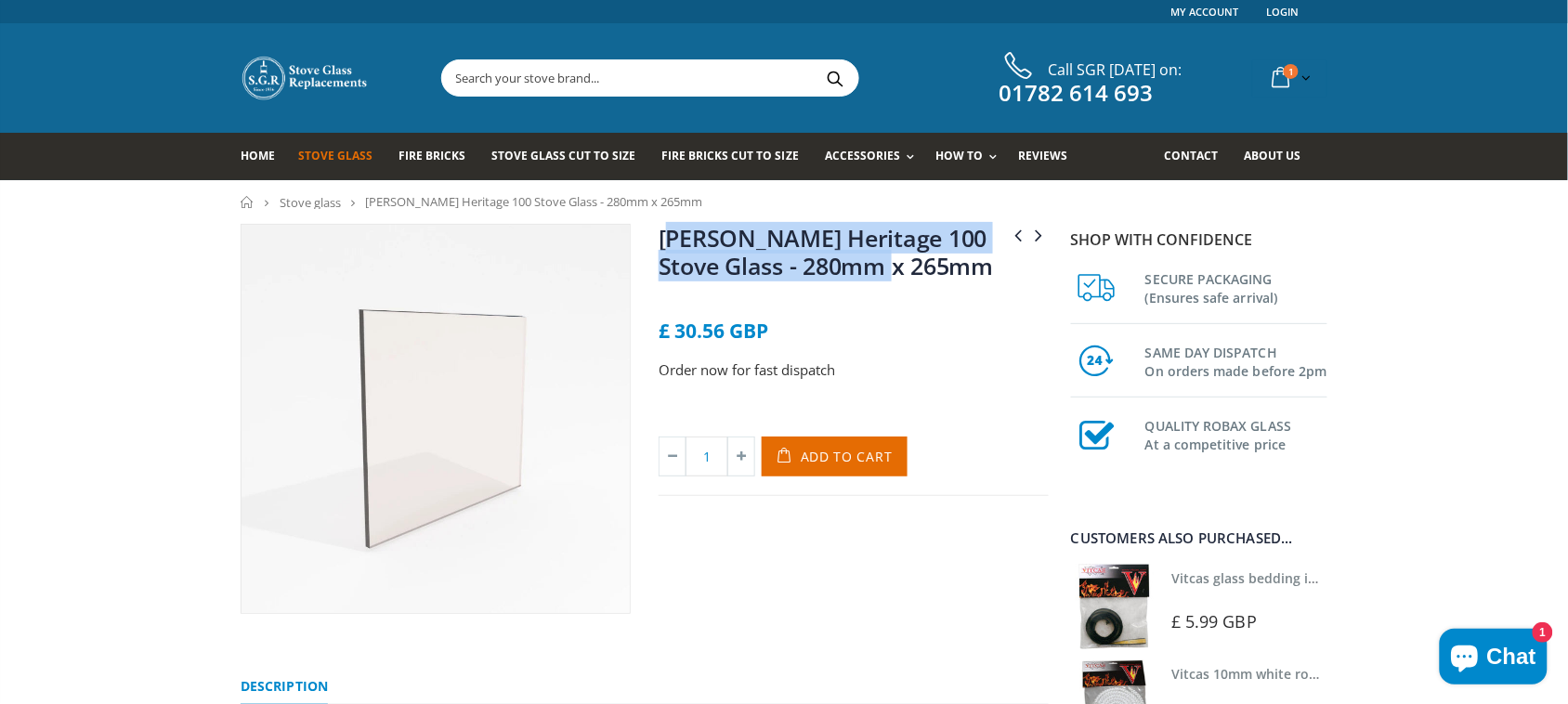 drag, startPoint x: 838, startPoint y: 288, endPoint x: 667, endPoint y: 242, distance: 177.0791 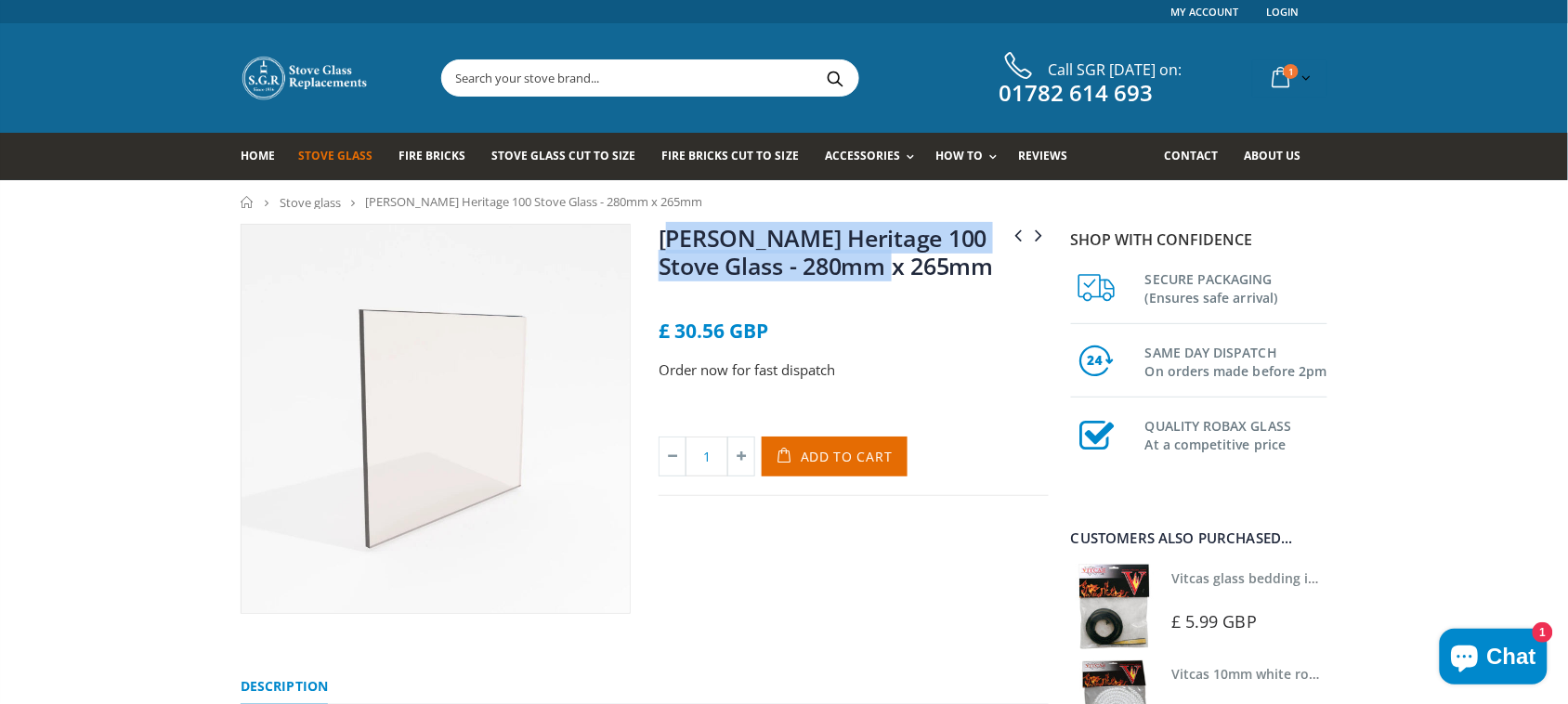 click on "[PERSON_NAME] Heritage 100 Stove Glass - 280mm x 265mm" at bounding box center [854, 255] 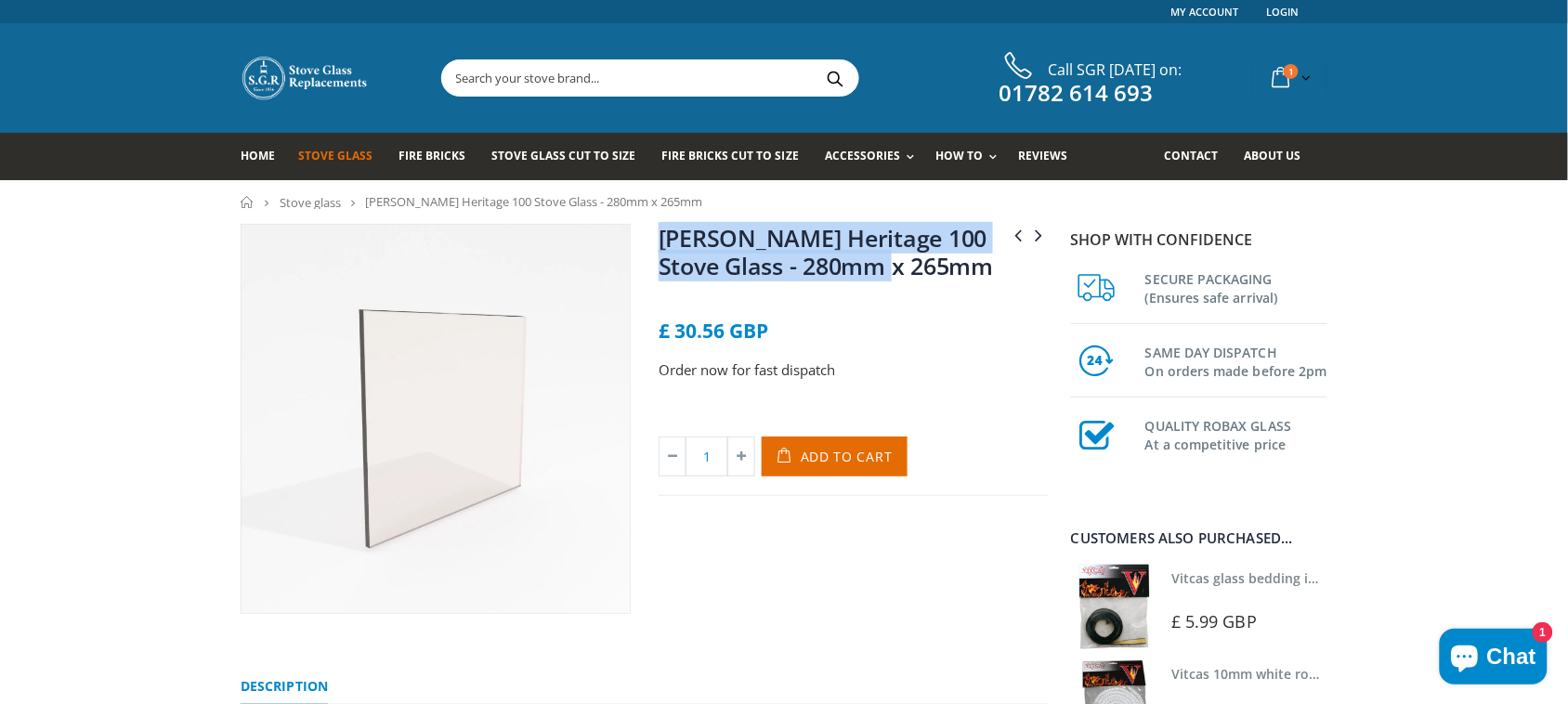 drag, startPoint x: 971, startPoint y: 279, endPoint x: 647, endPoint y: 228, distance: 327.98933 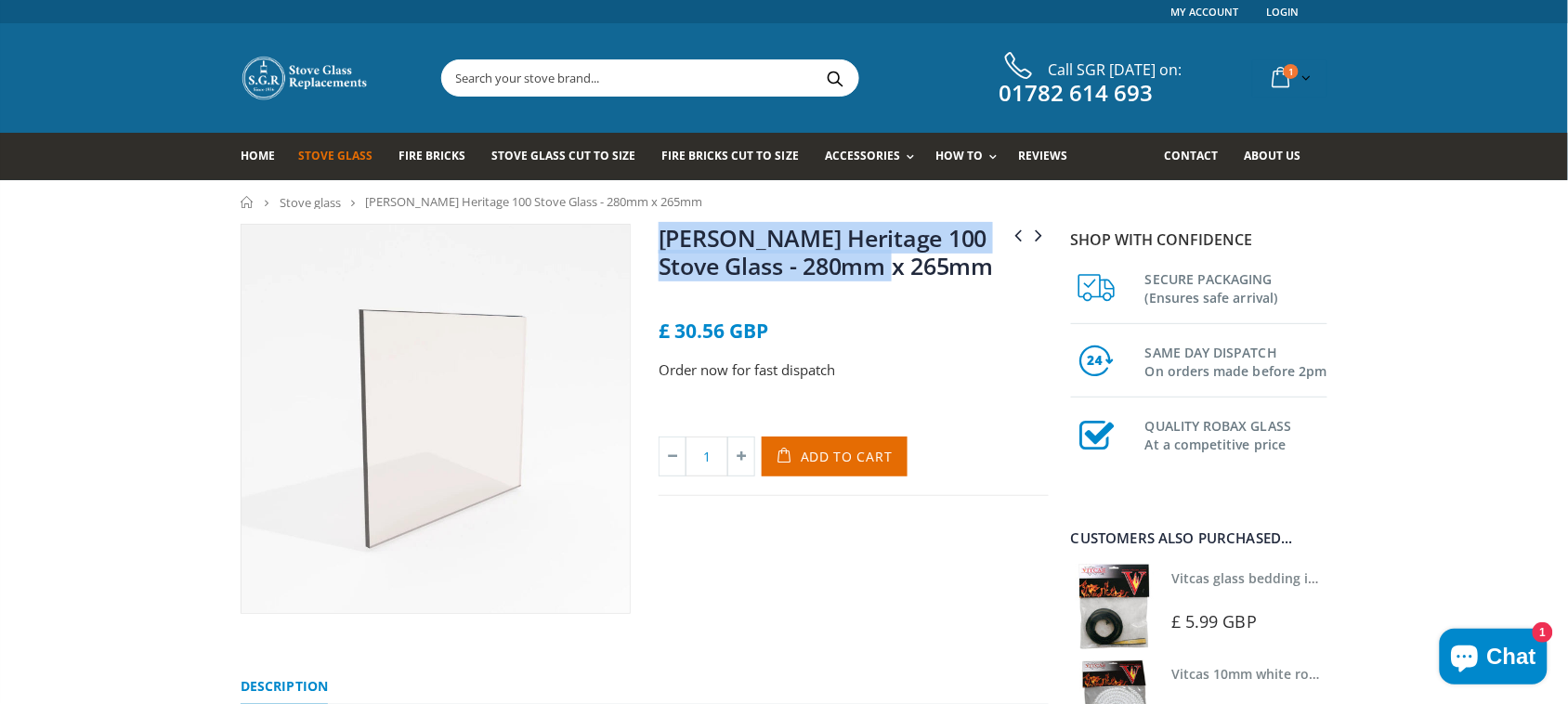 click on "Penman Bassington Stove Glass - 379mm x 305mm
Penman Heritage 200 Stove Glass - 380mm x 310mm
Penman Heritage 100 Stove Glass - 280mm x 265mm
No reviews
£ 30.56 GBP
Order now for fast dispatch
Title Default Title Default Title -  £ 30.56 GBP
1" at bounding box center (854, 419) 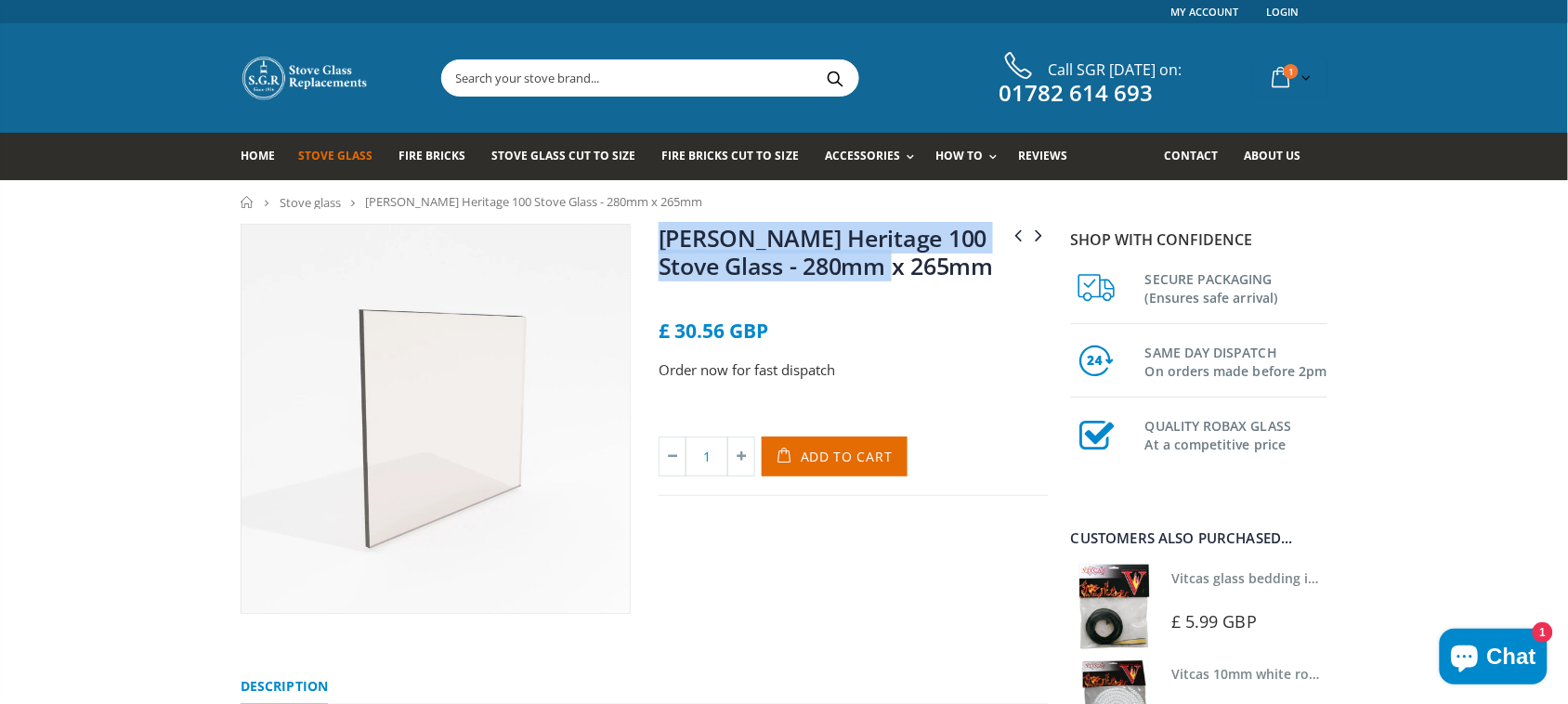 copy on "[PERSON_NAME] Heritage 100 Stove Glass - 280mm x 265mm" 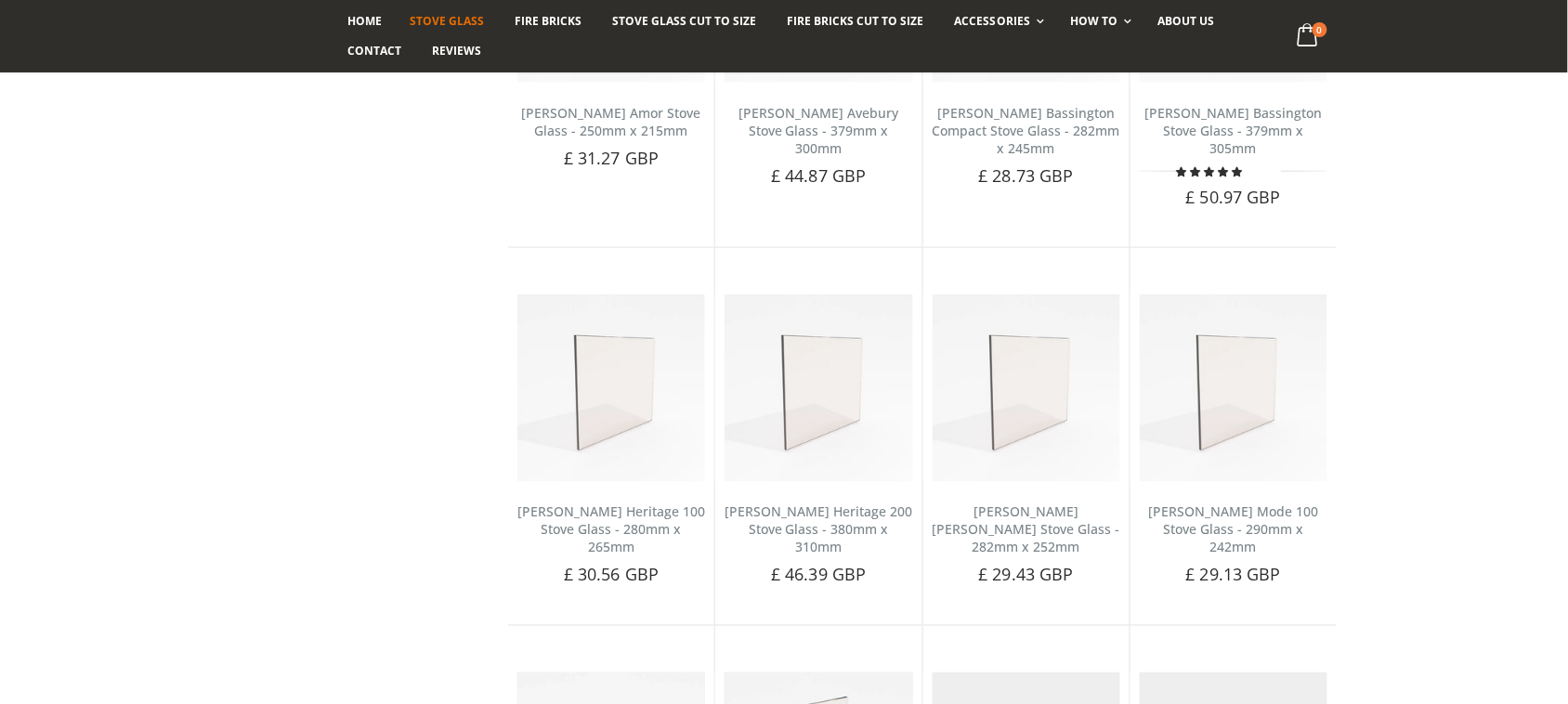 scroll, scrollTop: 540, scrollLeft: 0, axis: vertical 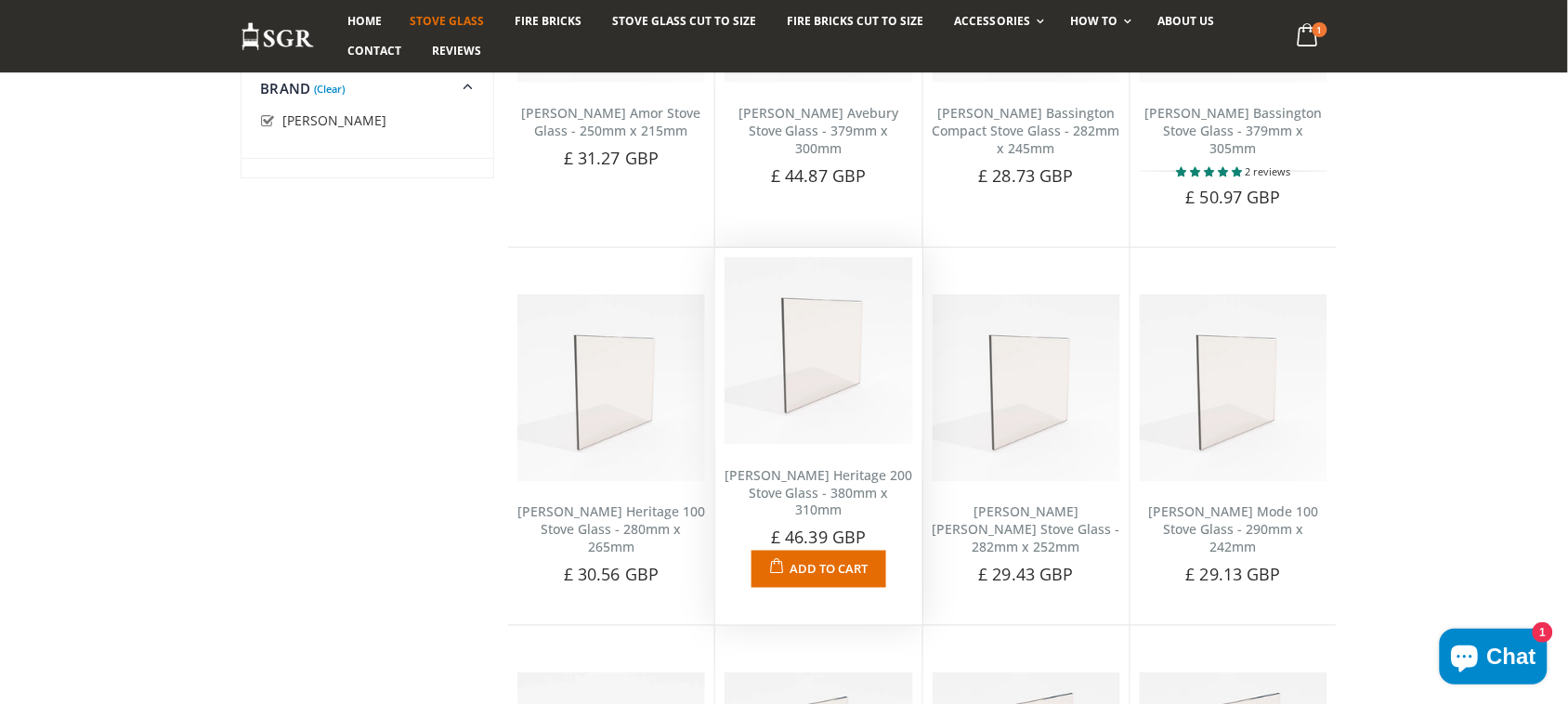 click on "[PERSON_NAME] Heritage 200 Stove Glass - 380mm x 310mm" at bounding box center [818, 492] 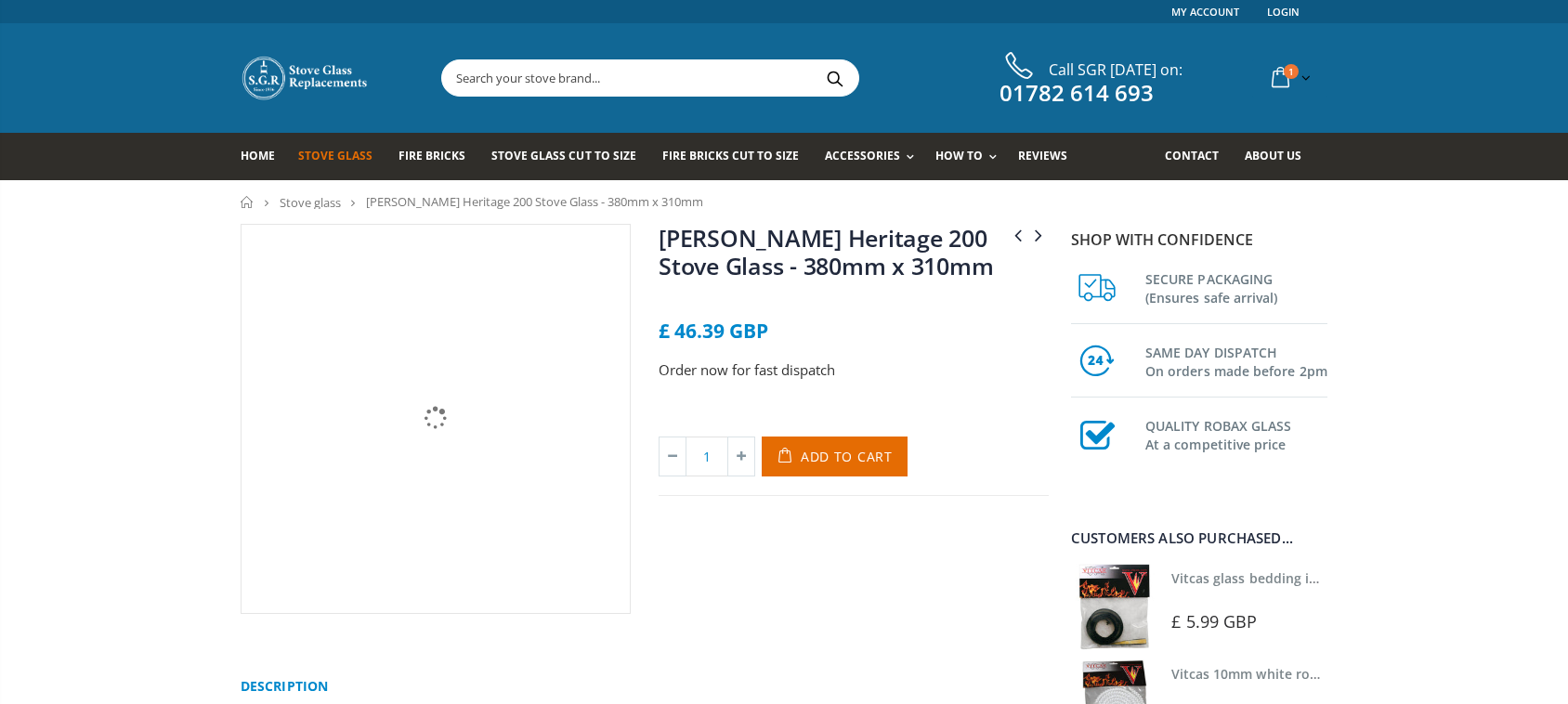 scroll, scrollTop: 0, scrollLeft: 0, axis: both 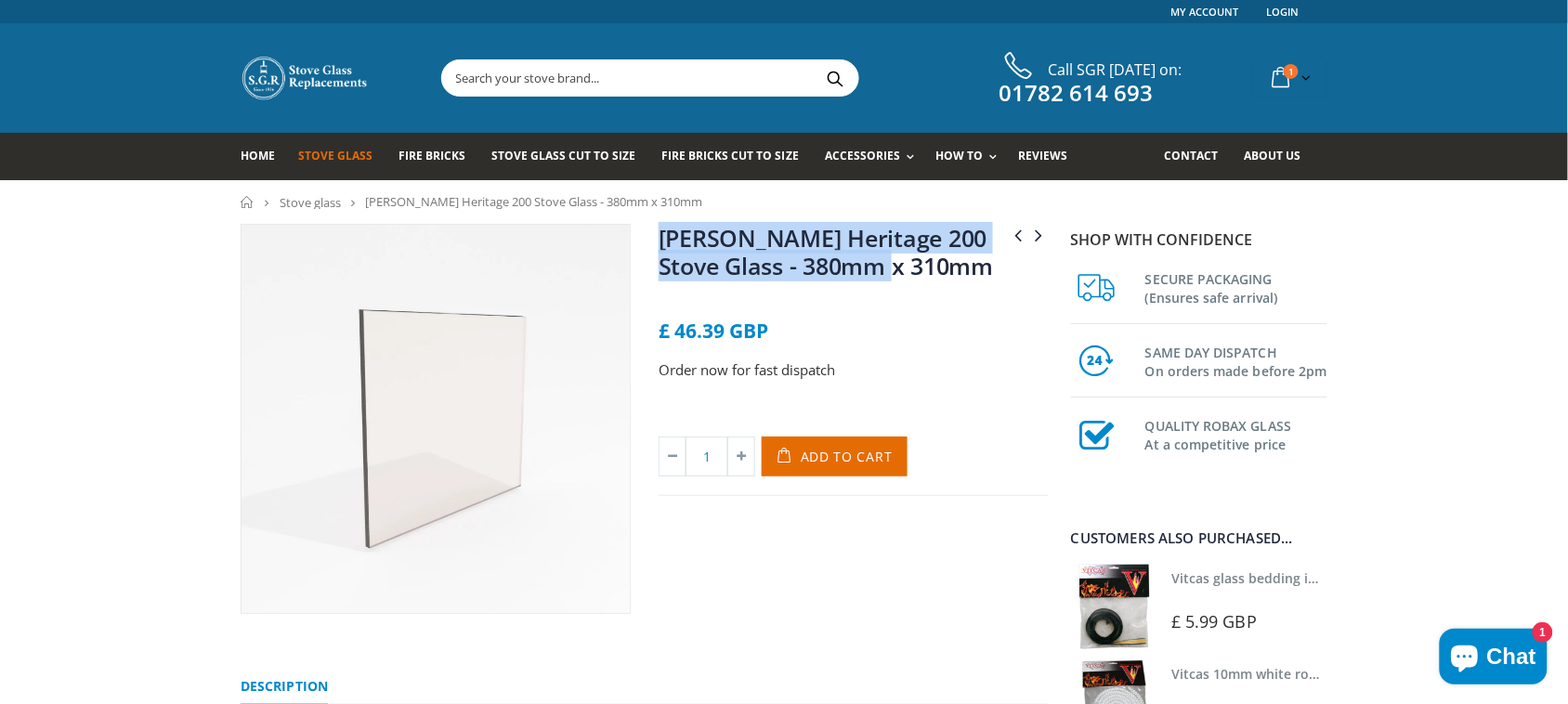drag, startPoint x: 932, startPoint y: 265, endPoint x: 661, endPoint y: 237, distance: 272.4427 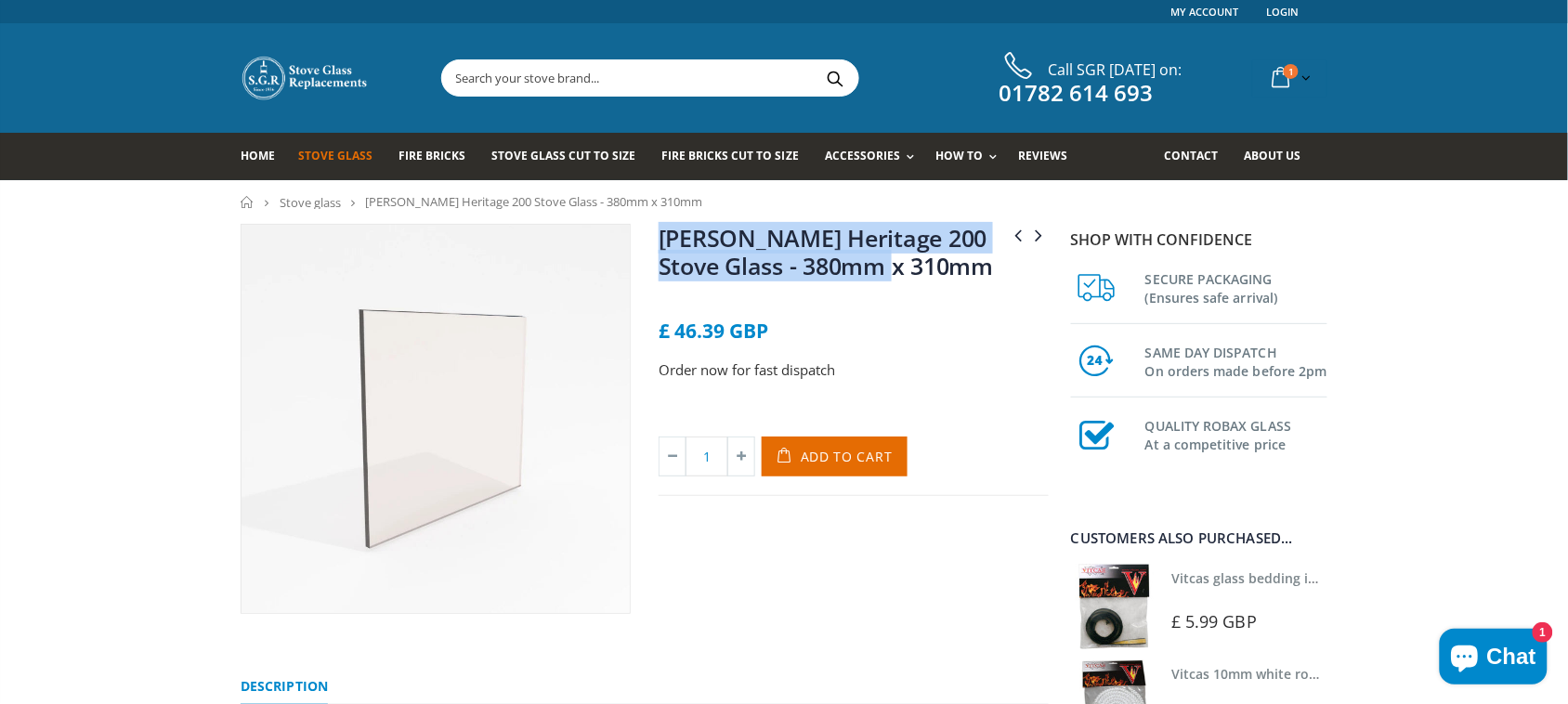 click on "[PERSON_NAME] Heritage 200 Stove Glass - 380mm x 310mm" at bounding box center (854, 255) 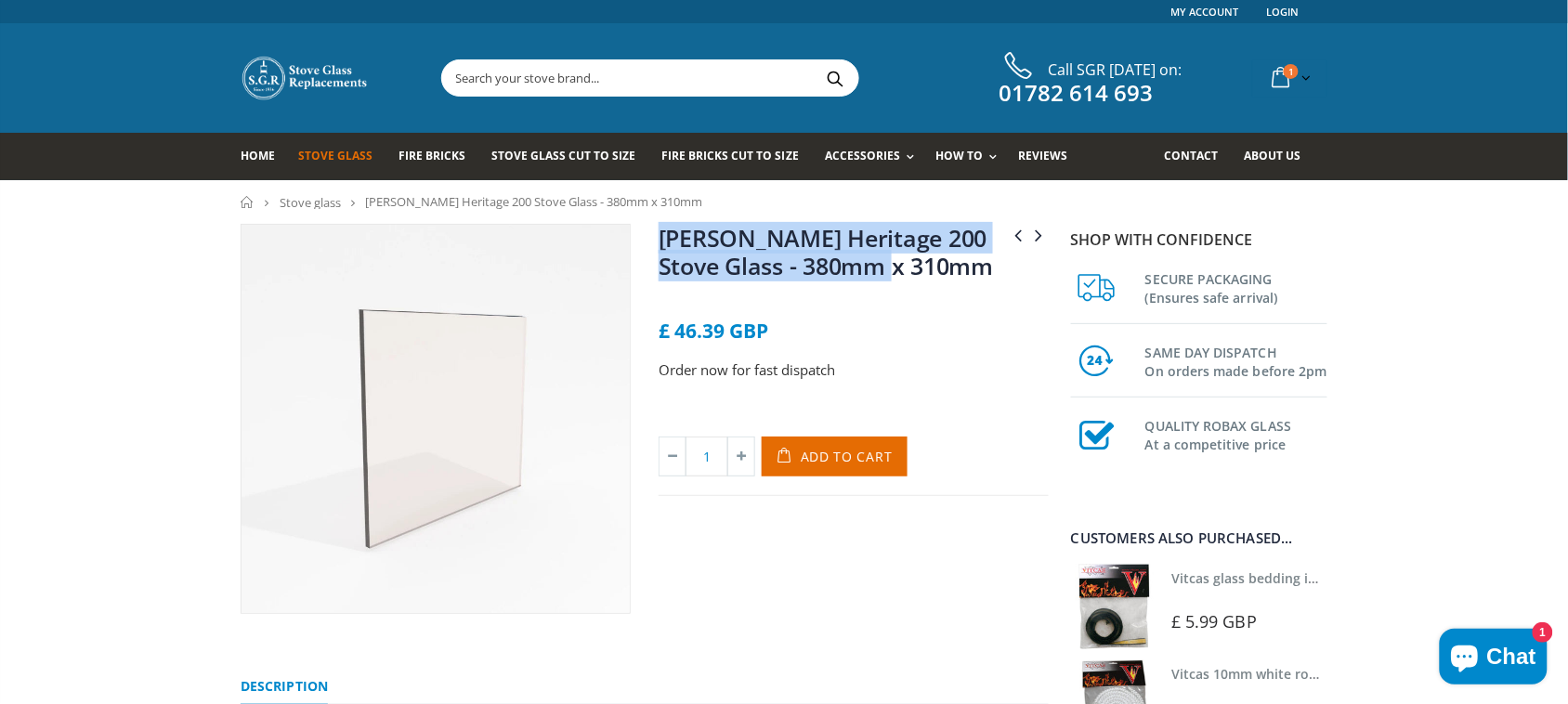 copy on "[PERSON_NAME] Heritage 200 Stove Glass - 380mm x 310mm" 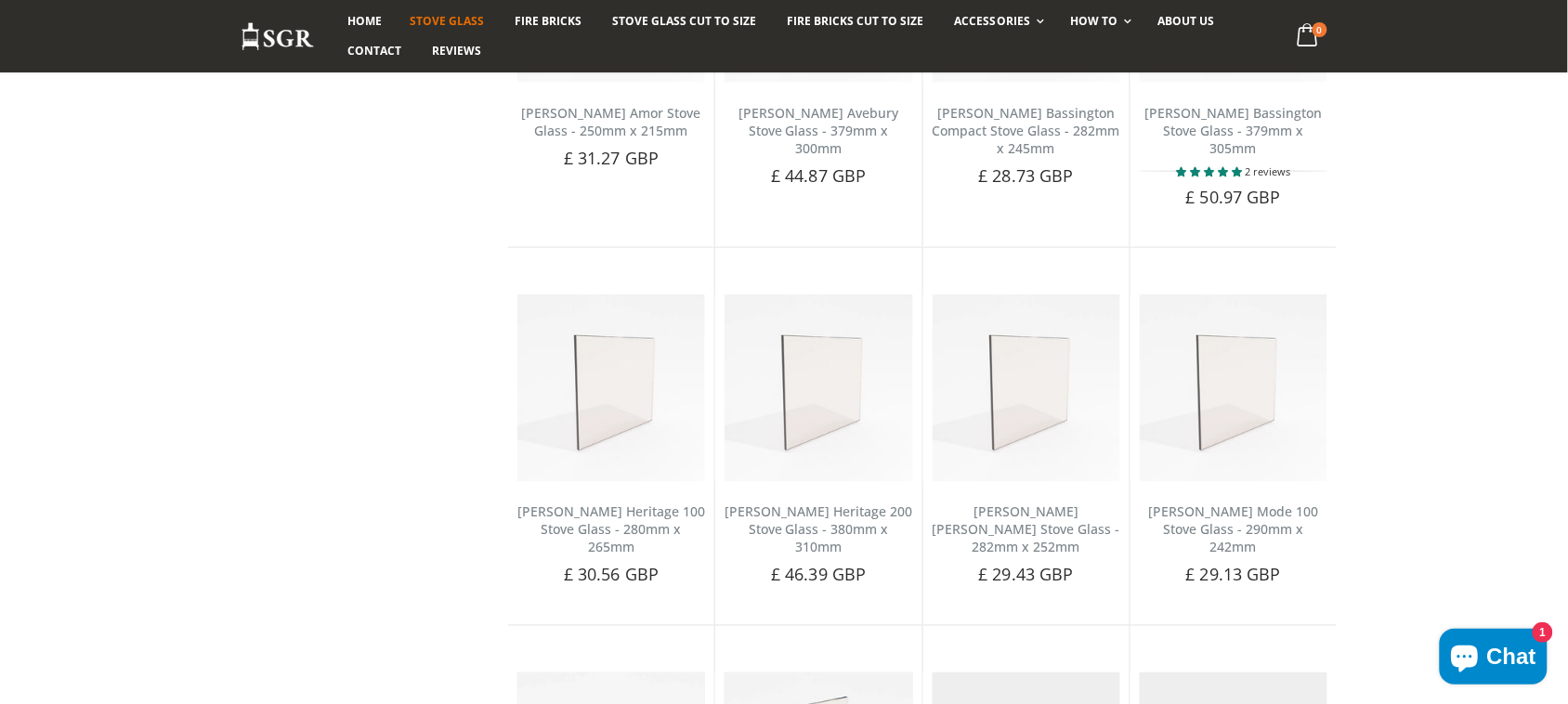 scroll, scrollTop: 540, scrollLeft: 0, axis: vertical 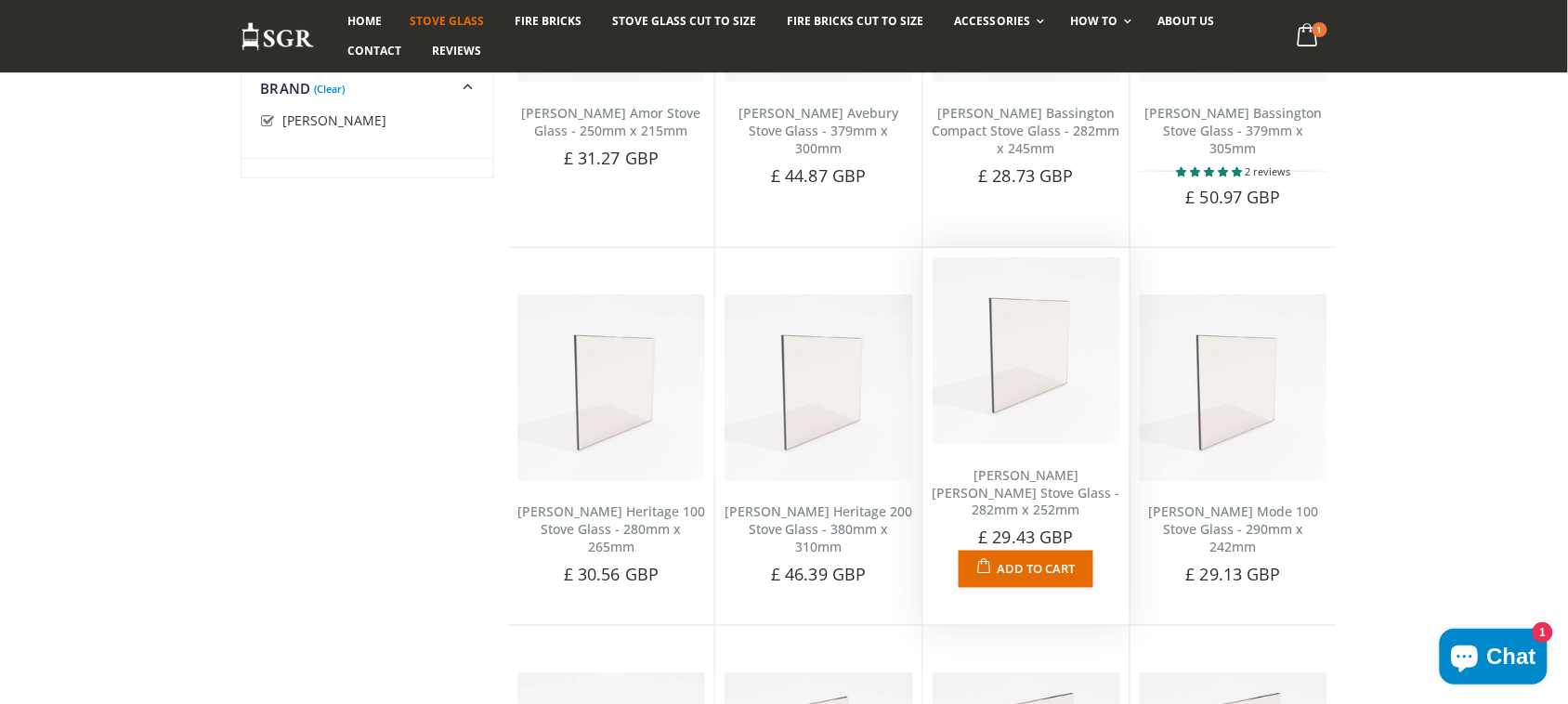 click on "[PERSON_NAME] [PERSON_NAME] Stove Glass - 282mm x 252mm" at bounding box center [1026, 492] 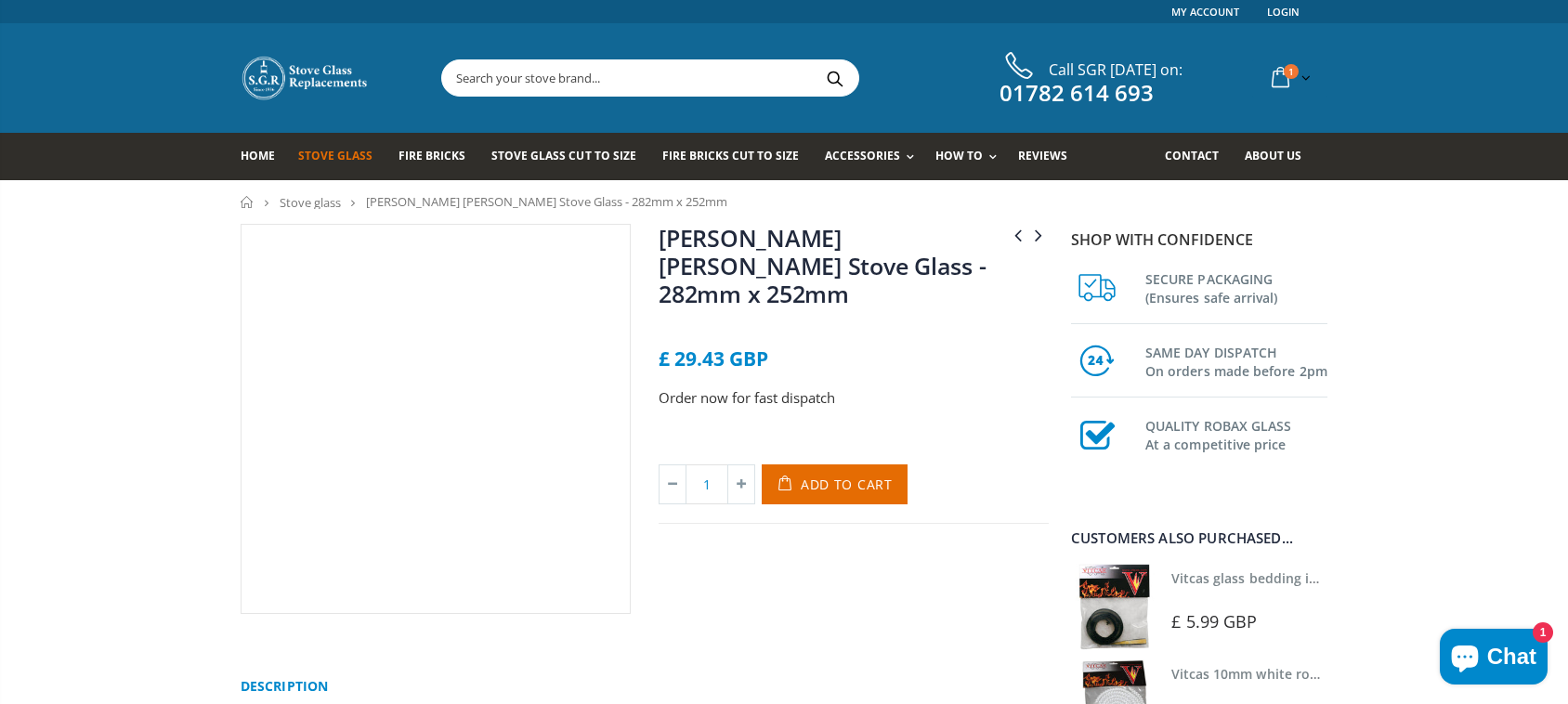 scroll, scrollTop: 0, scrollLeft: 0, axis: both 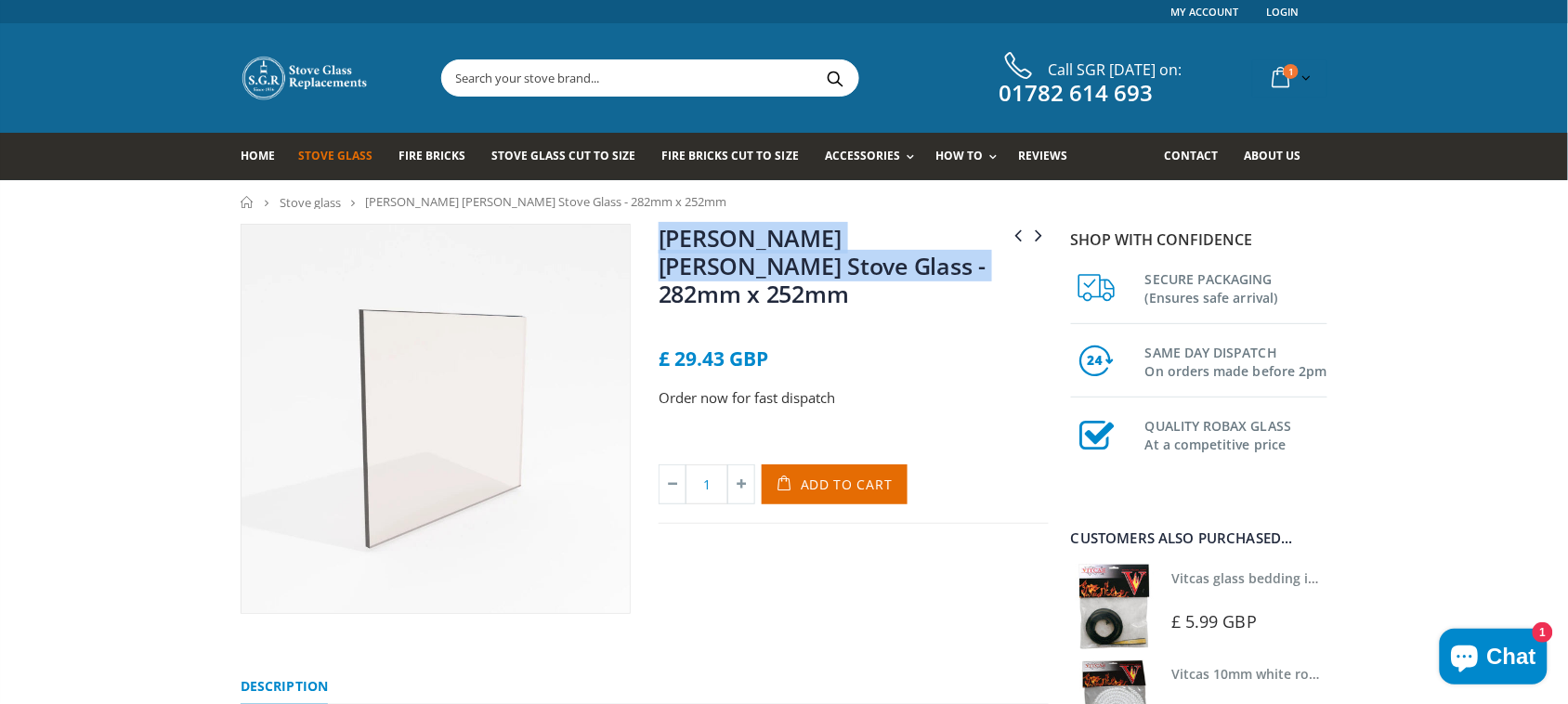 drag, startPoint x: 897, startPoint y: 266, endPoint x: 662, endPoint y: 243, distance: 236.12285 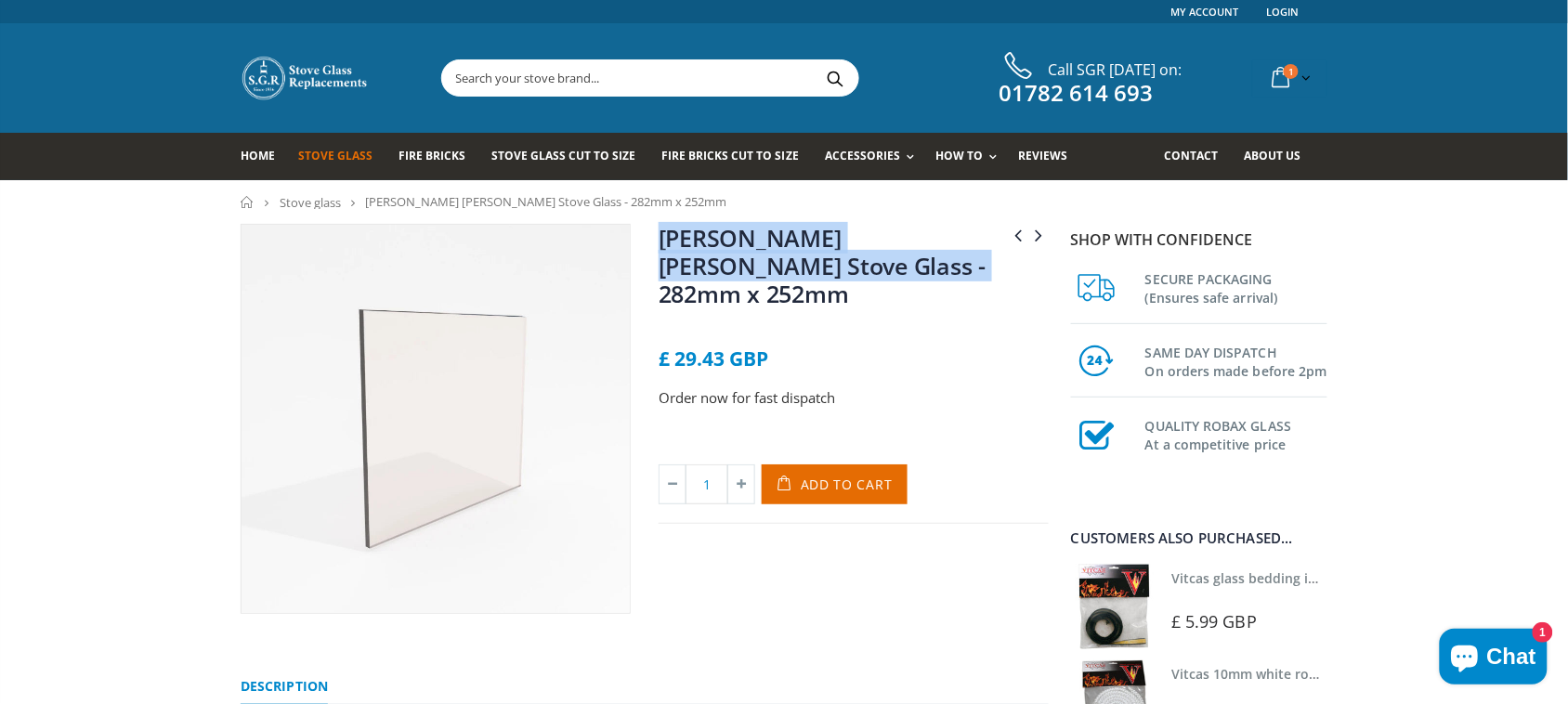 click on "[PERSON_NAME] [PERSON_NAME] Stove Glass - 282mm x 252mm" at bounding box center (854, 269) 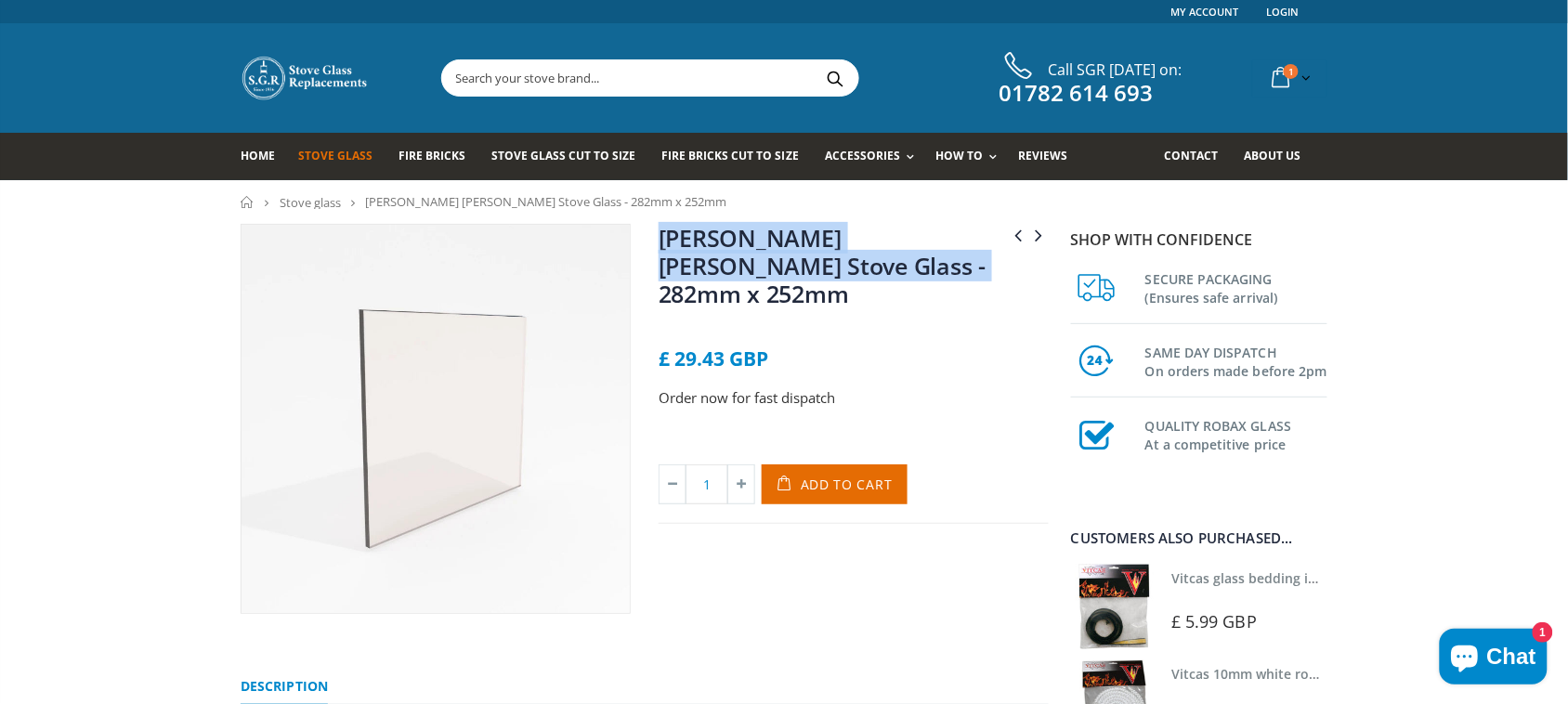 copy on "[PERSON_NAME] [PERSON_NAME] Stove Glass - 282mm x 252mm" 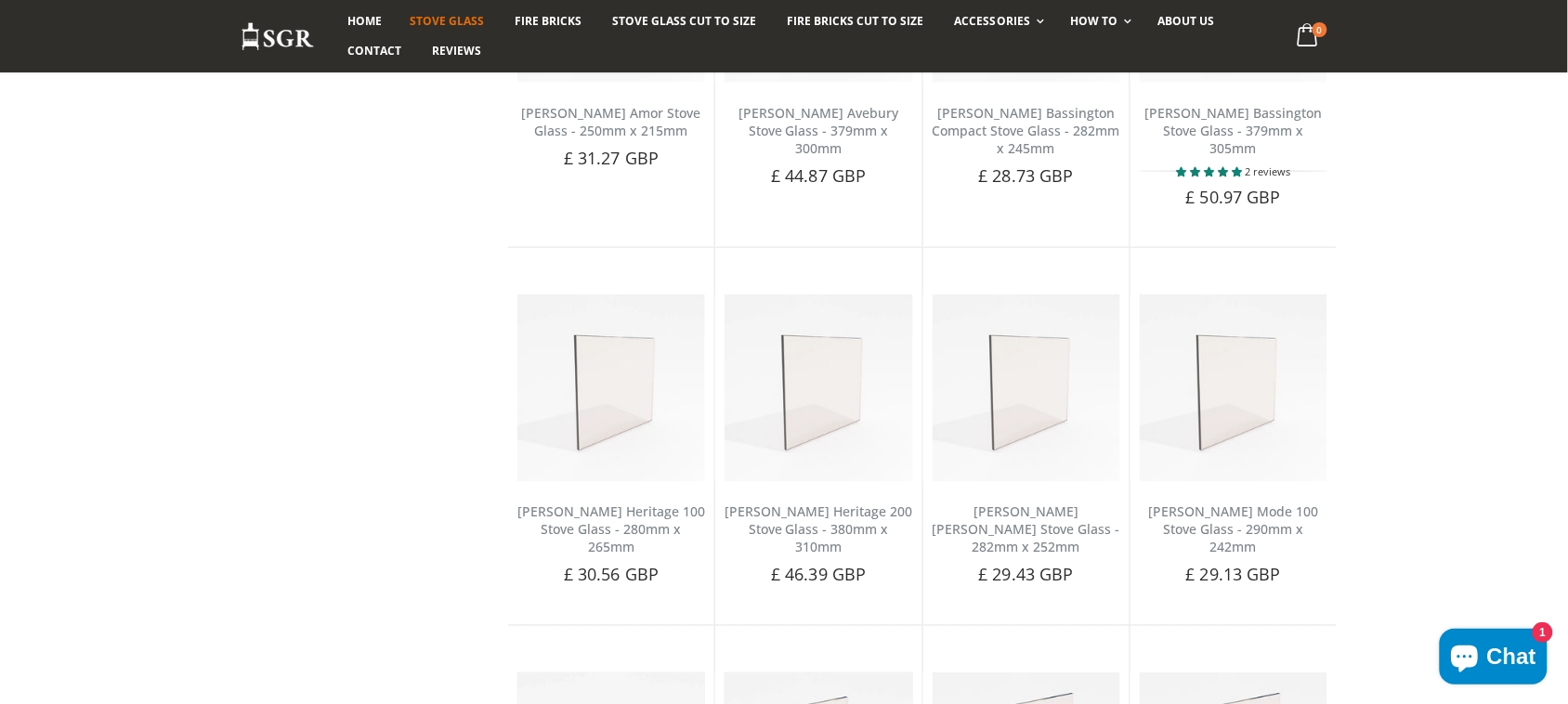 scroll, scrollTop: 540, scrollLeft: 0, axis: vertical 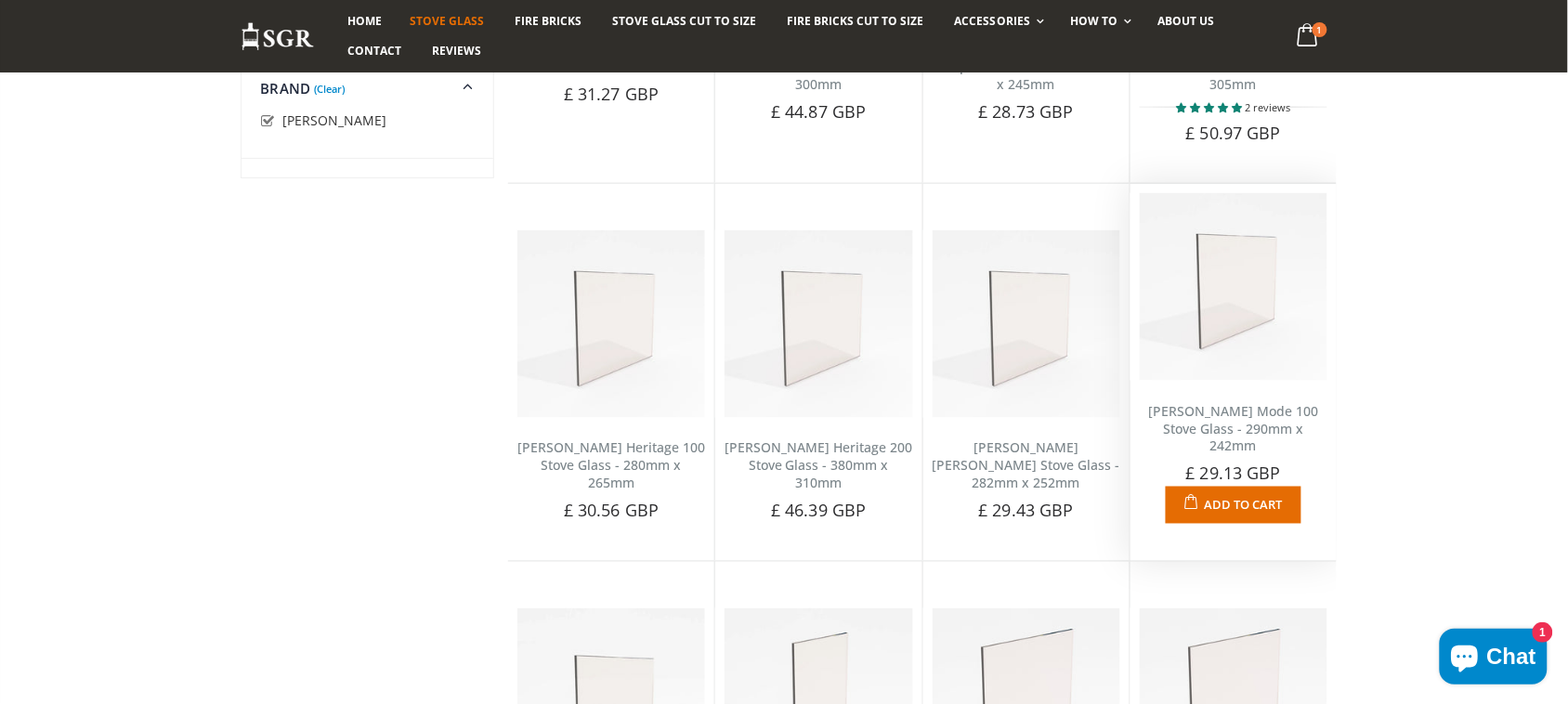 click on "[PERSON_NAME] Mode 100 Stove Glass - 290mm x 242mm" at bounding box center (1233, 428) 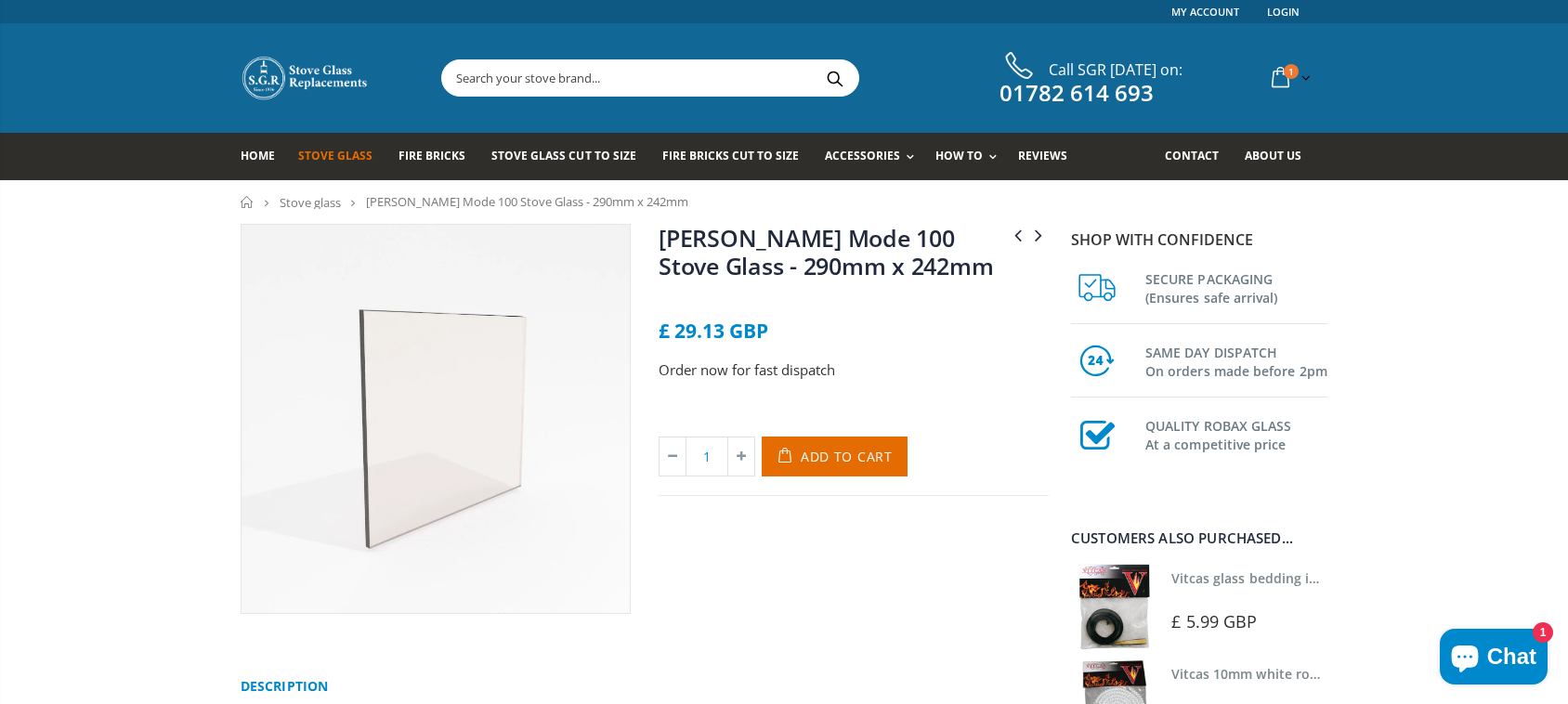scroll, scrollTop: 0, scrollLeft: 0, axis: both 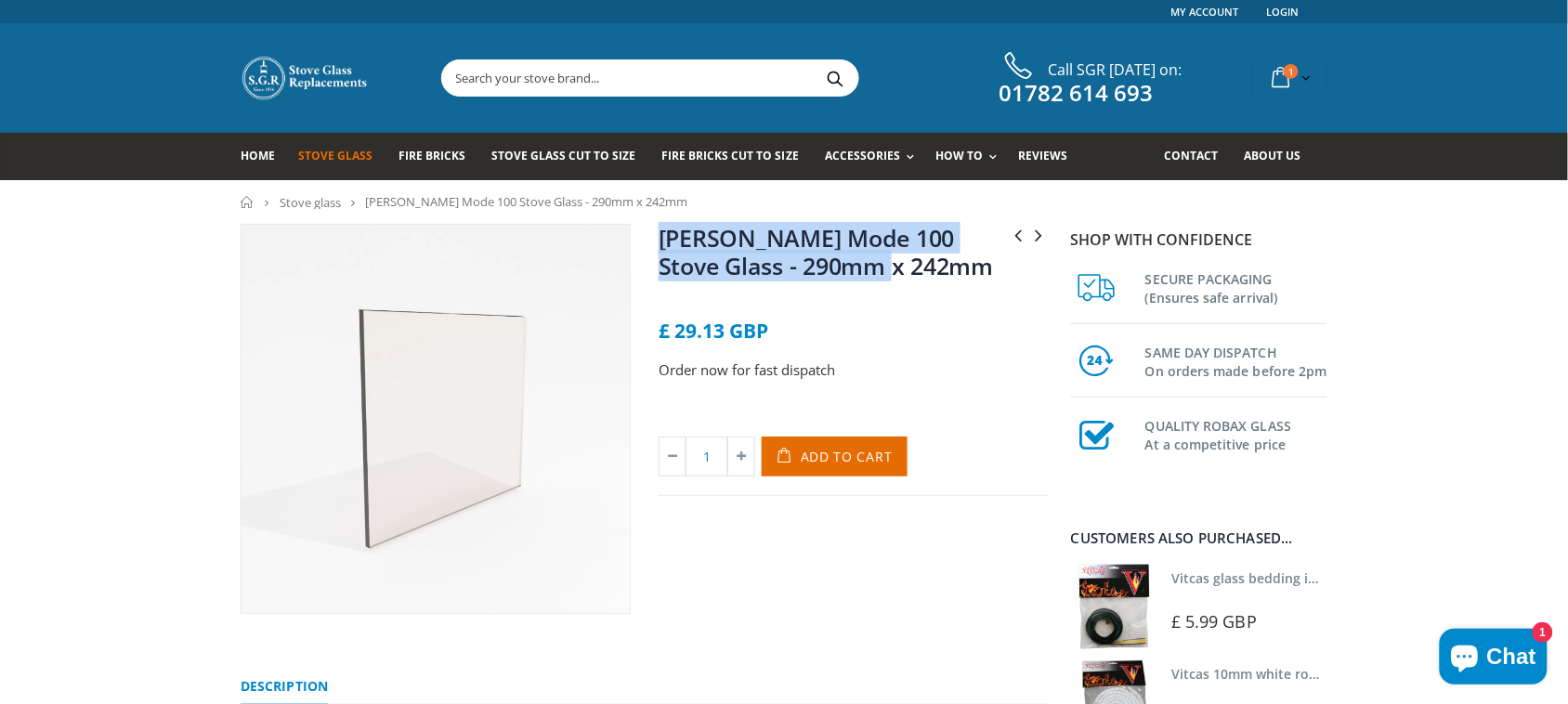 drag, startPoint x: 894, startPoint y: 267, endPoint x: 664, endPoint y: 239, distance: 231.69808 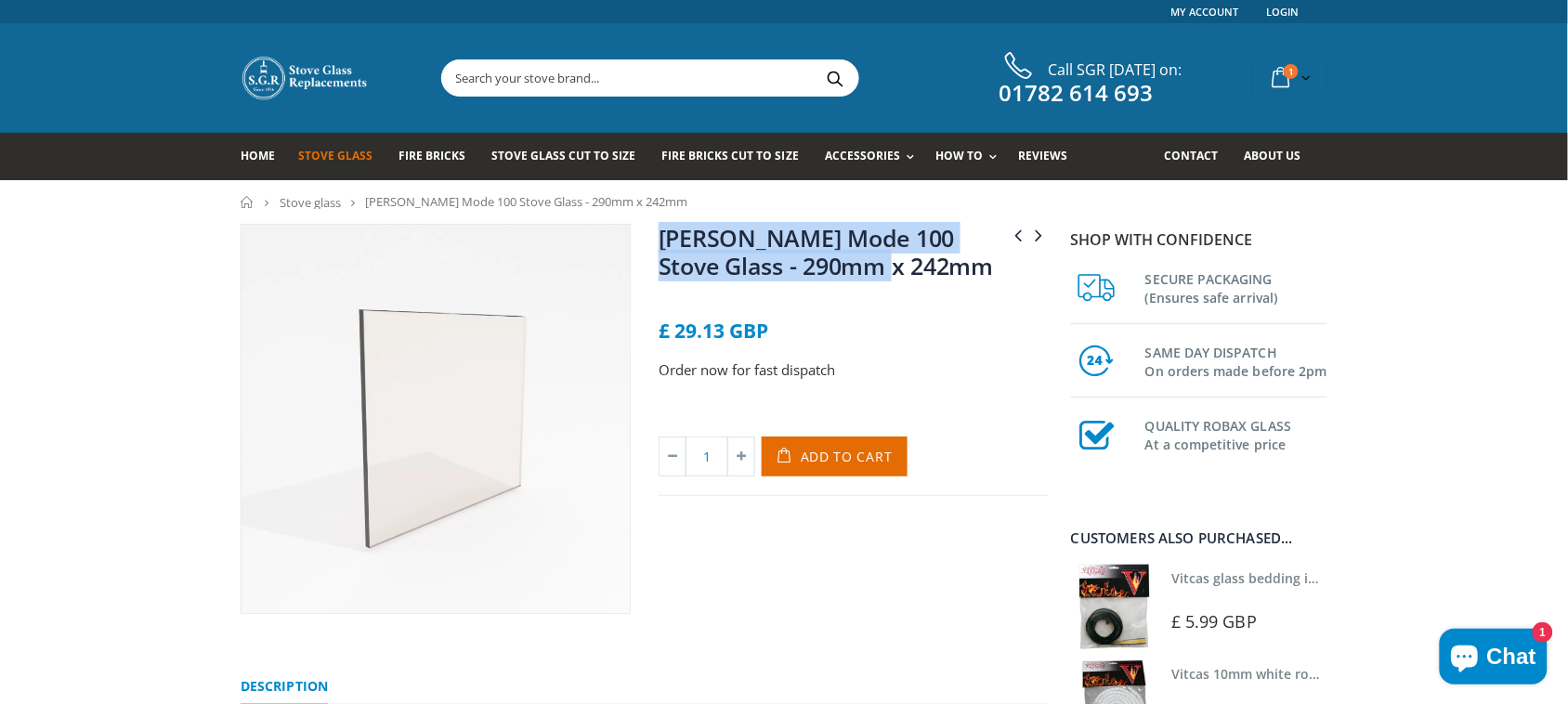click on "[PERSON_NAME] Mode 100 Stove Glass - 290mm x 242mm" at bounding box center [854, 255] 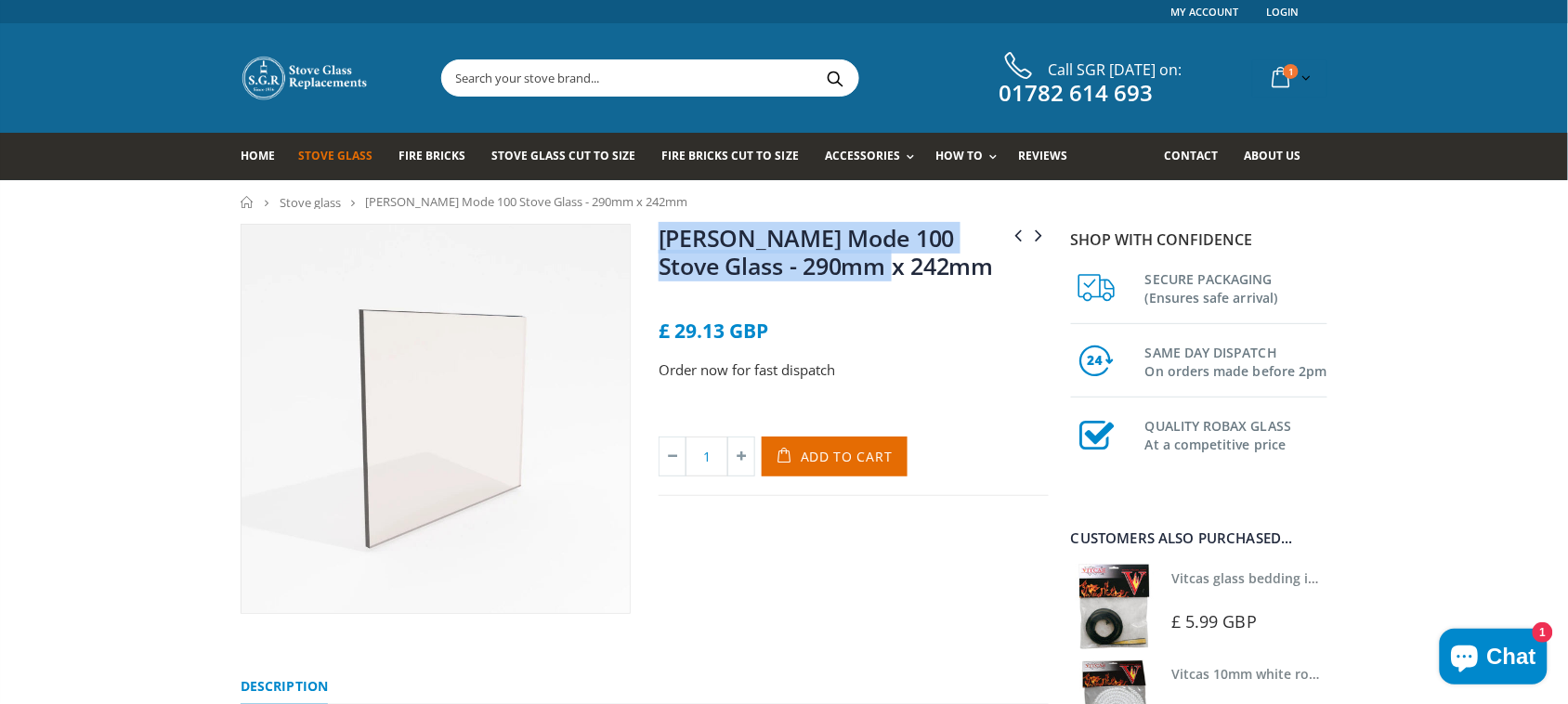 copy on "[PERSON_NAME] Mode 100 Stove Glass - 290mm x 242mm" 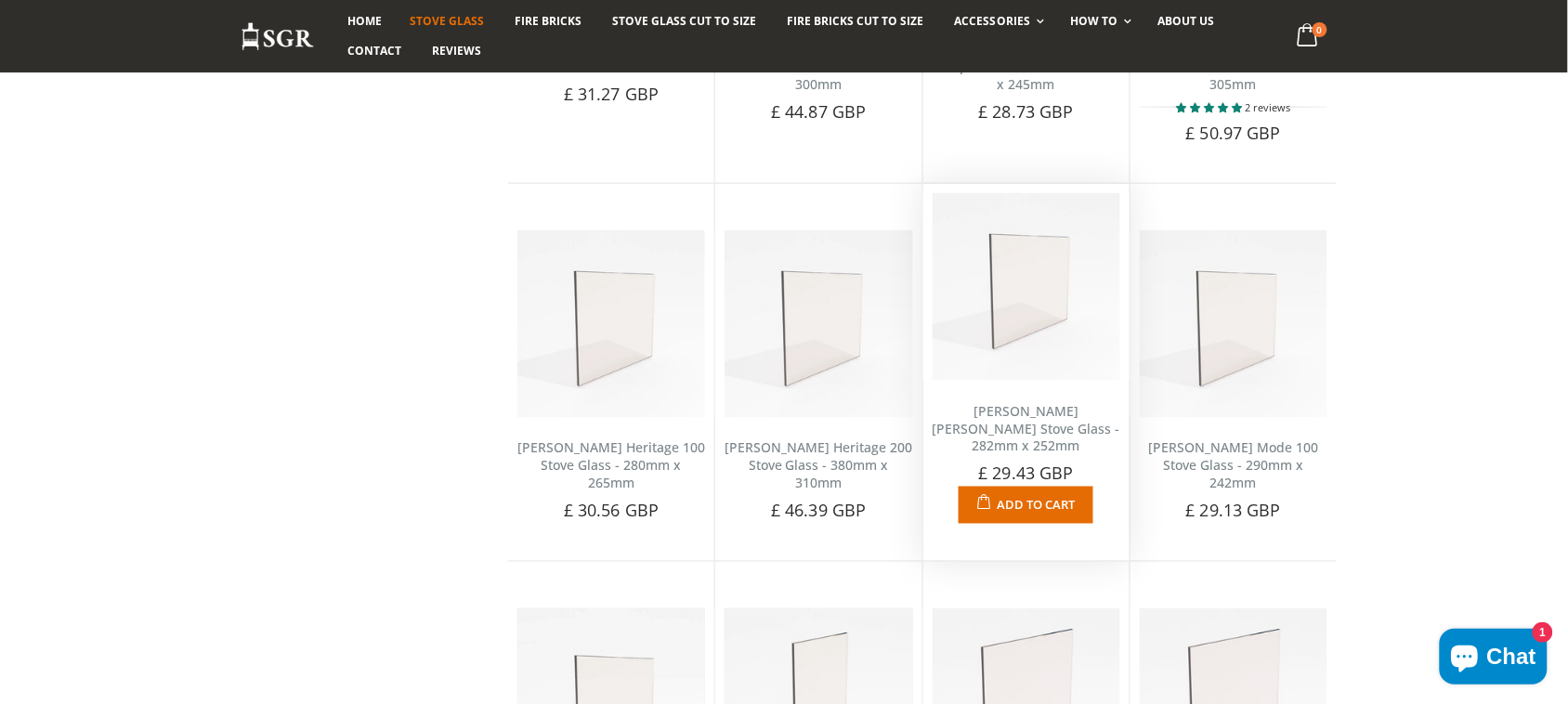 scroll, scrollTop: 604, scrollLeft: 0, axis: vertical 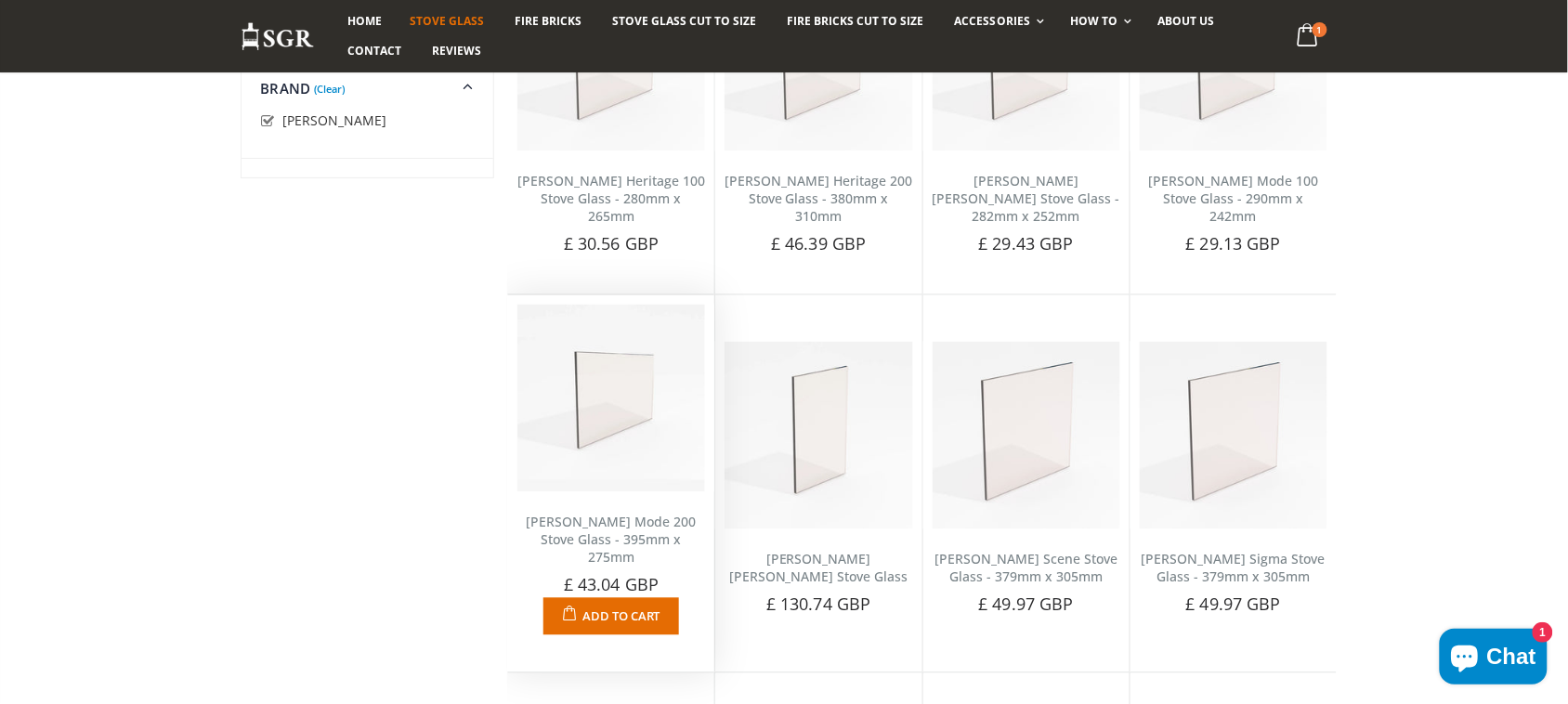 click on "[PERSON_NAME] Mode 200 Stove Glass - 395mm x 275mm" at bounding box center [611, 540] 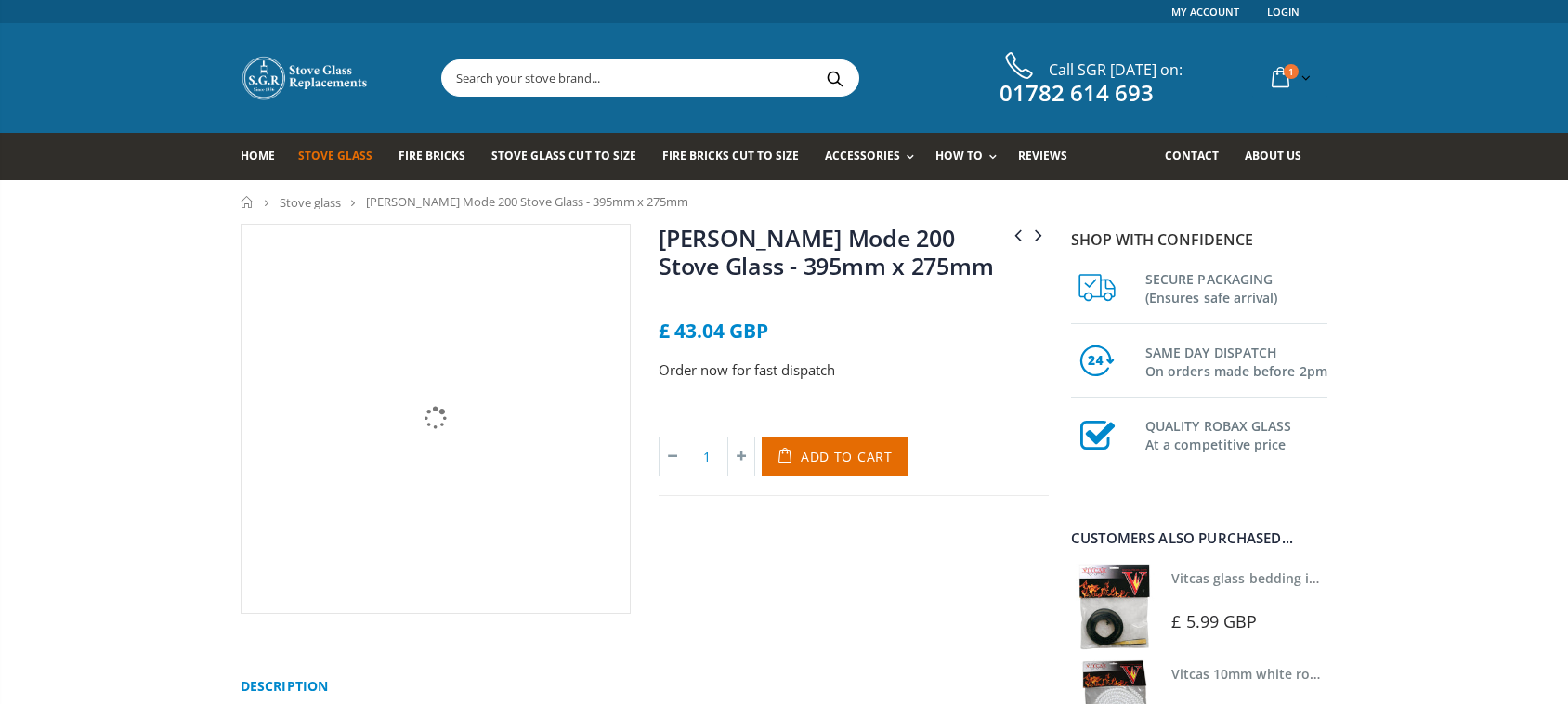 scroll, scrollTop: 0, scrollLeft: 0, axis: both 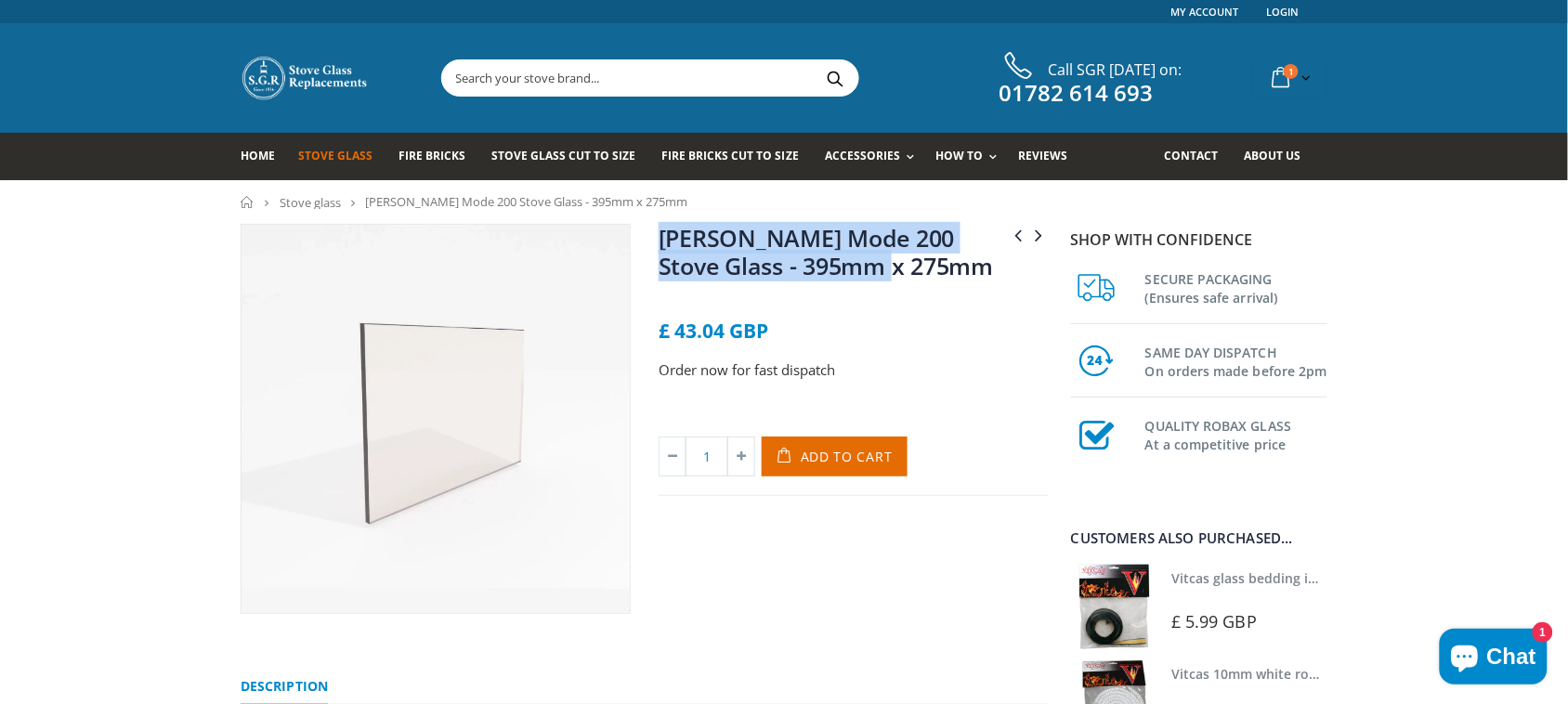drag, startPoint x: 916, startPoint y: 277, endPoint x: 660, endPoint y: 242, distance: 258.3815 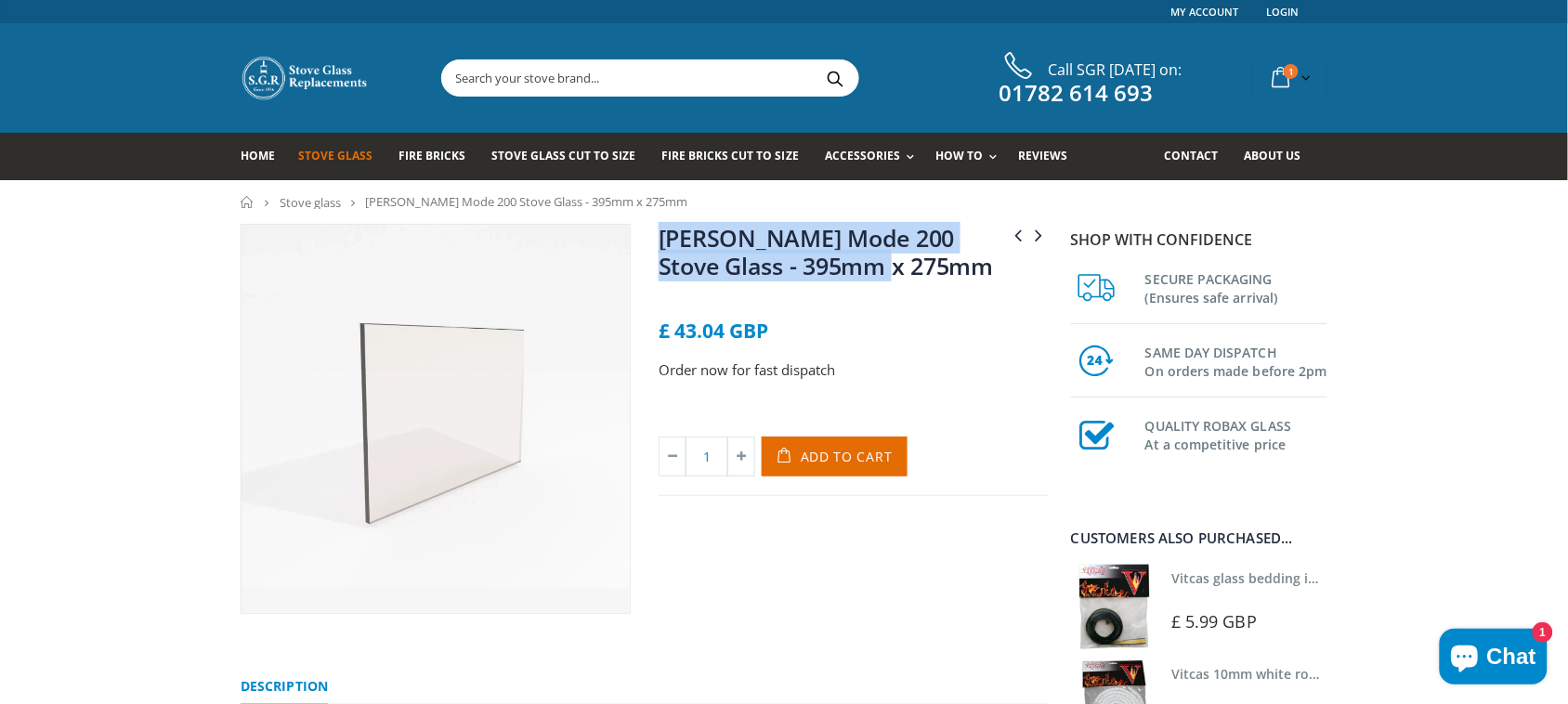 click on "[PERSON_NAME] Mode 200 Stove Glass - 395mm x 275mm" at bounding box center [854, 255] 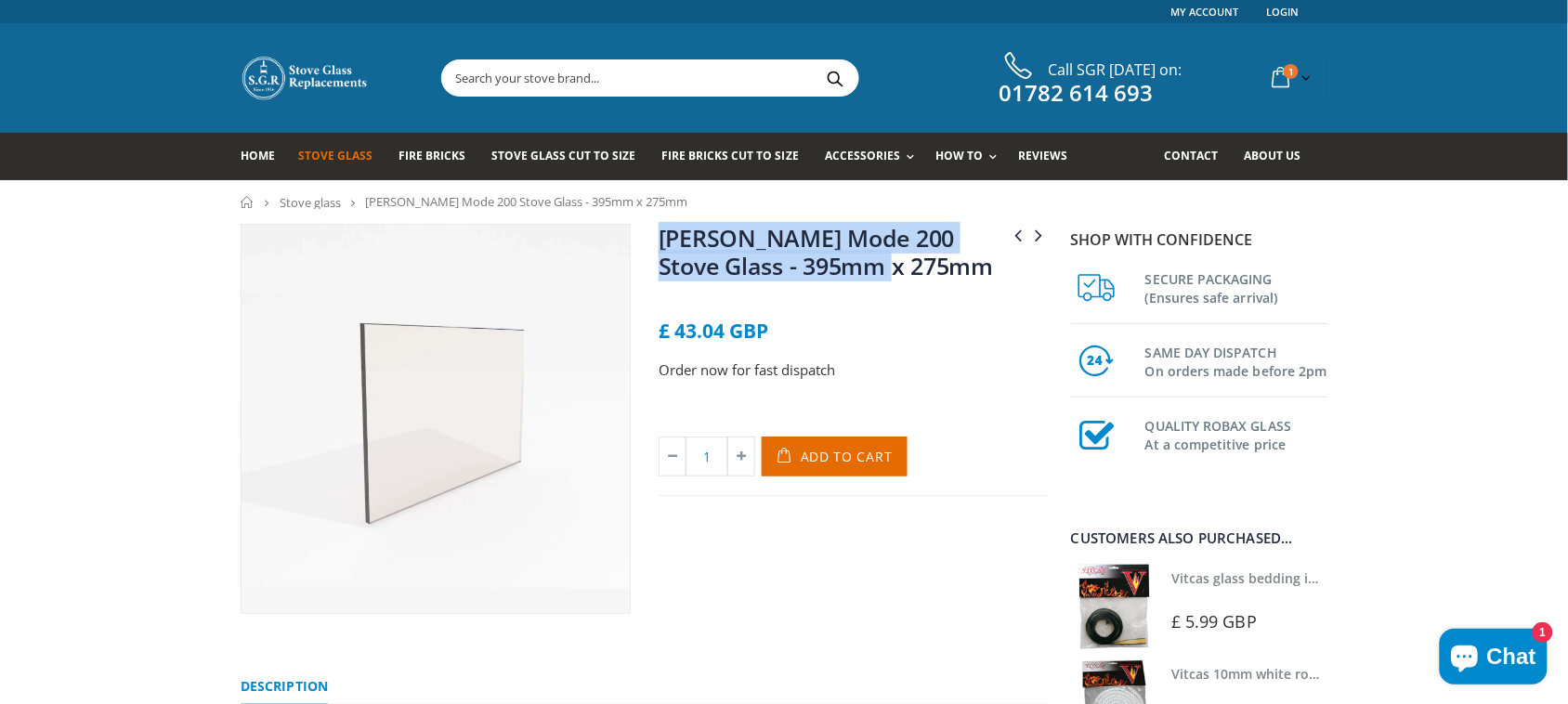 copy on "[PERSON_NAME] Mode 200 Stove Glass - 395mm x 275mm" 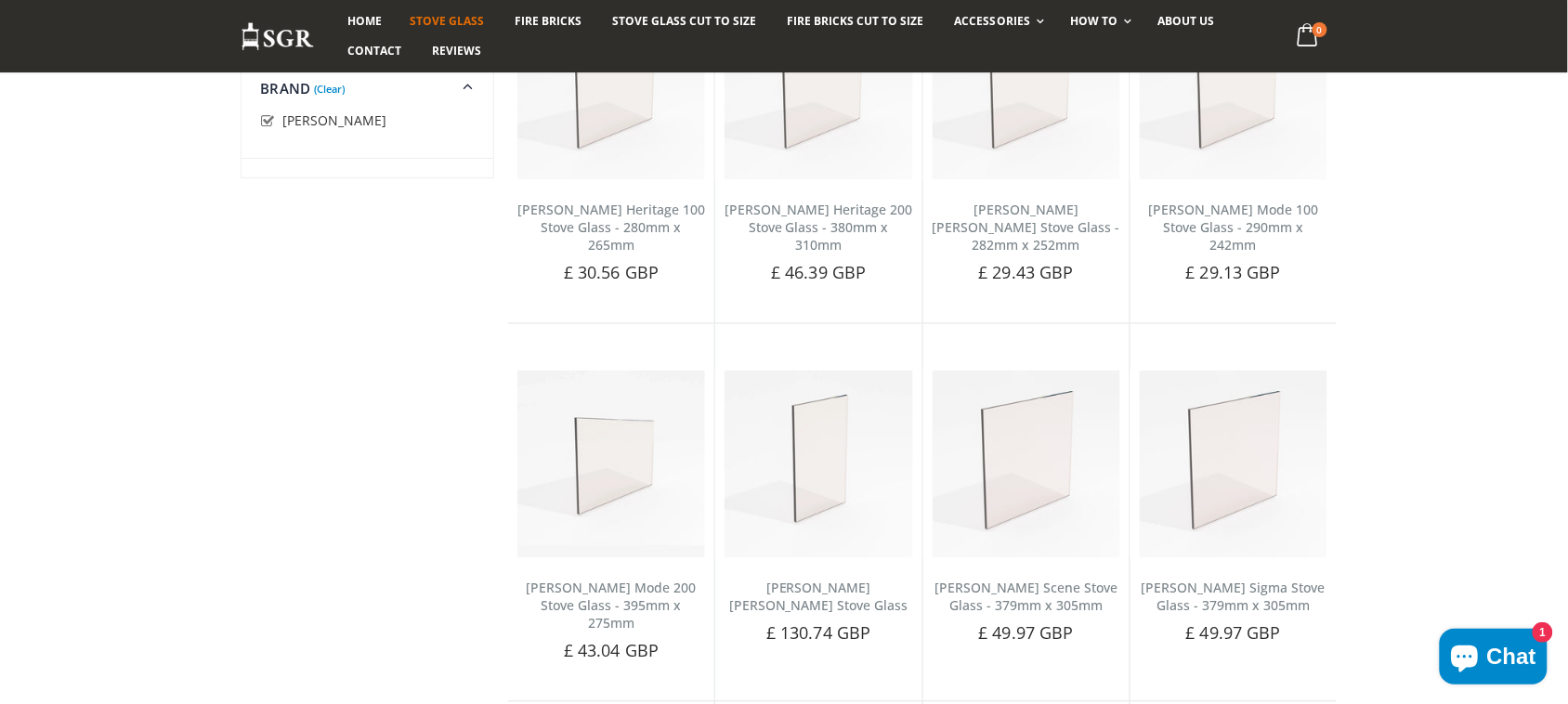 scroll, scrollTop: 834, scrollLeft: 0, axis: vertical 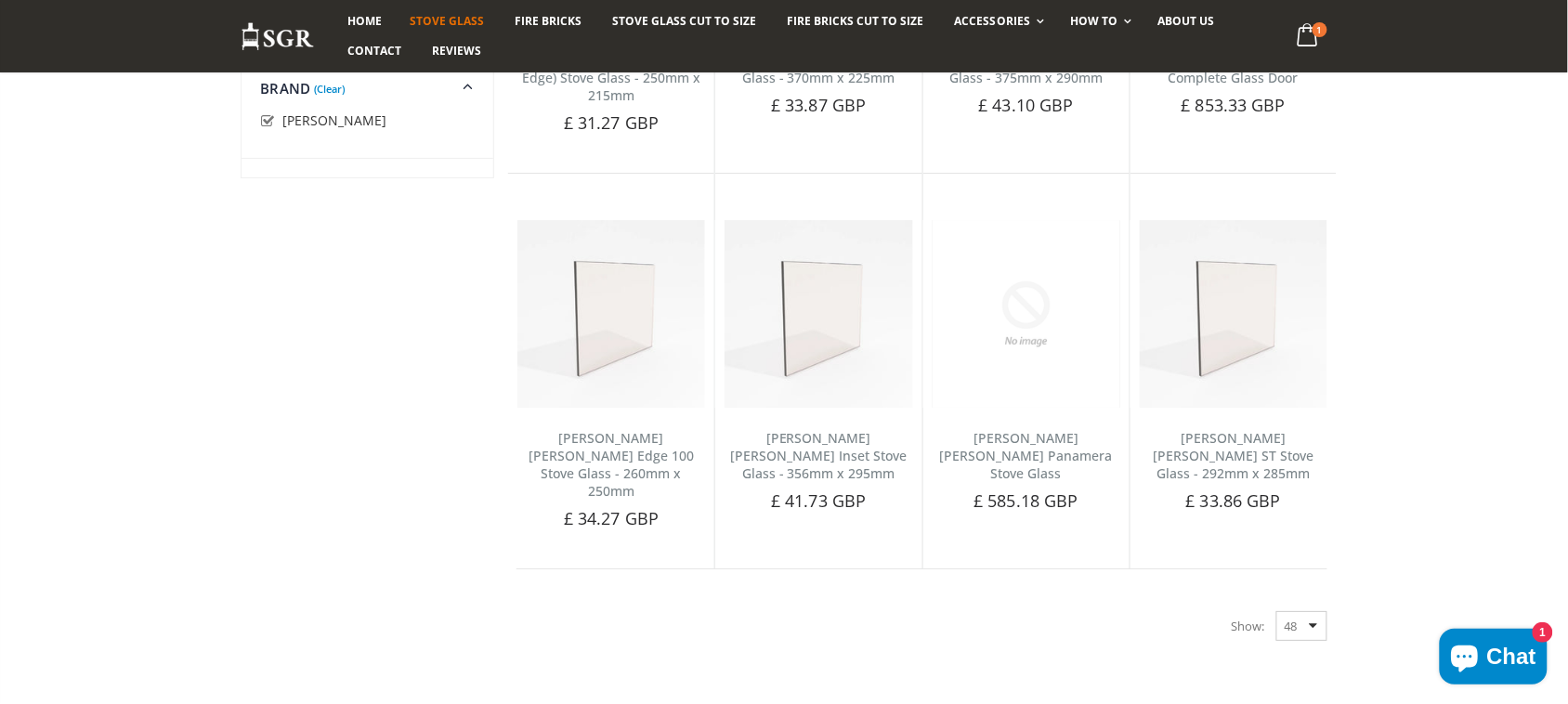 click on "48
24
36
All" at bounding box center (1301, 626) 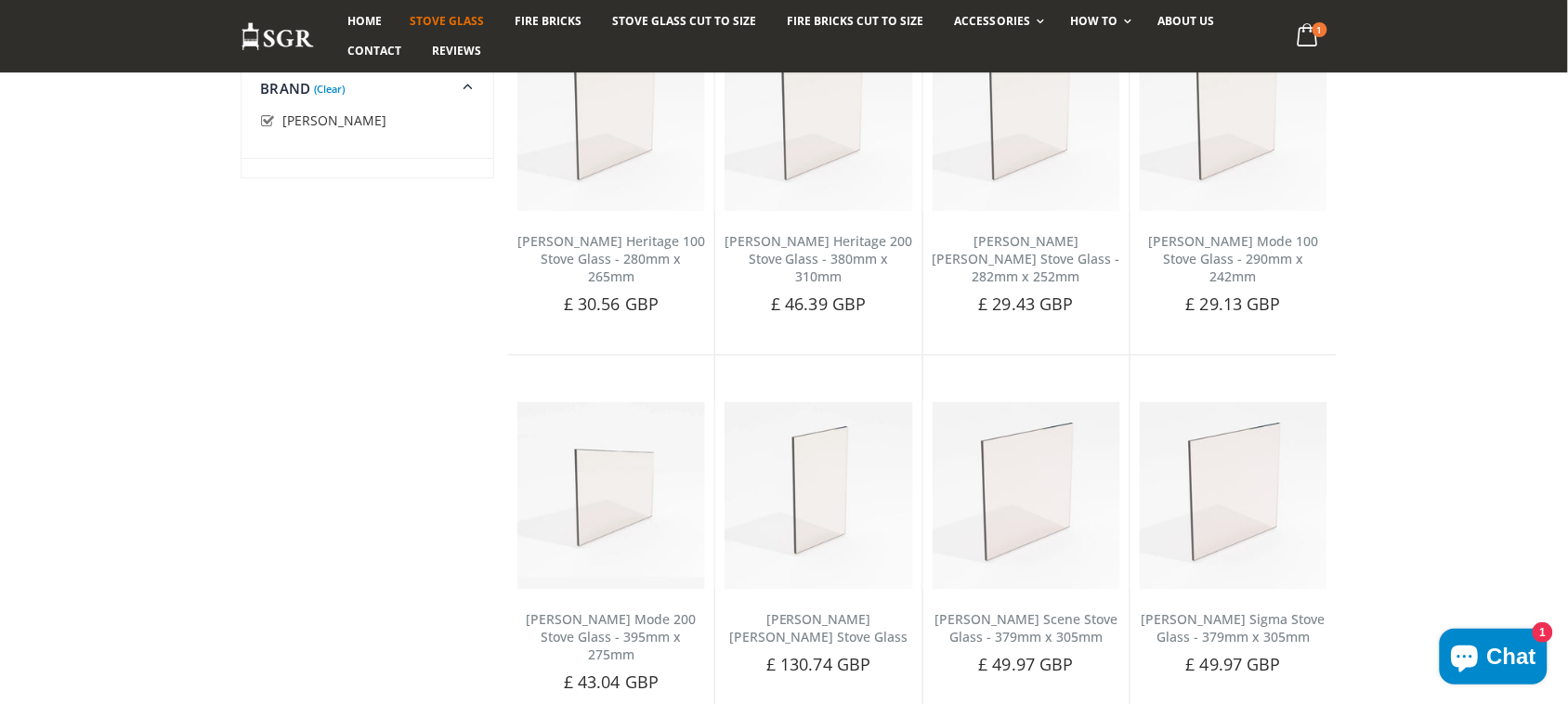 scroll, scrollTop: 939, scrollLeft: 0, axis: vertical 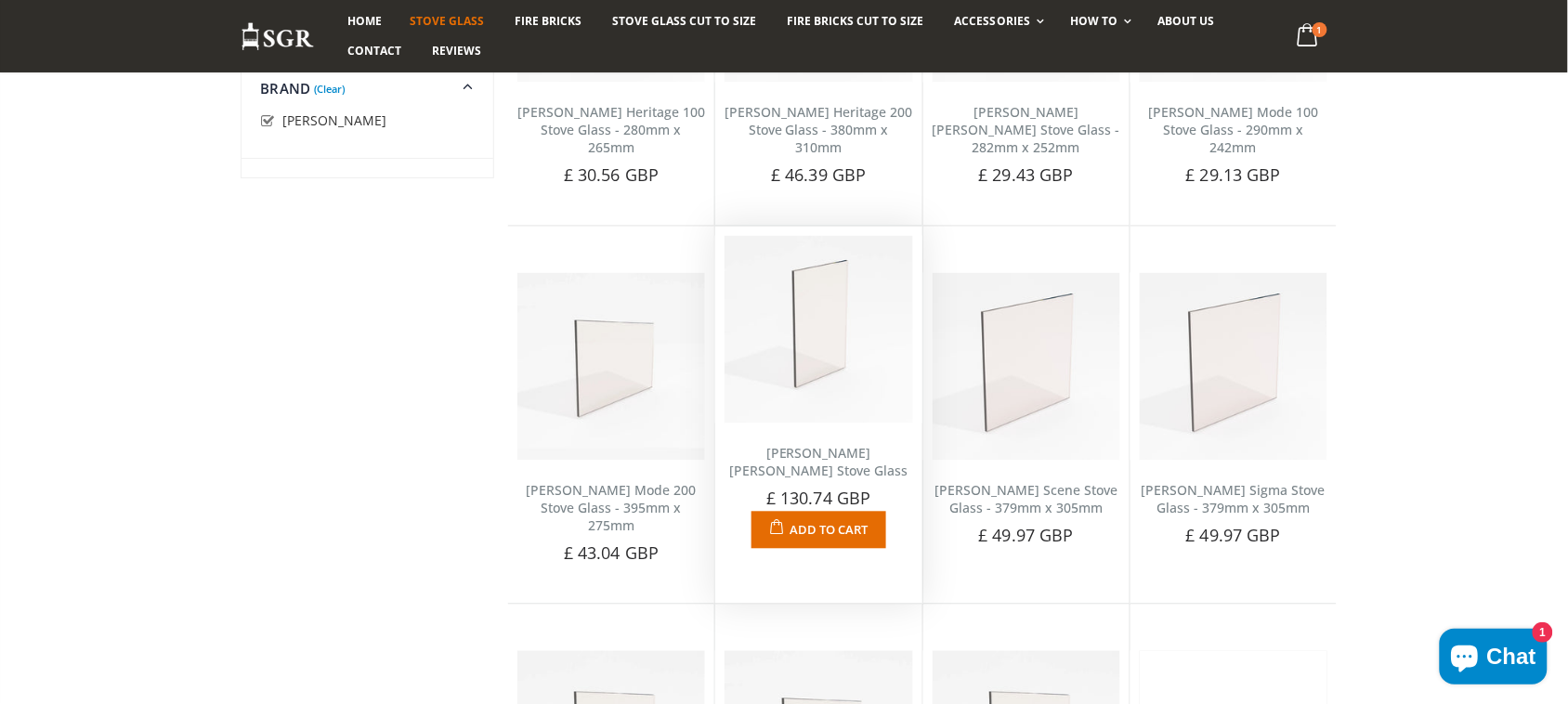 click on "[PERSON_NAME] [PERSON_NAME] Stove Glass" at bounding box center [818, 463] 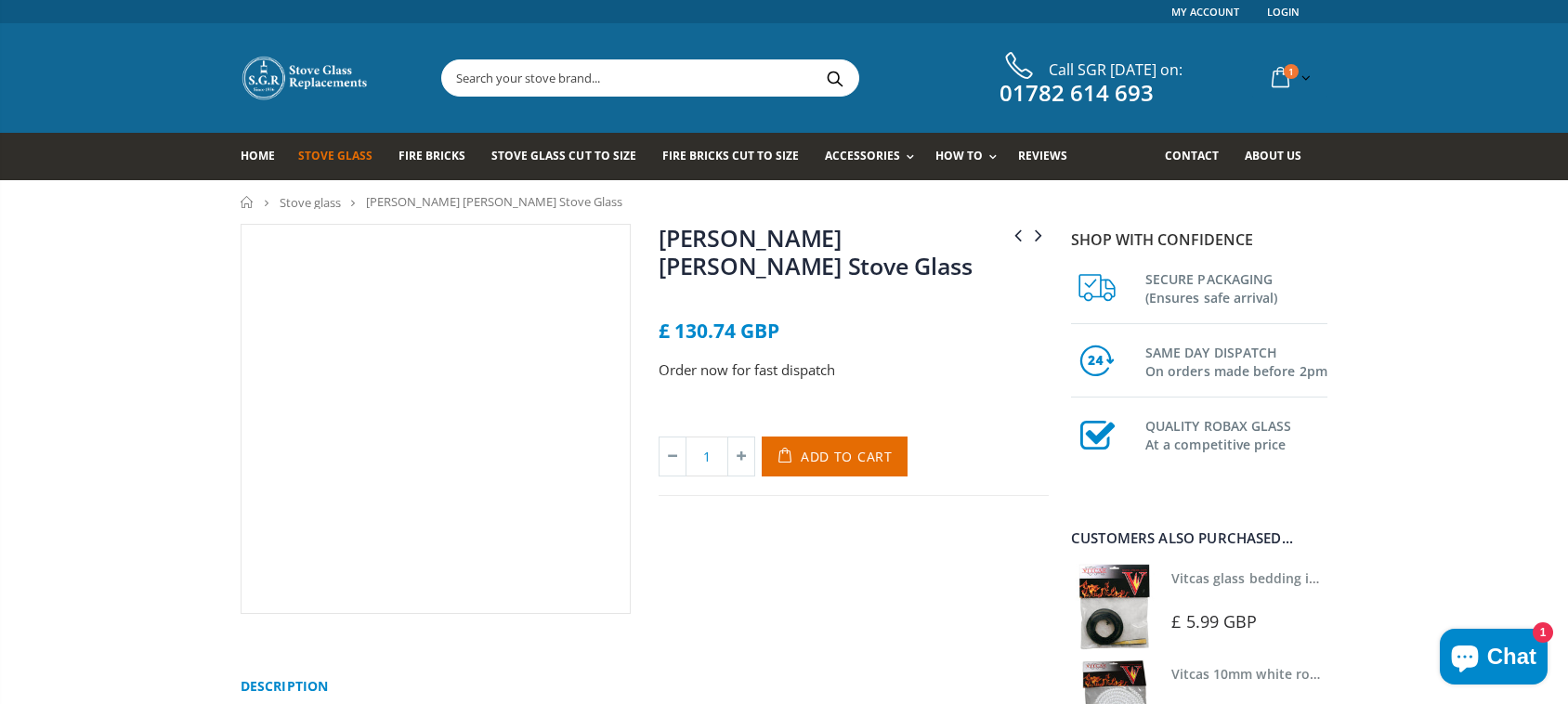 scroll, scrollTop: 0, scrollLeft: 0, axis: both 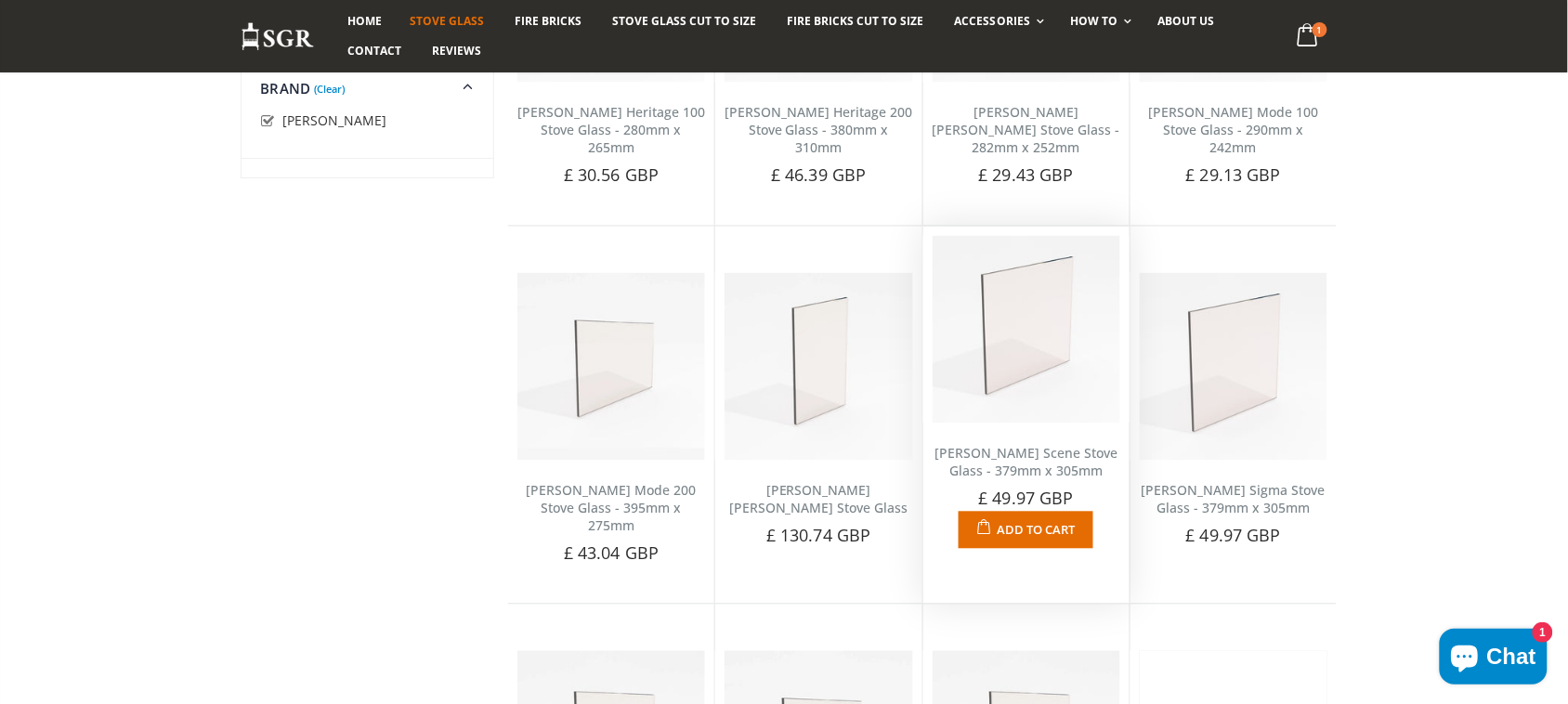 click on "[PERSON_NAME] Scene Stove Glass - 379mm x 305mm" at bounding box center [1026, 463] 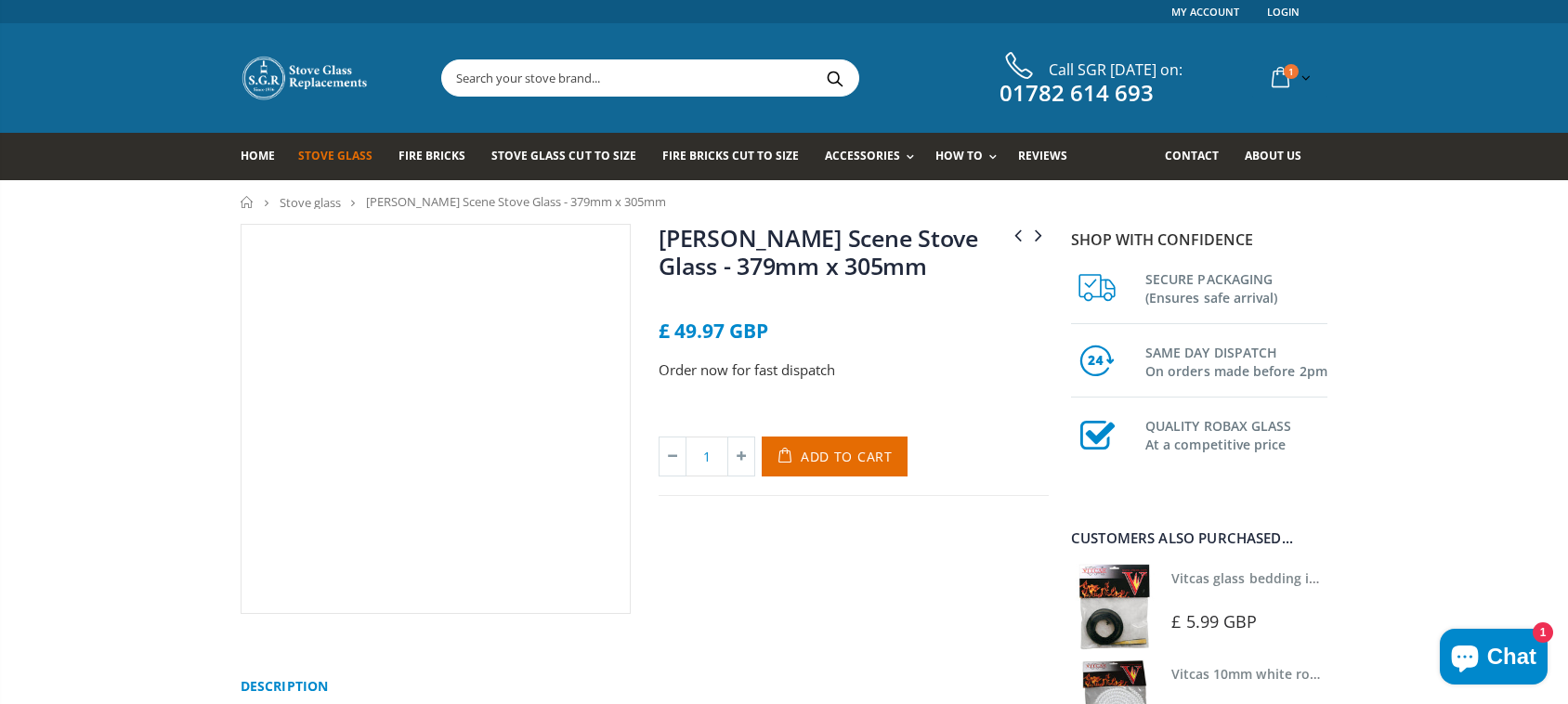 scroll, scrollTop: 0, scrollLeft: 0, axis: both 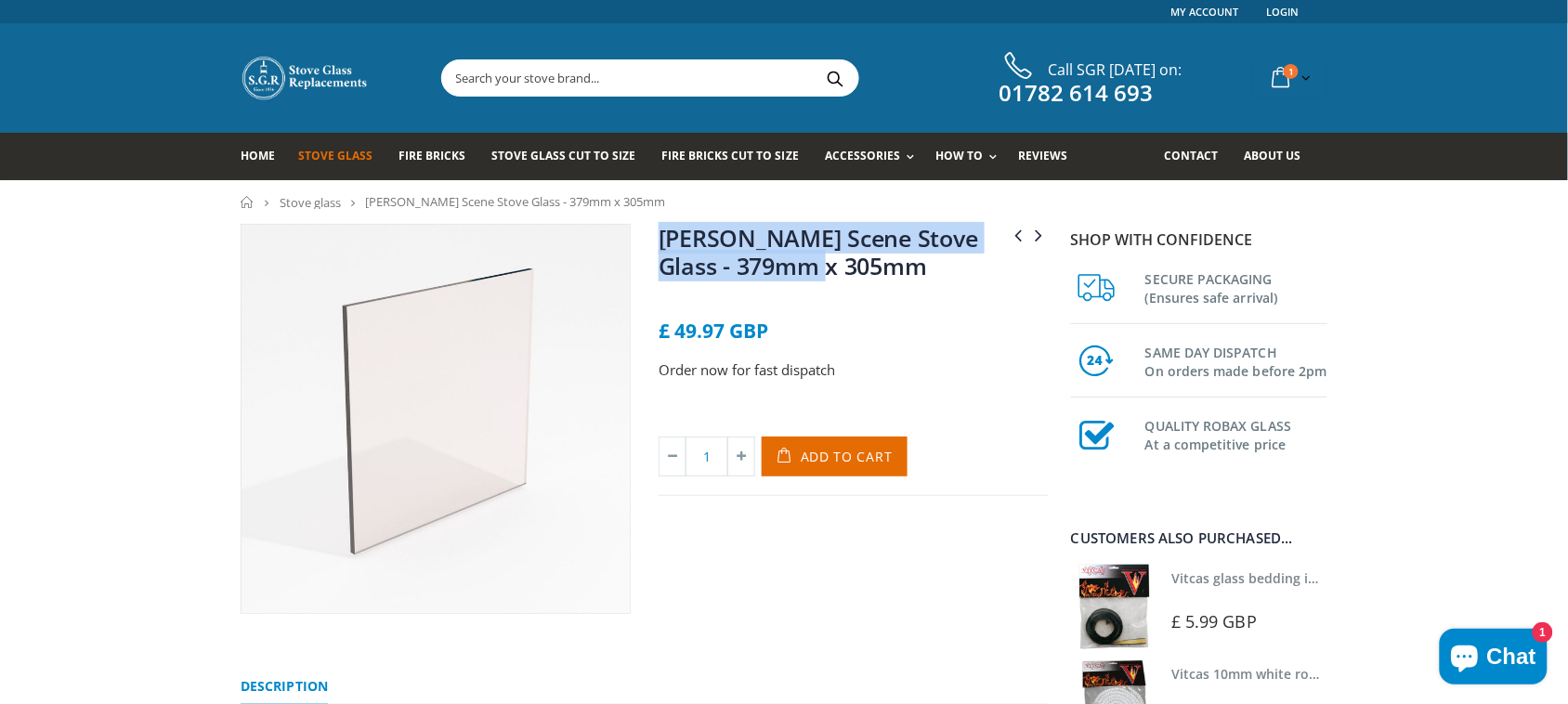 drag, startPoint x: 870, startPoint y: 267, endPoint x: 662, endPoint y: 242, distance: 209.49702 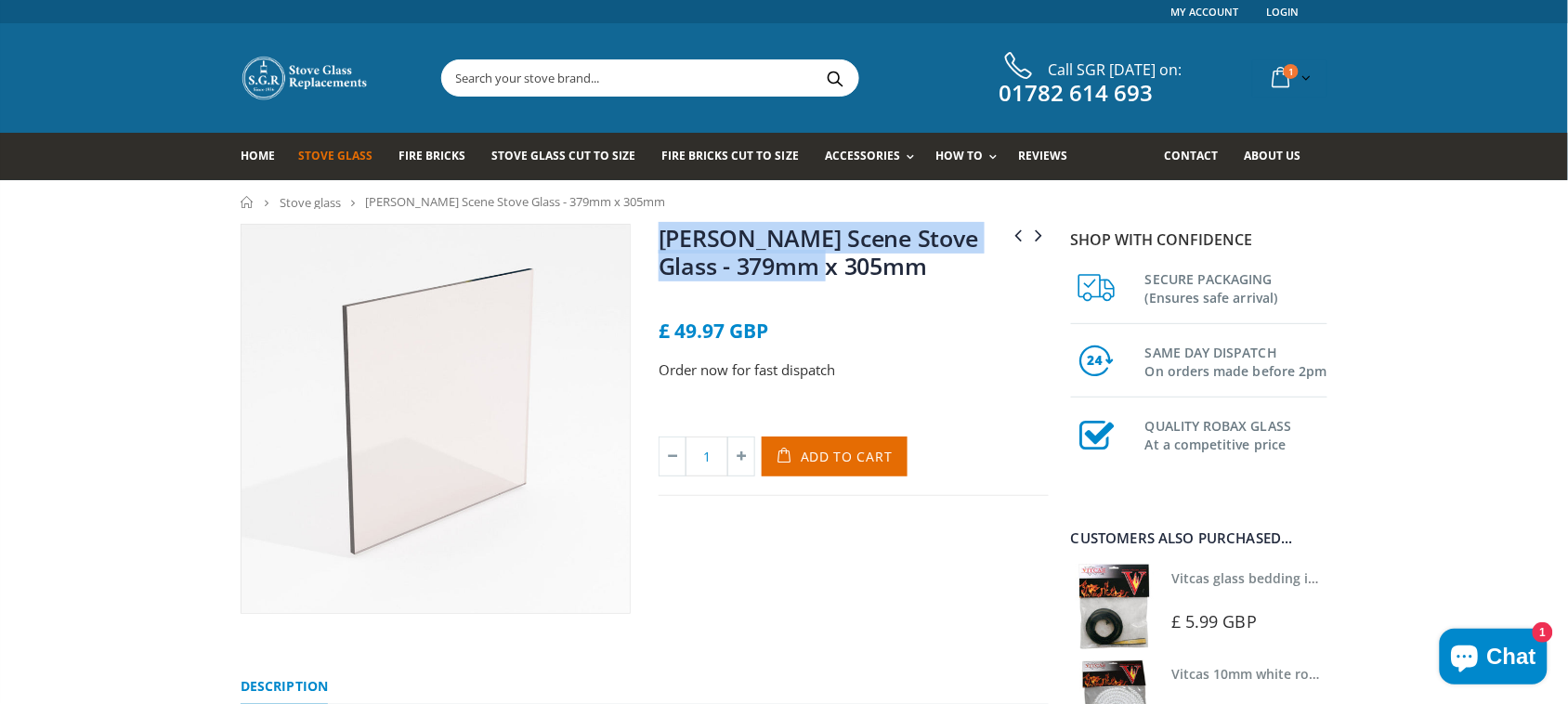 click on "[PERSON_NAME] Scene Stove Glass - 379mm x 305mm" at bounding box center [854, 255] 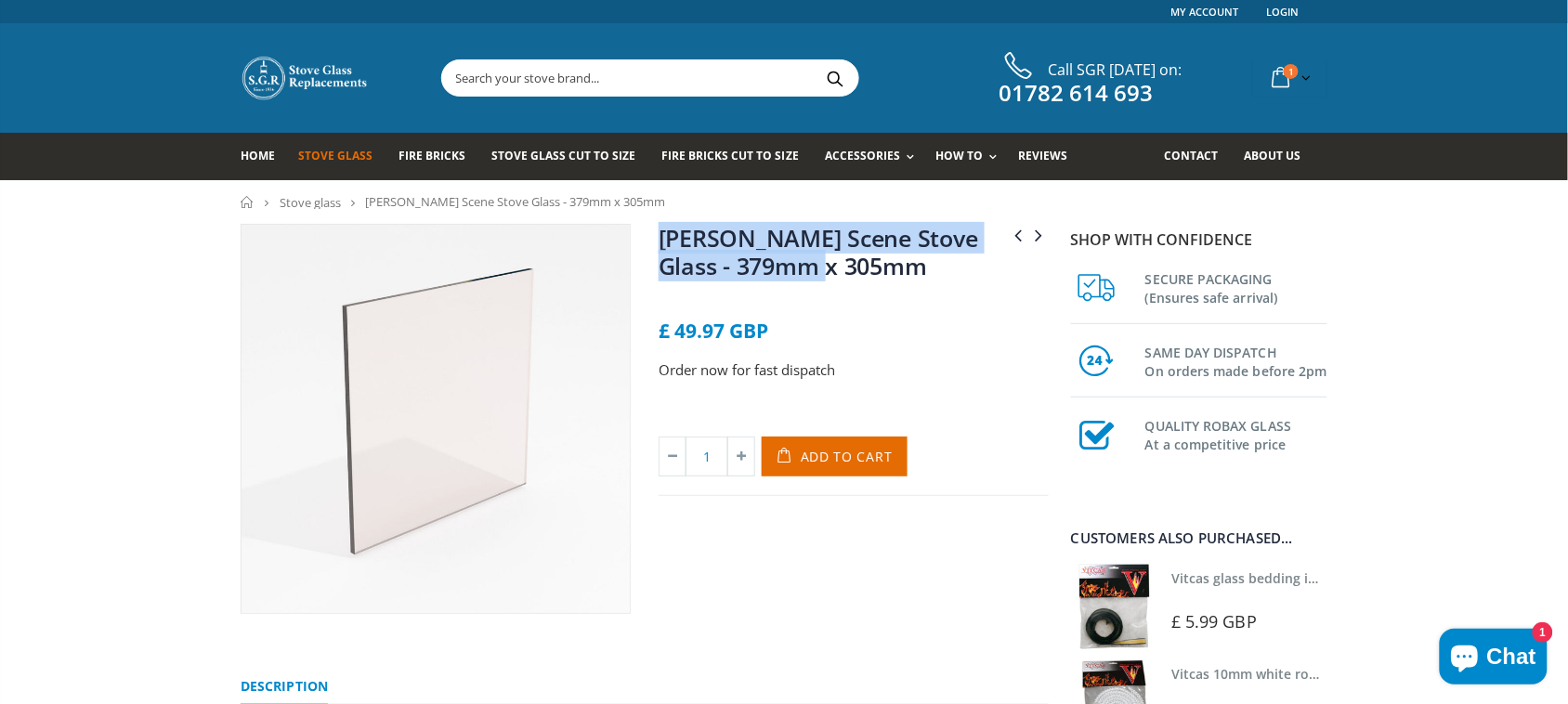 copy on "[PERSON_NAME] Scene Stove Glass - 379mm x 305mm" 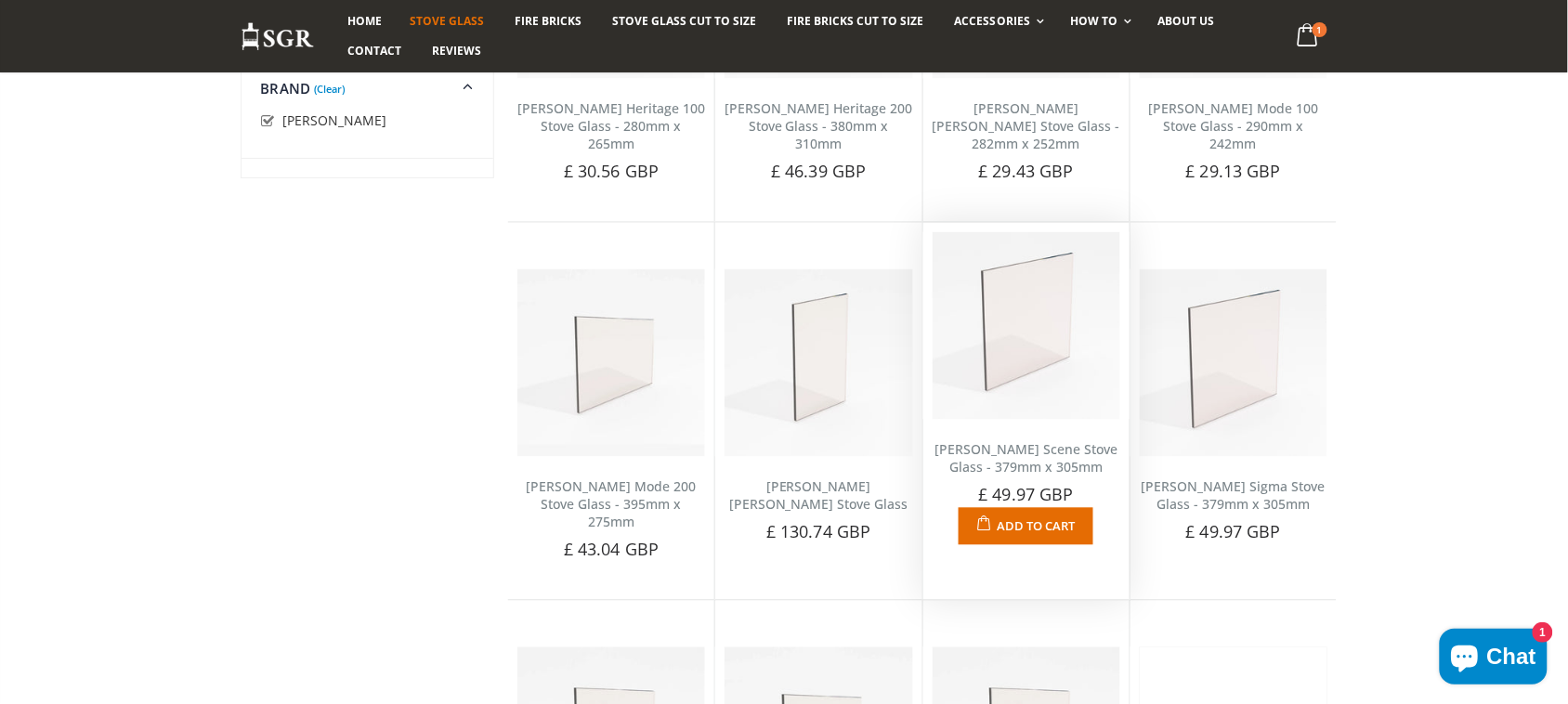scroll, scrollTop: 939, scrollLeft: 0, axis: vertical 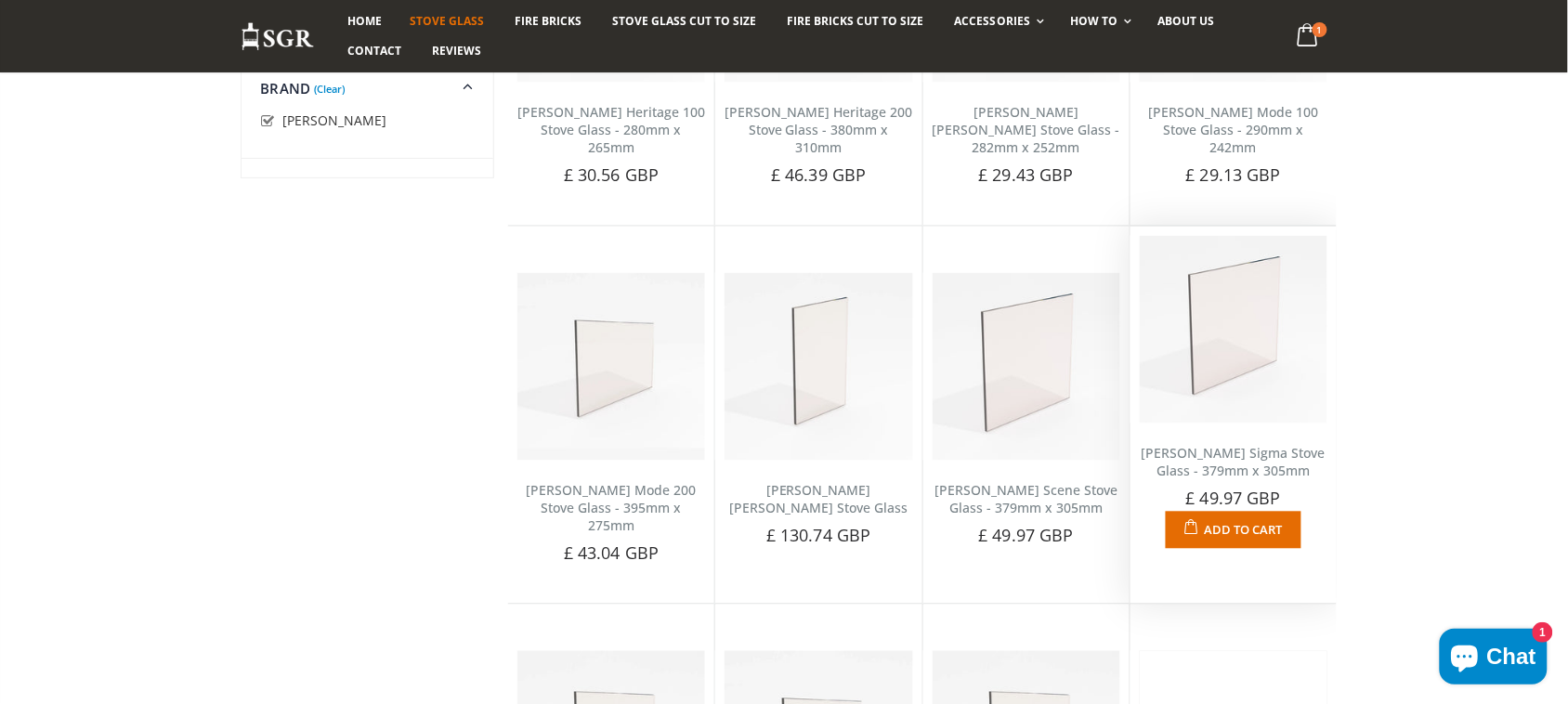 click on "[PERSON_NAME] Sigma Stove Glass - 379mm x 305mm" at bounding box center [1234, 463] 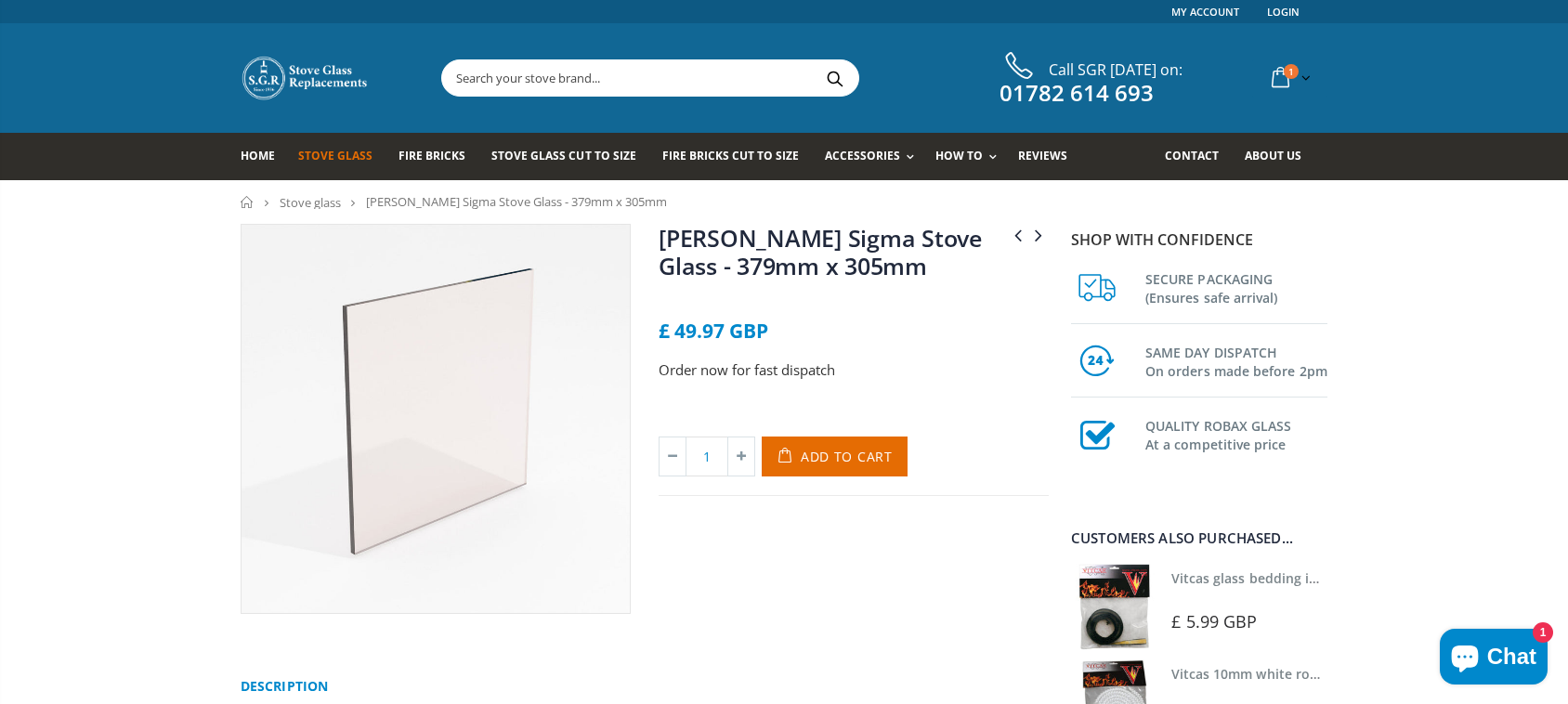 scroll, scrollTop: 0, scrollLeft: 0, axis: both 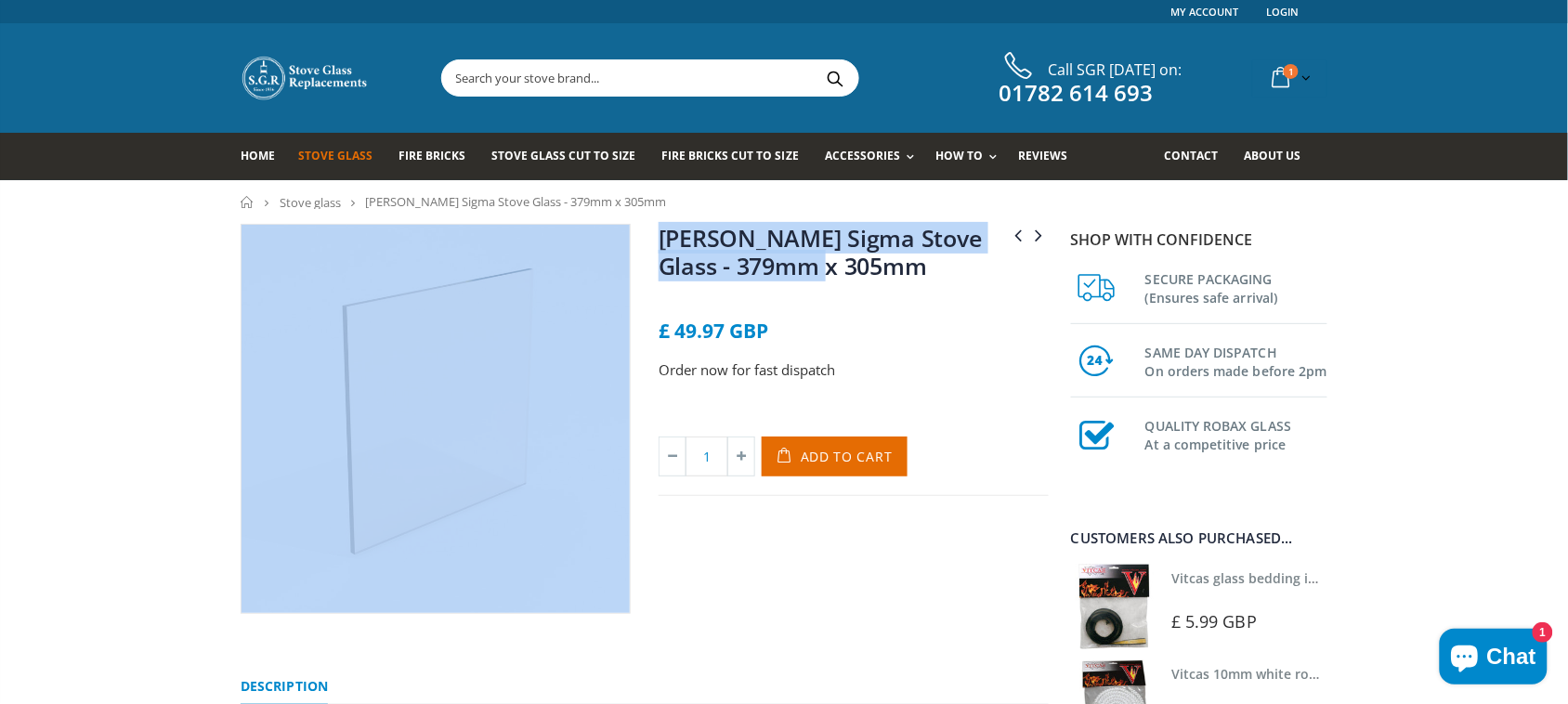 drag, startPoint x: 938, startPoint y: 267, endPoint x: 632, endPoint y: 246, distance: 306.71974 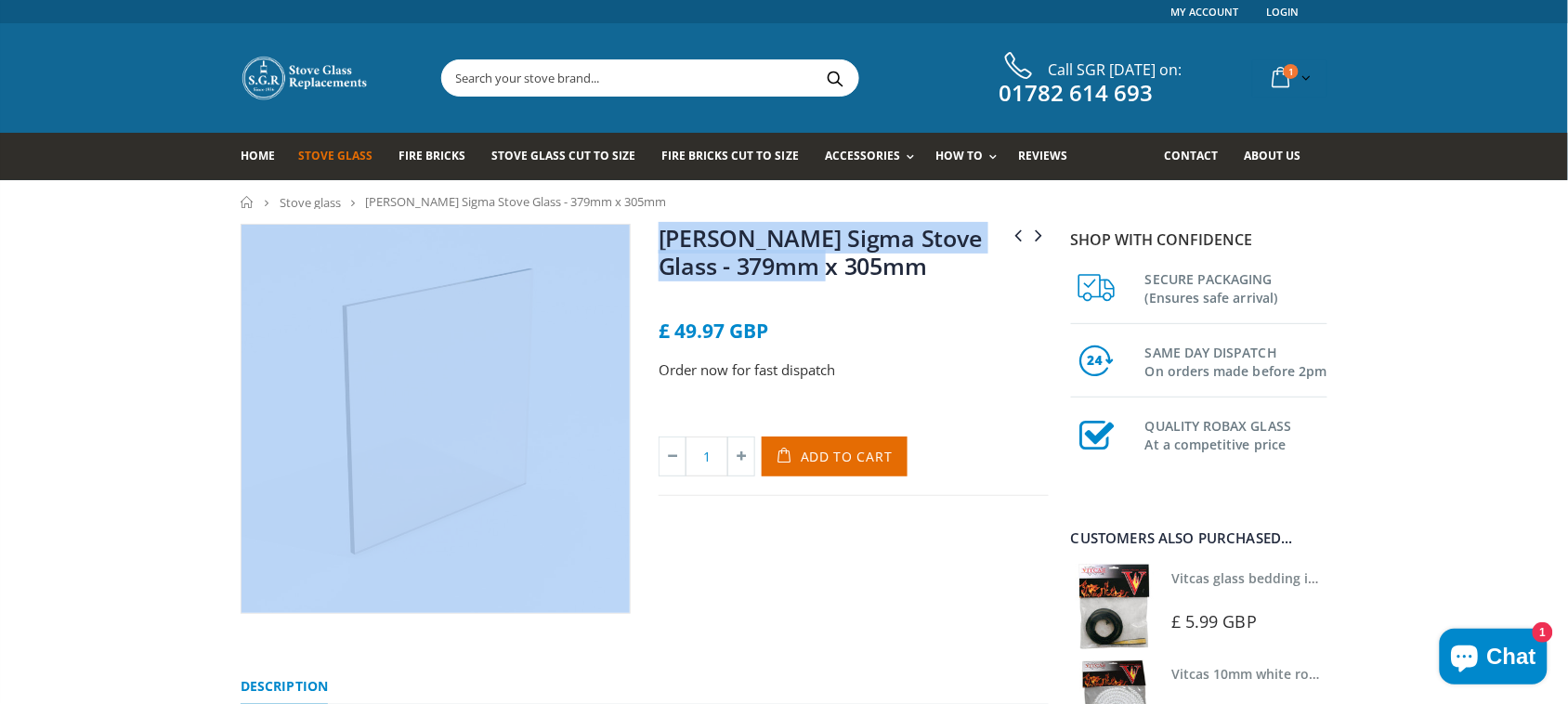 click on "[PERSON_NAME] Scene Stove Glass - 379mm x 305mm
[PERSON_NAME] [PERSON_NAME] 100 (Not Edge) Stove Glass - 250mm x 215mm
[PERSON_NAME] Sigma Stove Glass - 379mm x 305mm
No reviews
£ 49.97 GBP
Order now for fast dispatch
Title Default Title Default Title -  £ 49.97 GBP
1" at bounding box center (645, 439) 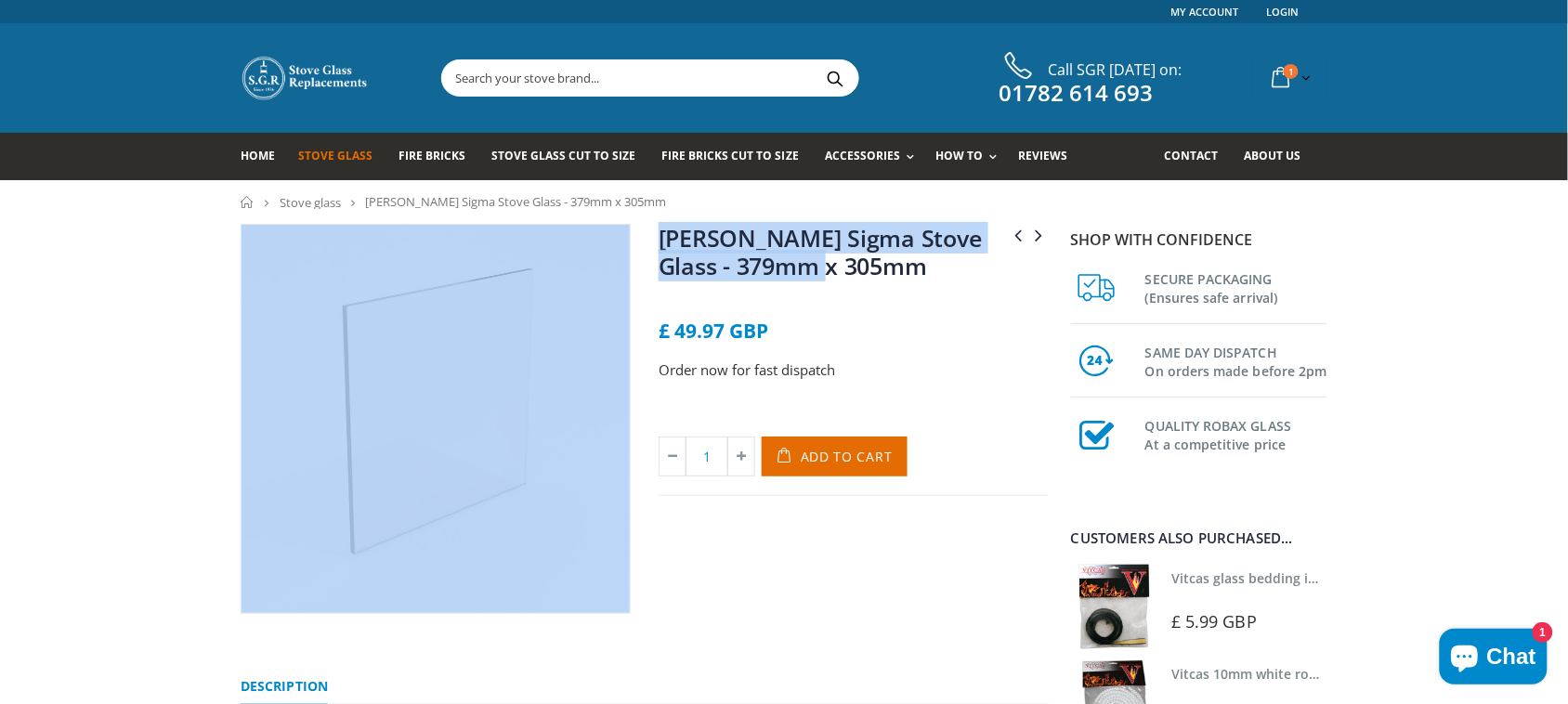 copy on "Penman Scene Stove Glass - 379mm x 305mm
Penman Vega 100 (Not Edge) Stove Glass - 250mm x 215mm
Penman Sigma Stove Glass - 379mm x 305mm" 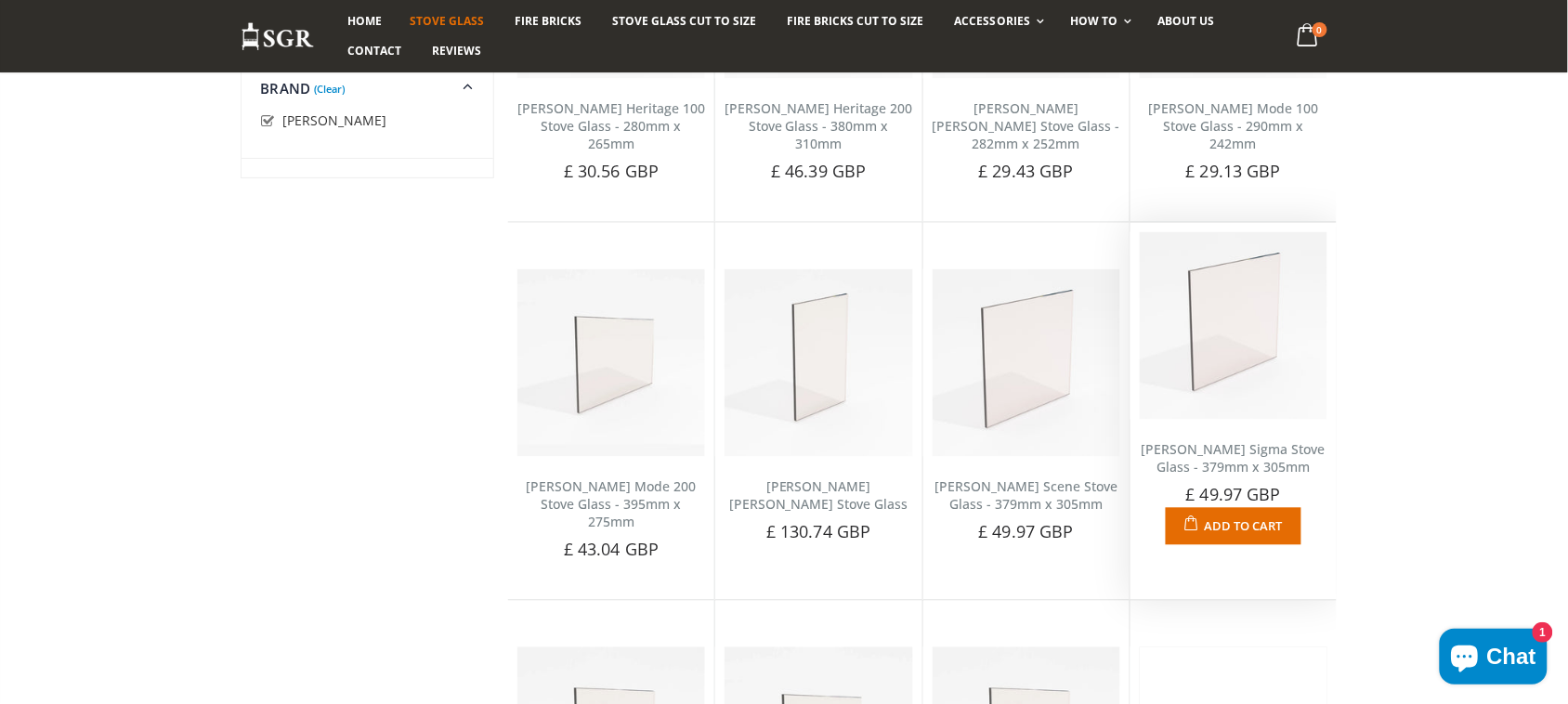 scroll, scrollTop: 939, scrollLeft: 0, axis: vertical 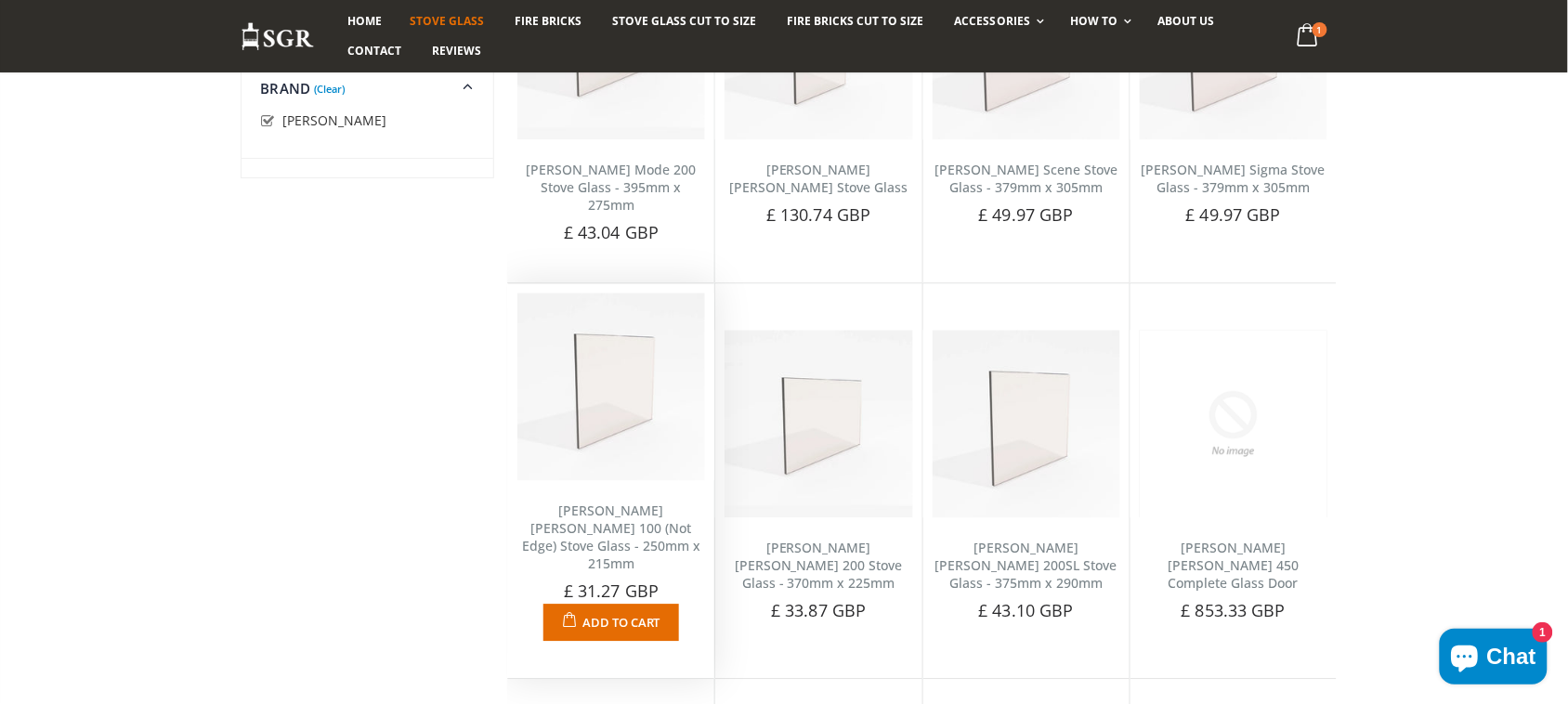 click on "[PERSON_NAME] [PERSON_NAME] 100 (Not Edge) Stove Glass - 250mm x 215mm" at bounding box center [611, 537] 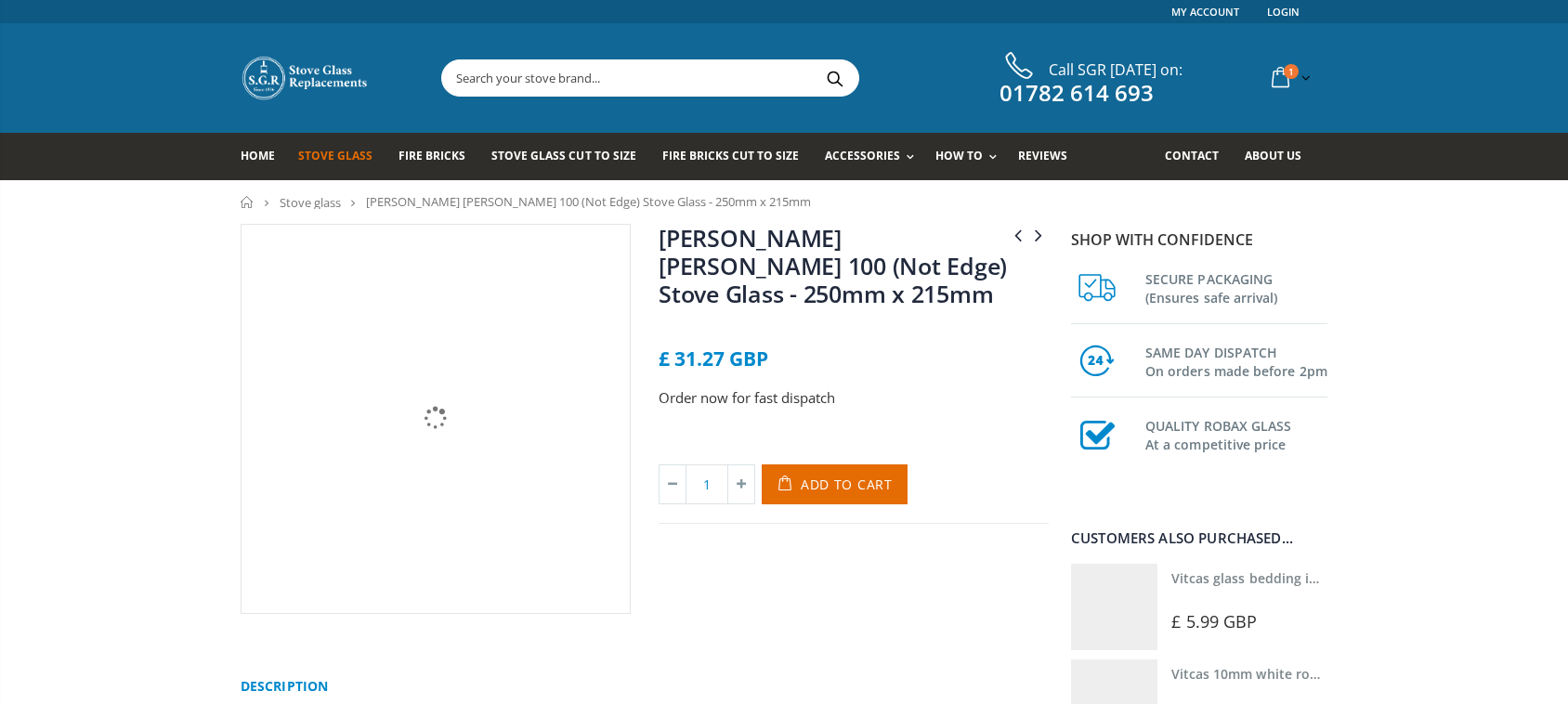 scroll, scrollTop: 0, scrollLeft: 0, axis: both 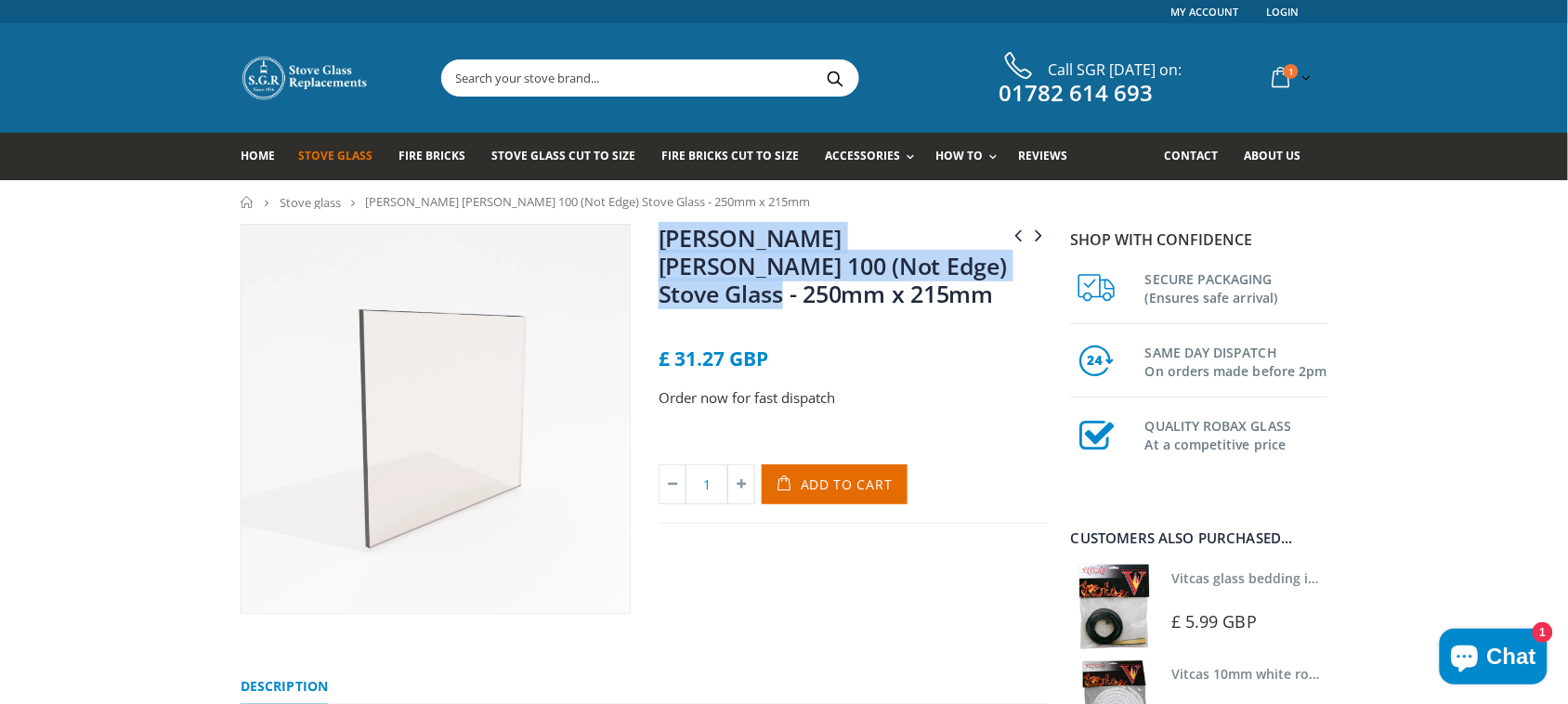 drag, startPoint x: 1011, startPoint y: 274, endPoint x: 644, endPoint y: 246, distance: 368.0666 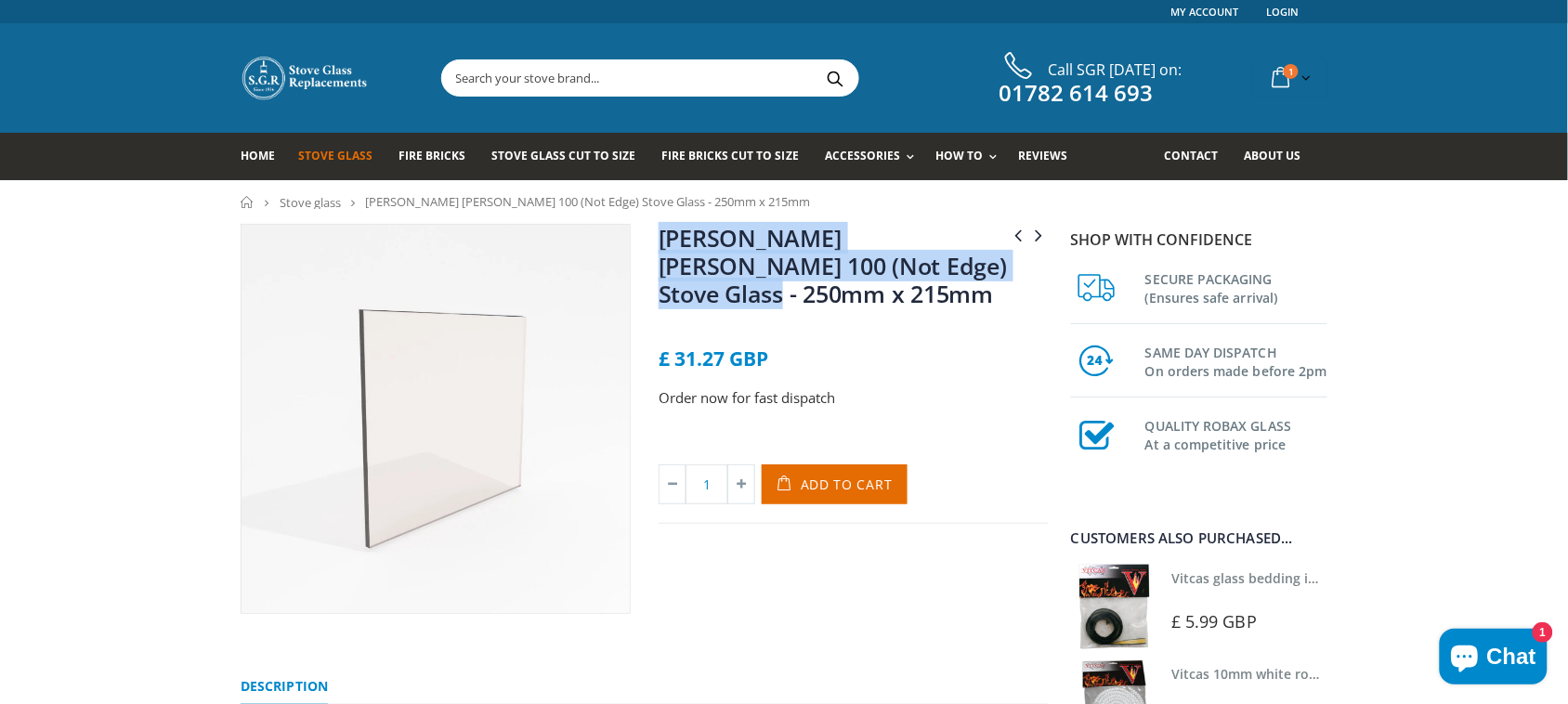 click on "[PERSON_NAME] Sigma Stove Glass - 379mm x 305mm
[PERSON_NAME] [PERSON_NAME] 200 Stove Glass - 370mm x 225mm
[PERSON_NAME] [PERSON_NAME] 100 (Not Edge) Stove Glass - 250mm x 215mm
No reviews
£ 31.27 GBP
Order now for fast dispatch
Title Default Title Default Title -  £ 31.27 GBP
1" at bounding box center (854, 419) 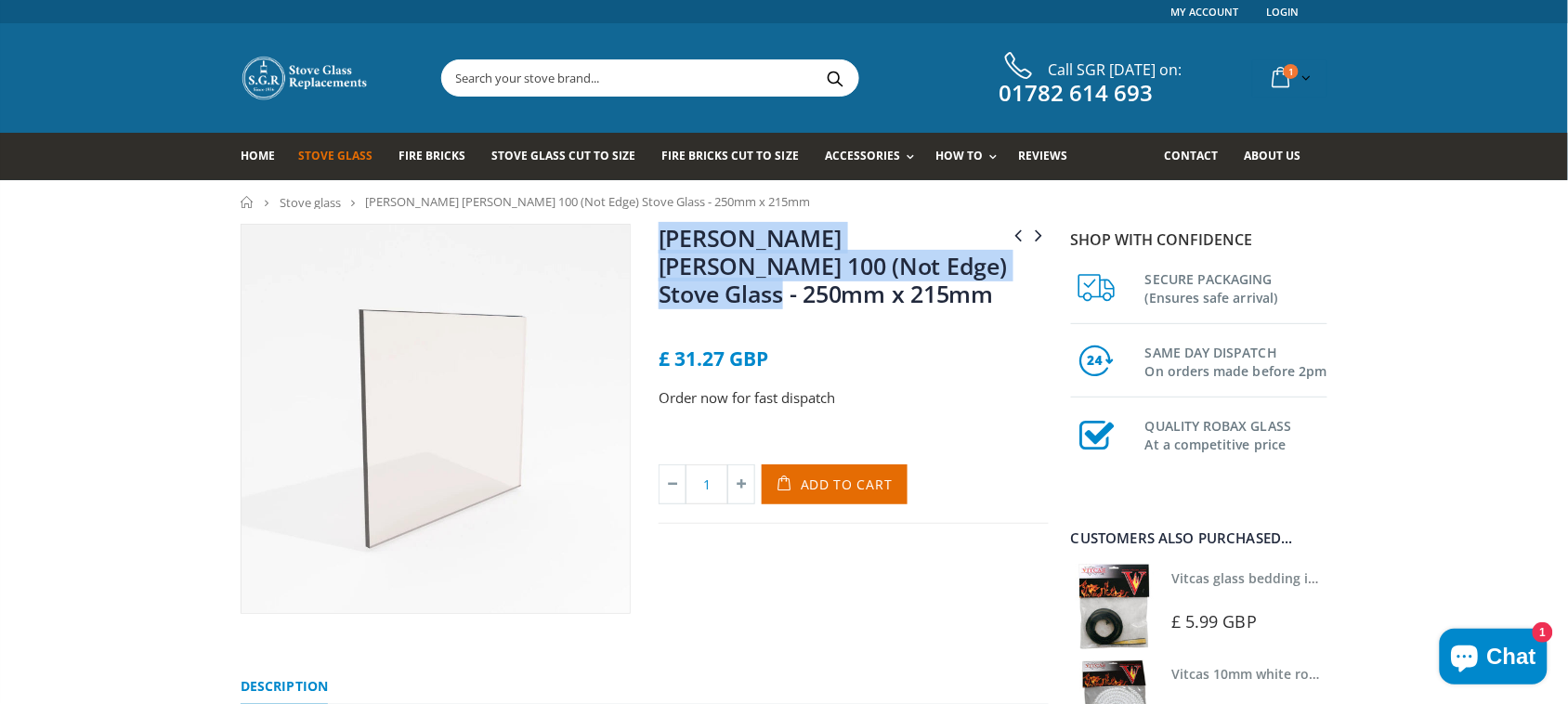 copy on "[PERSON_NAME] [PERSON_NAME] 100 (Not Edge) Stove Glass - 250mm x 215mm" 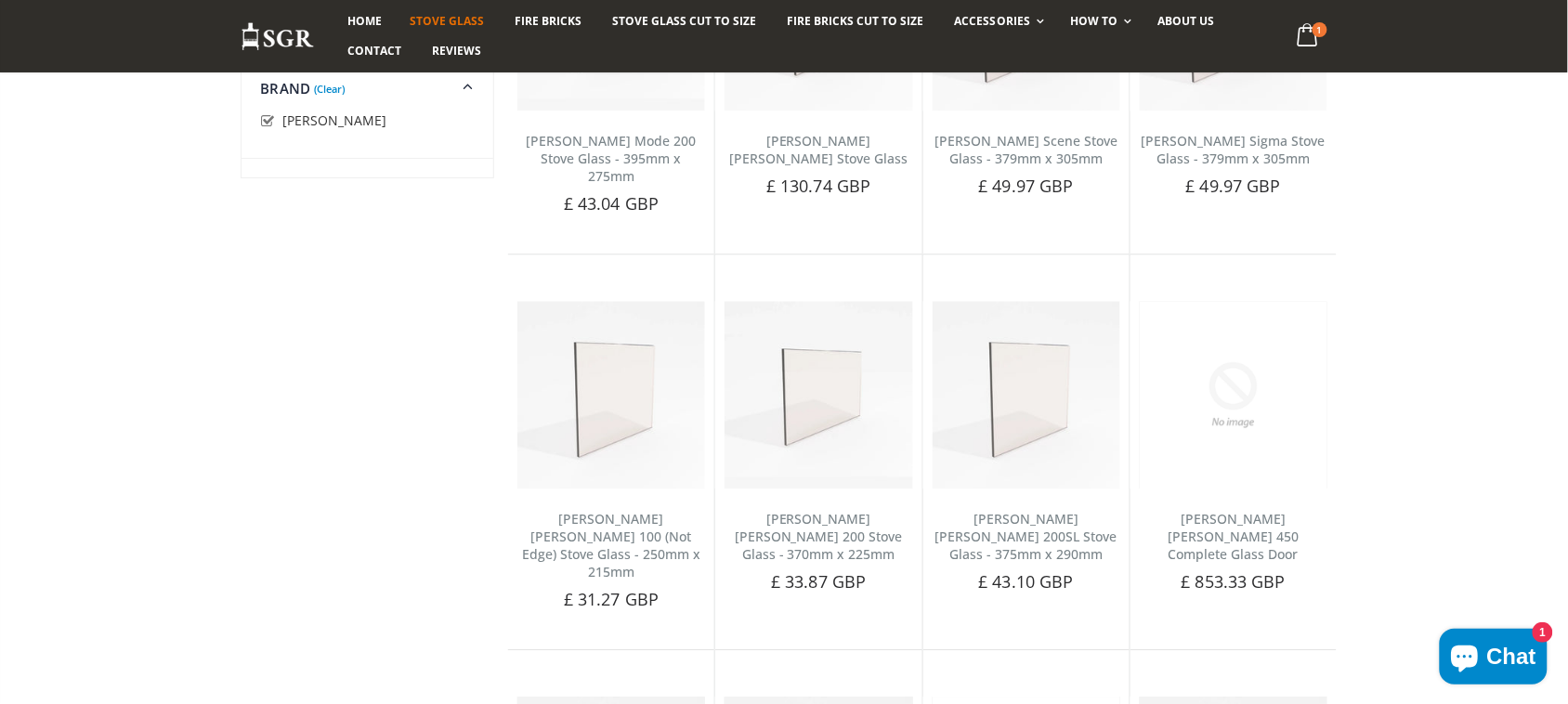 scroll, scrollTop: 1254, scrollLeft: 0, axis: vertical 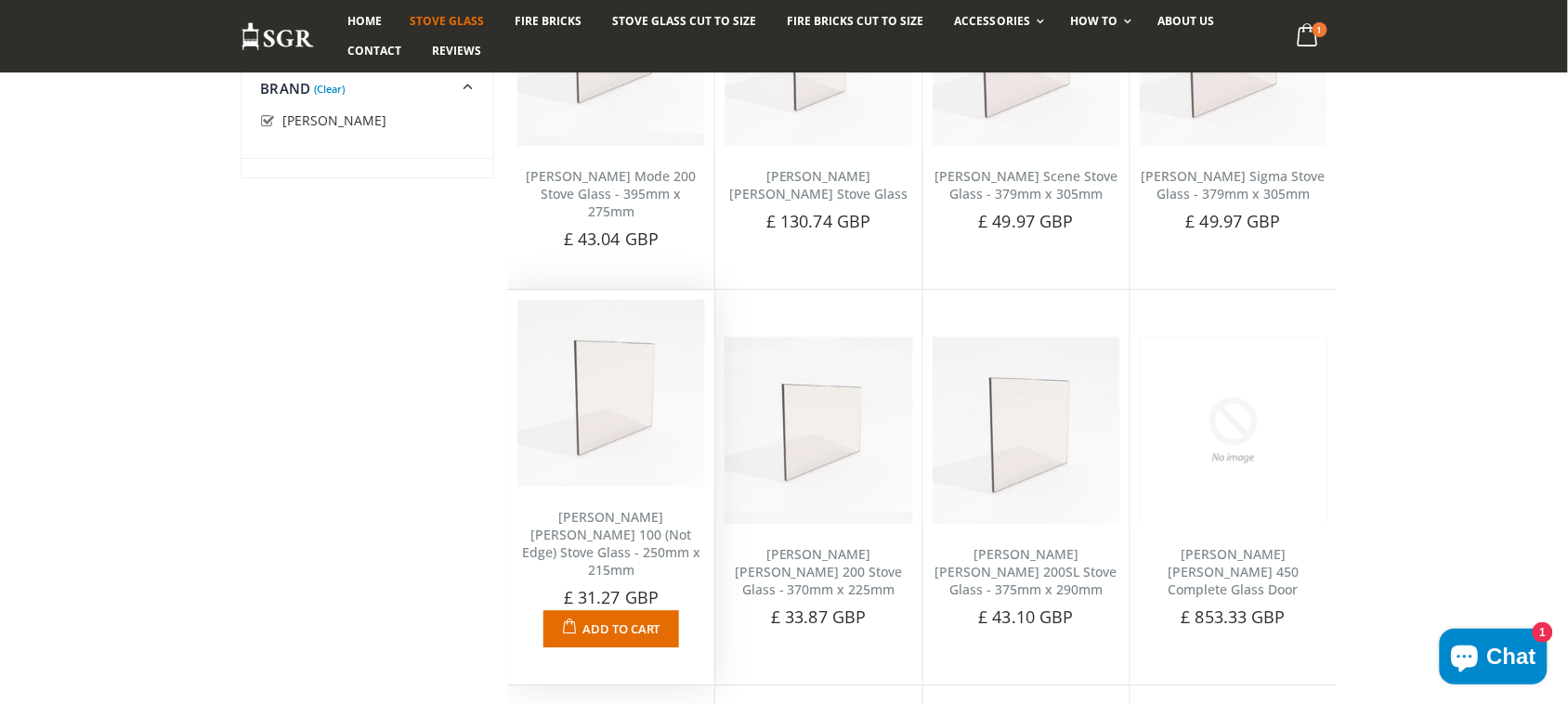 click on "[PERSON_NAME] [PERSON_NAME] 100 (Not Edge) Stove Glass - 250mm x 215mm" at bounding box center (611, 543) 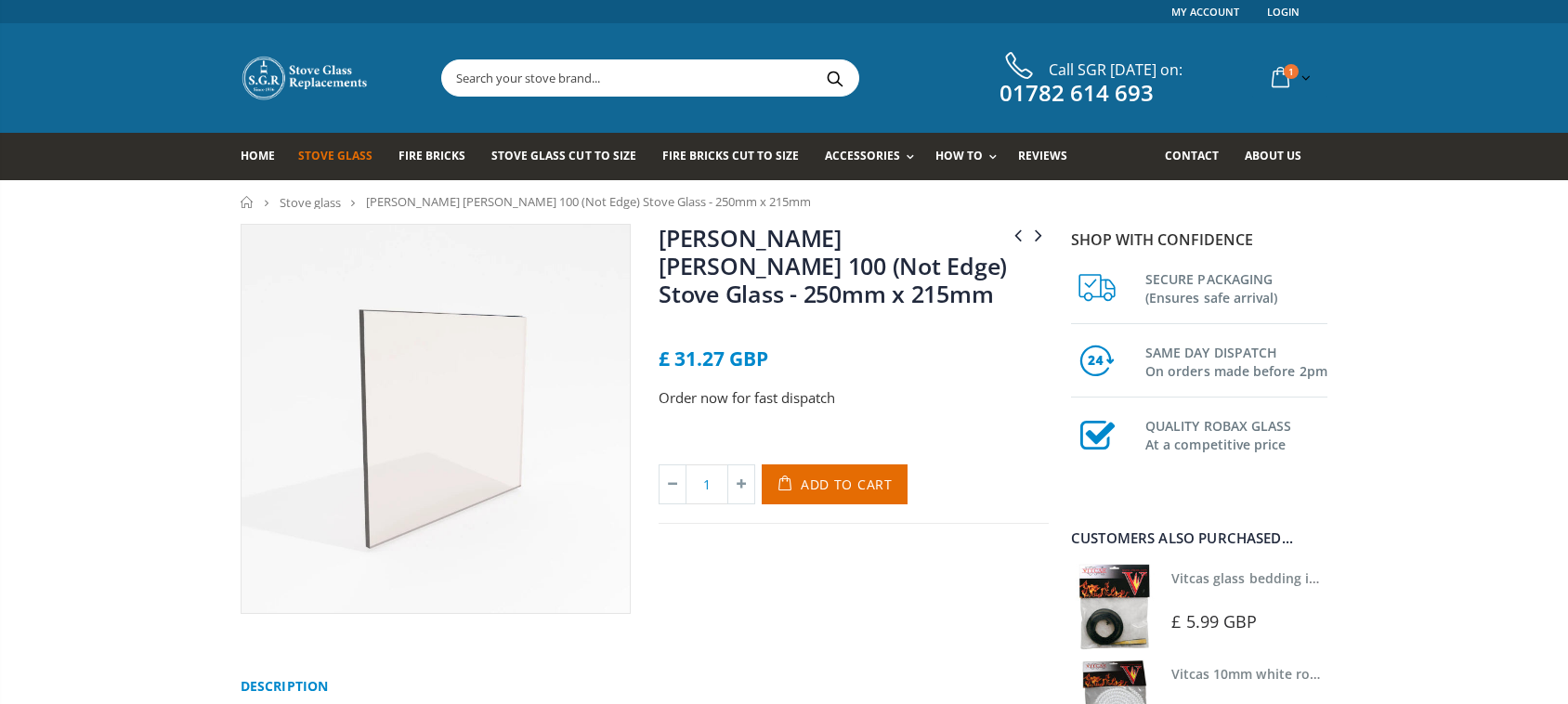 scroll, scrollTop: 0, scrollLeft: 0, axis: both 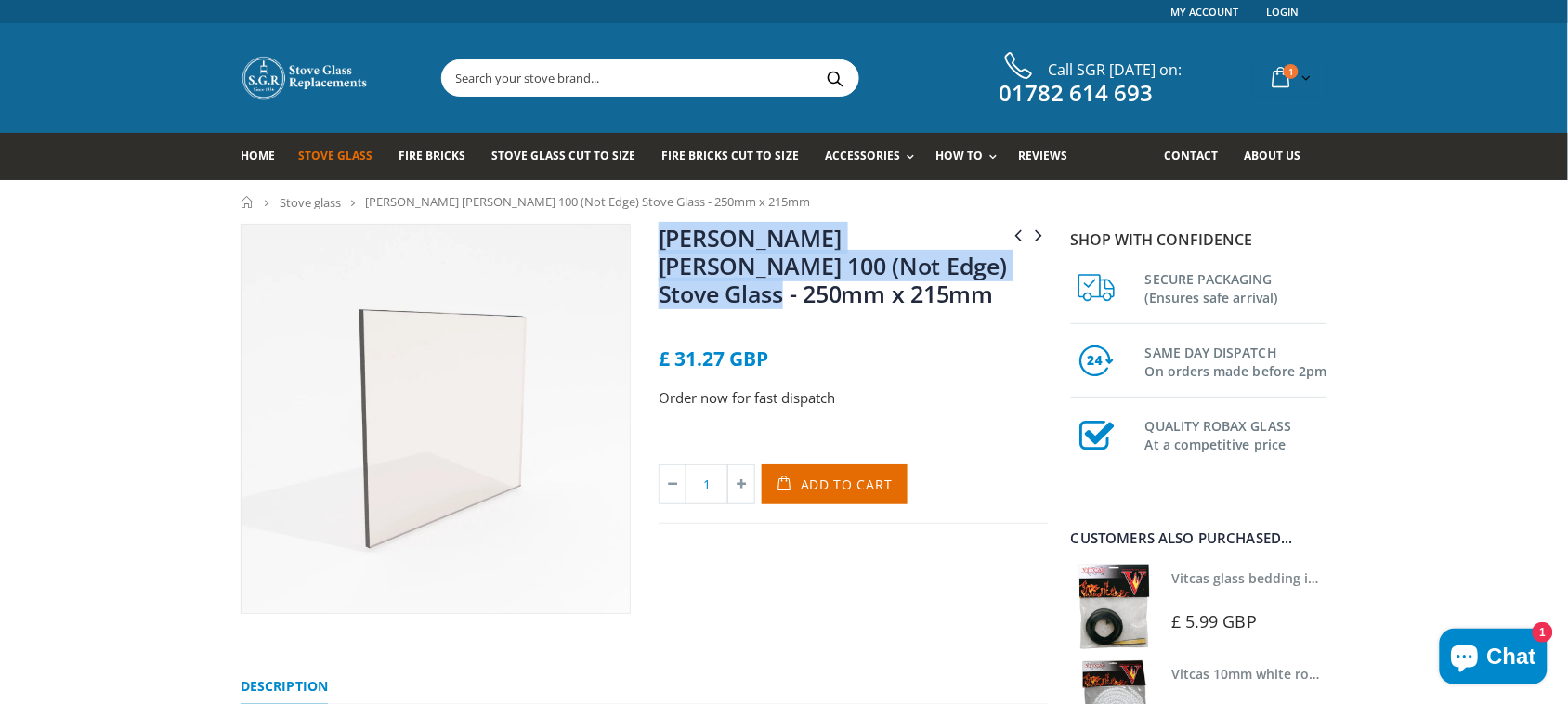 drag, startPoint x: 1009, startPoint y: 265, endPoint x: 647, endPoint y: 237, distance: 363.0813 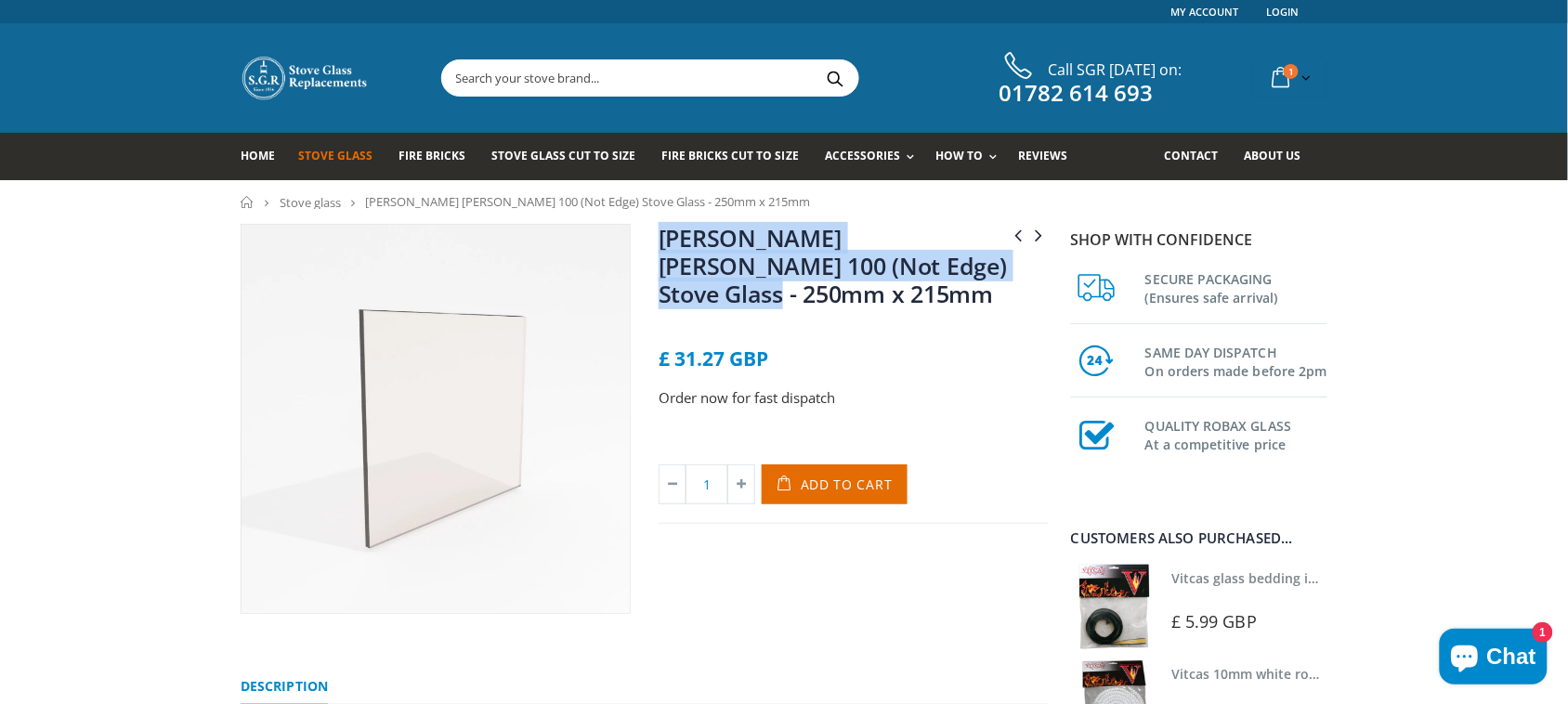 click on "Penman Sigma Stove Glass - 379mm x 305mm
Penman Vega 200 Stove Glass - 370mm x 225mm
Penman Vega 100 (Not Edge) Stove Glass - 250mm x 215mm
No reviews
£ 31.27 GBP
Order now for fast dispatch
Title Default Title Default Title -  £ 31.27 GBP
1" at bounding box center [854, 419] 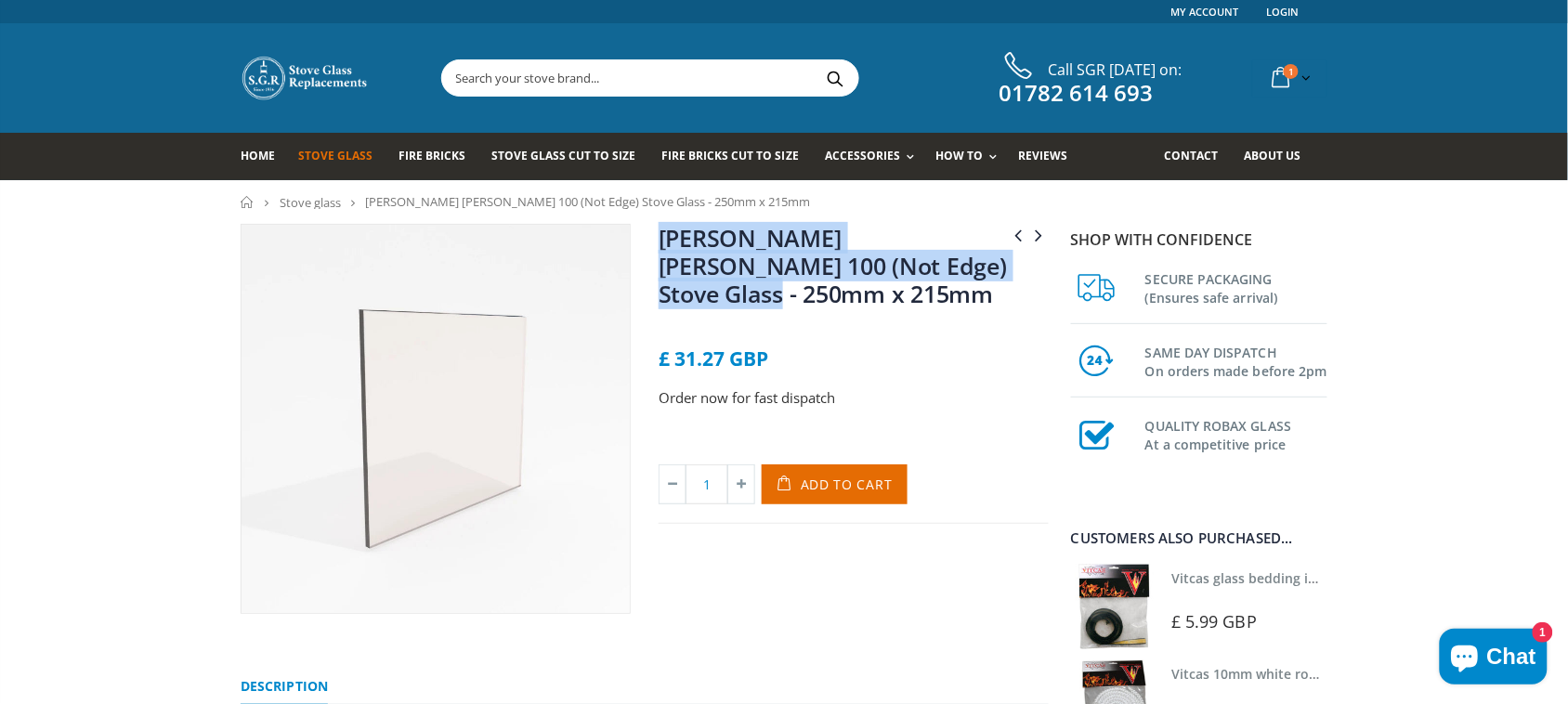copy on "[PERSON_NAME] [PERSON_NAME] 100 (Not Edge) Stove Glass - 250mm x 215mm" 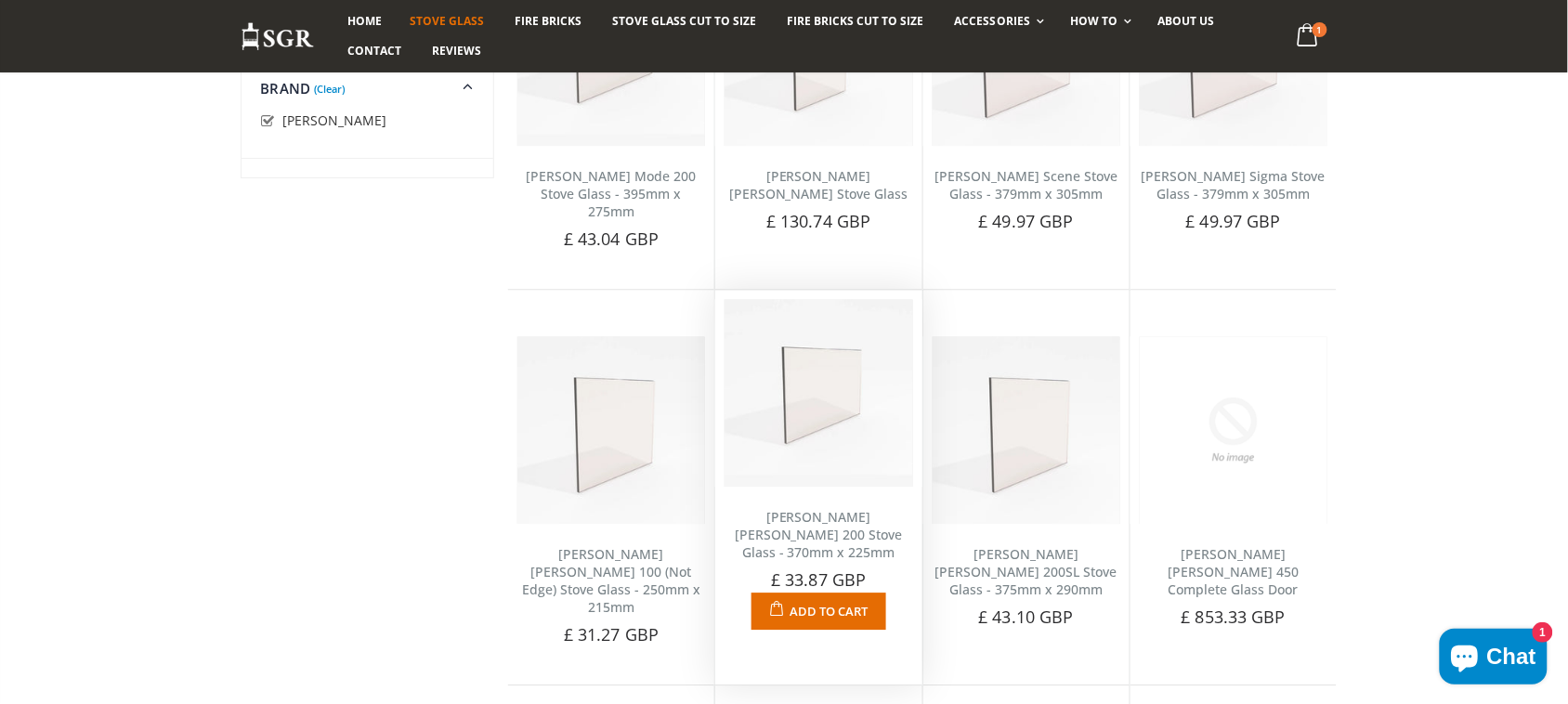 click on "[PERSON_NAME] [PERSON_NAME] 200 Stove Glass - 370mm x 225mm" at bounding box center (818, 534) 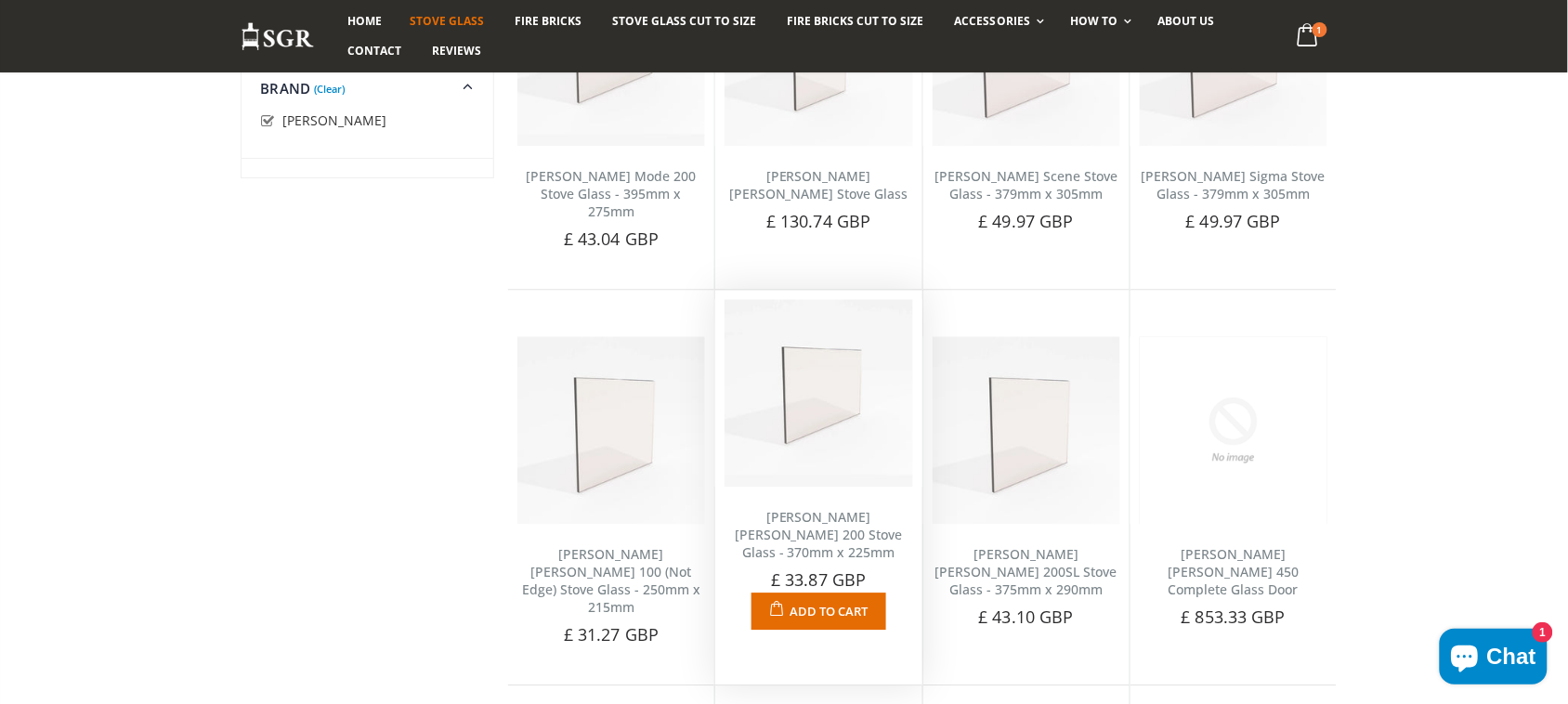scroll, scrollTop: 1289, scrollLeft: 0, axis: vertical 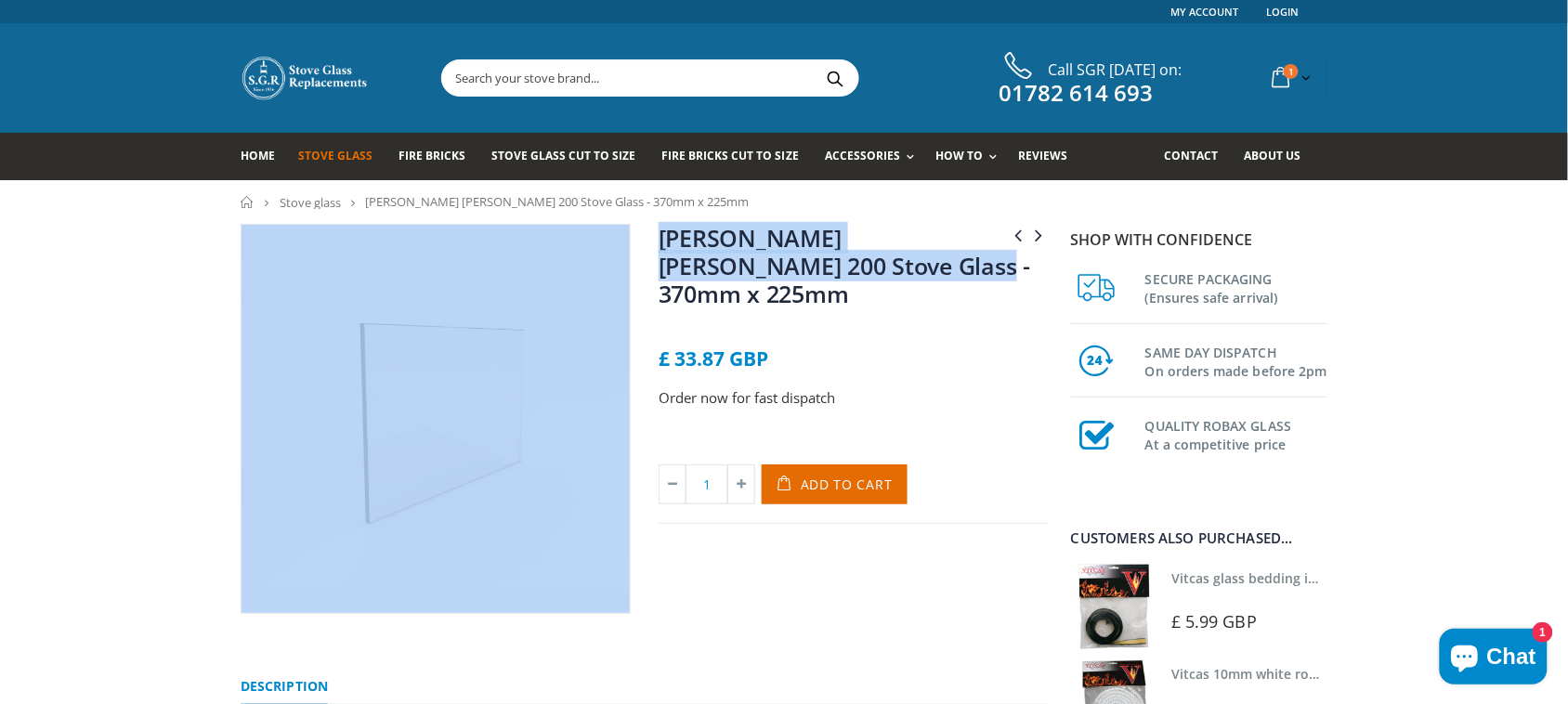 drag, startPoint x: 936, startPoint y: 279, endPoint x: 671, endPoint y: 240, distance: 267.85444 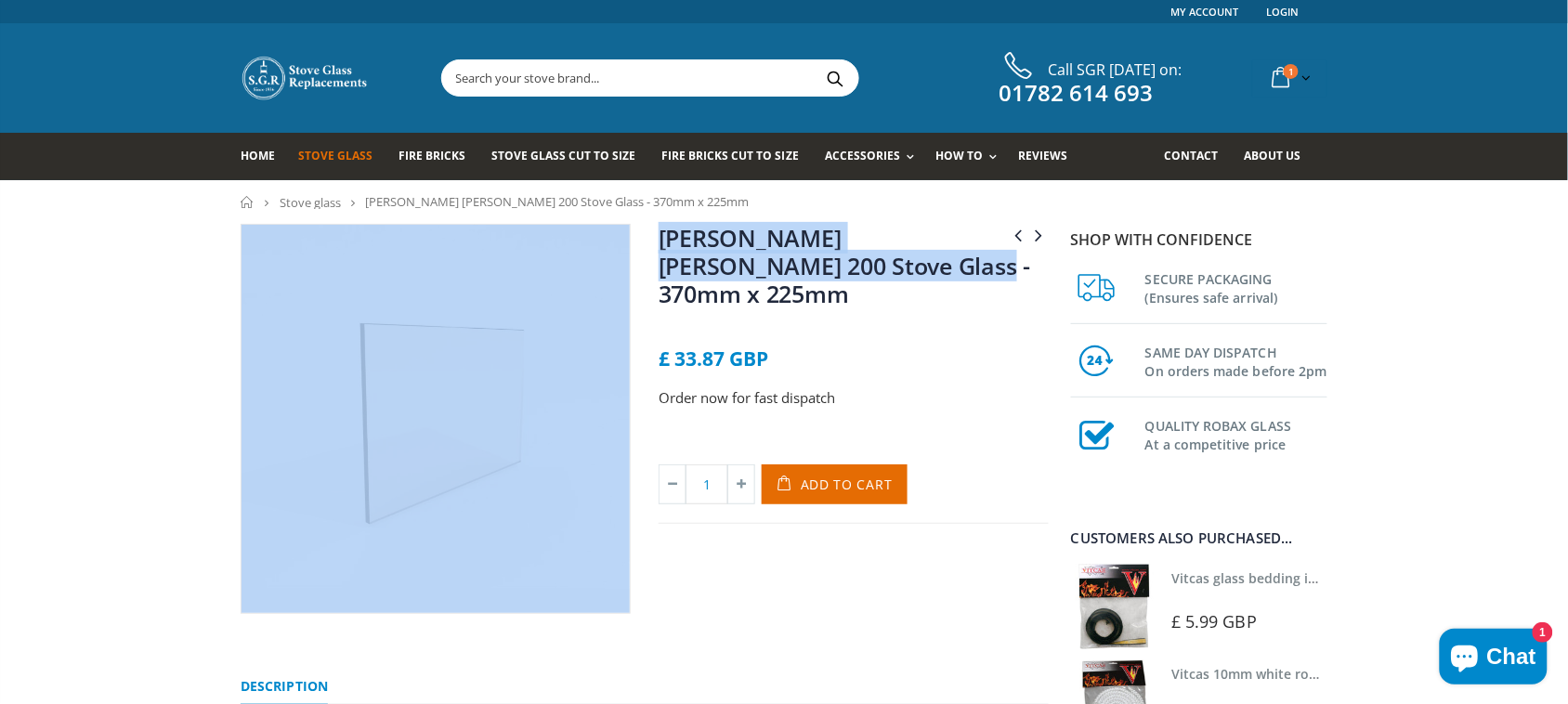 click on "[PERSON_NAME] [PERSON_NAME] 100 (Not Edge) Stove Glass - 250mm x 215mm
[PERSON_NAME] [PERSON_NAME] 200SL Stove Glass - 375mm x 290mm
[PERSON_NAME] [PERSON_NAME] 200 Stove Glass - 370mm x 225mm
No reviews
£ 33.87 GBP
Order now for fast dispatch
Title Default Title Default Title -  £ 33.87 GBP
1 Add to Cart" at bounding box center [645, 439] 